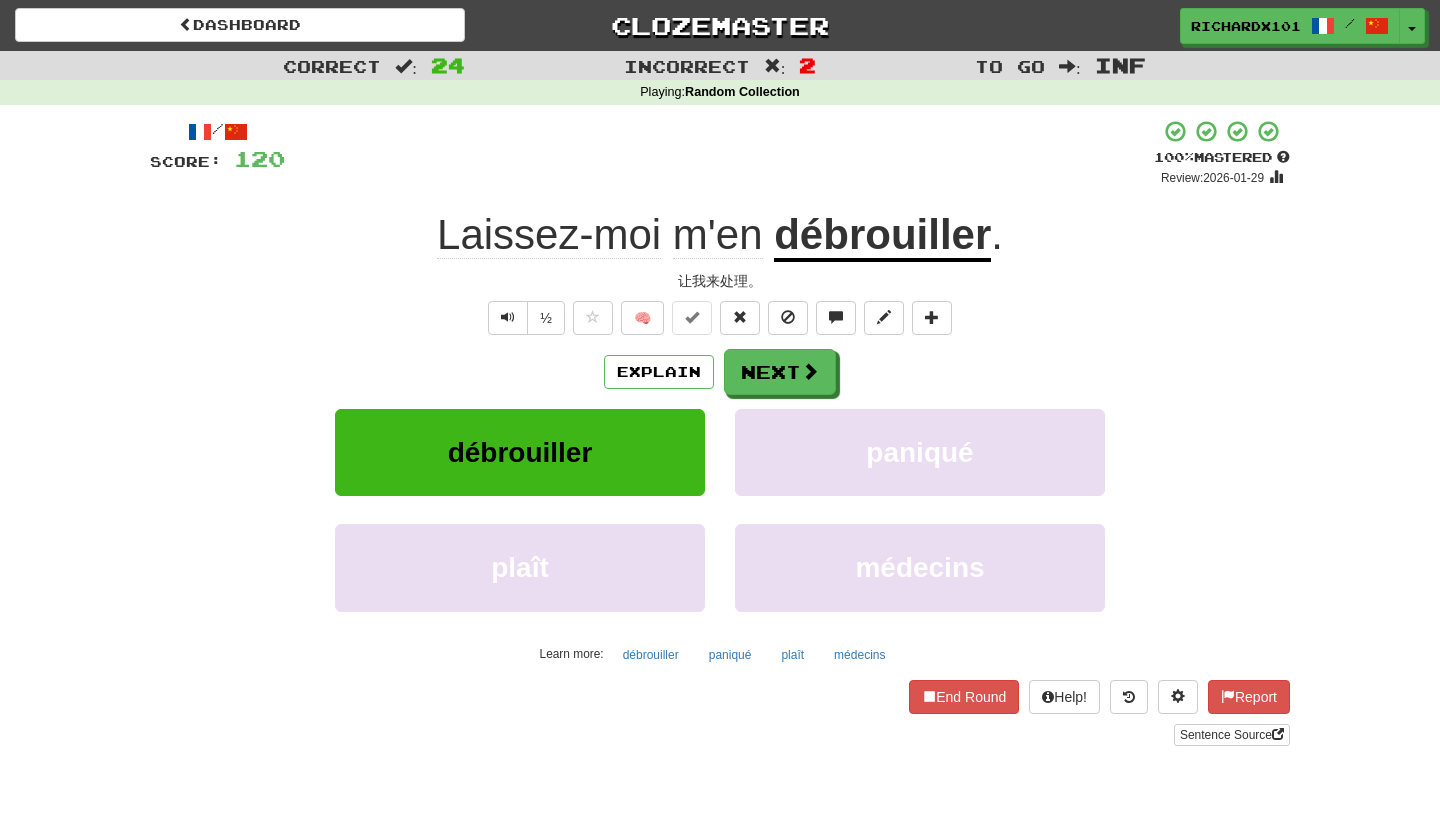 scroll, scrollTop: 0, scrollLeft: 0, axis: both 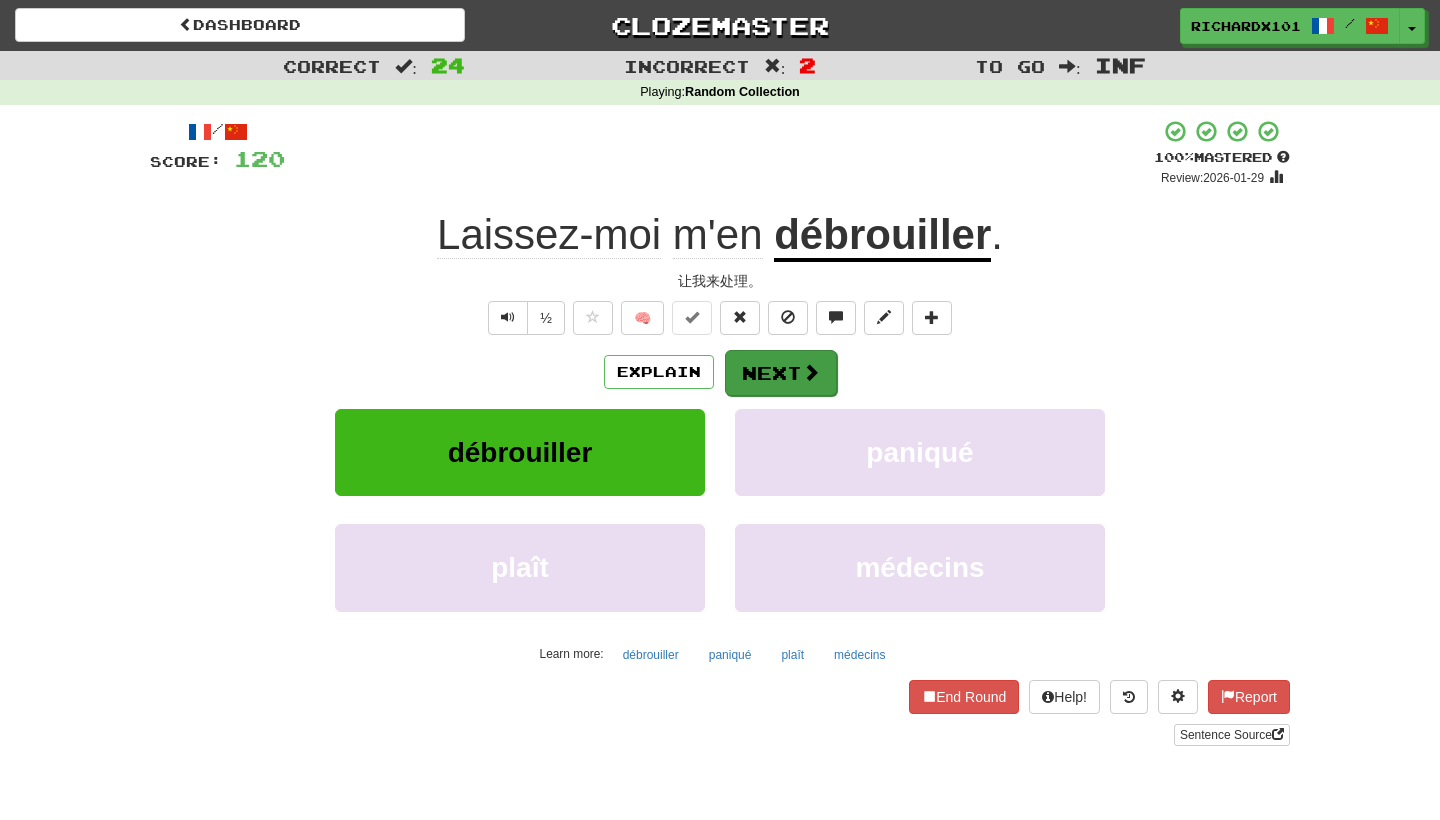 click on "Next" at bounding box center (781, 373) 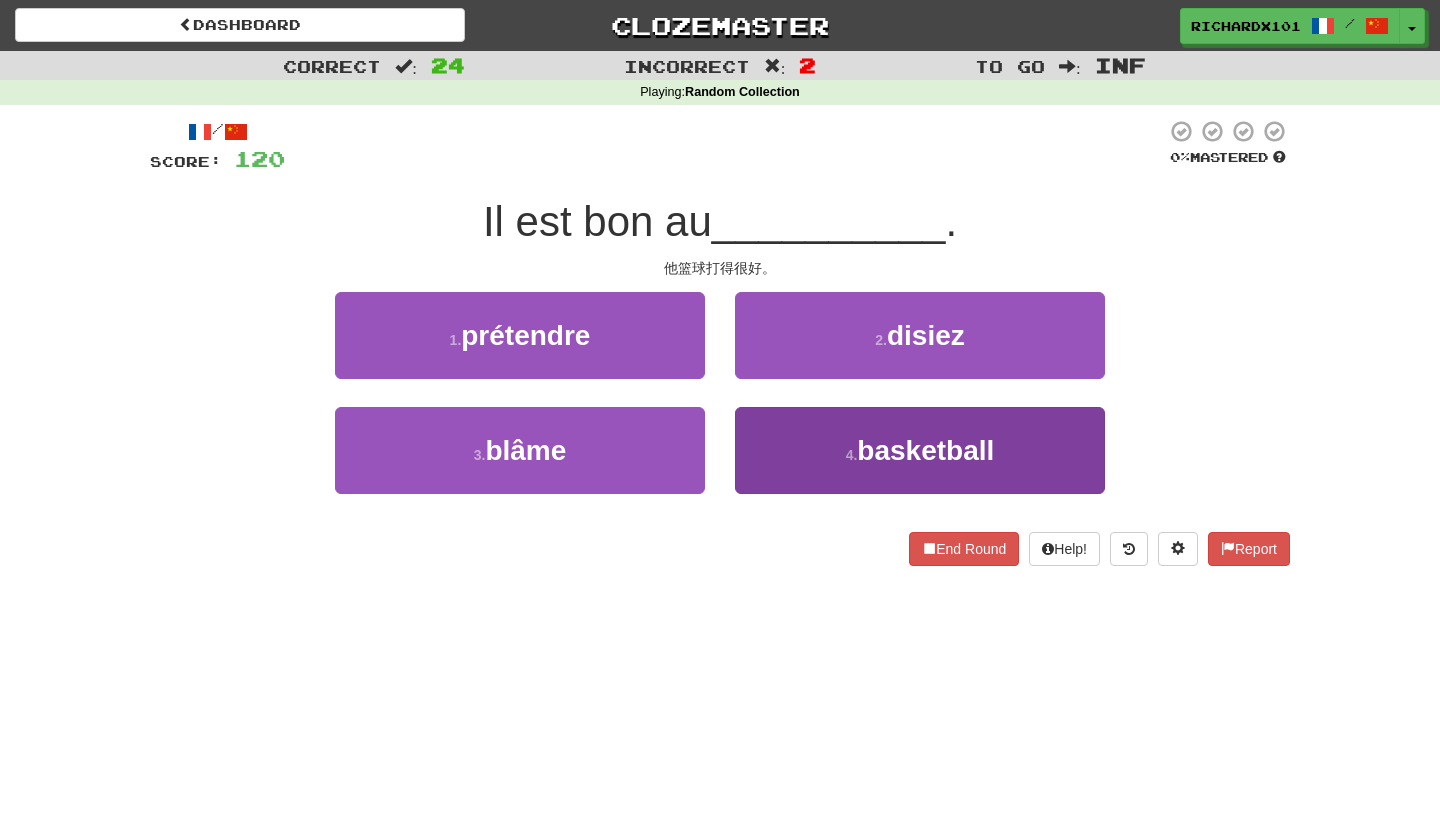 click on "4 .  basketball" at bounding box center [920, 450] 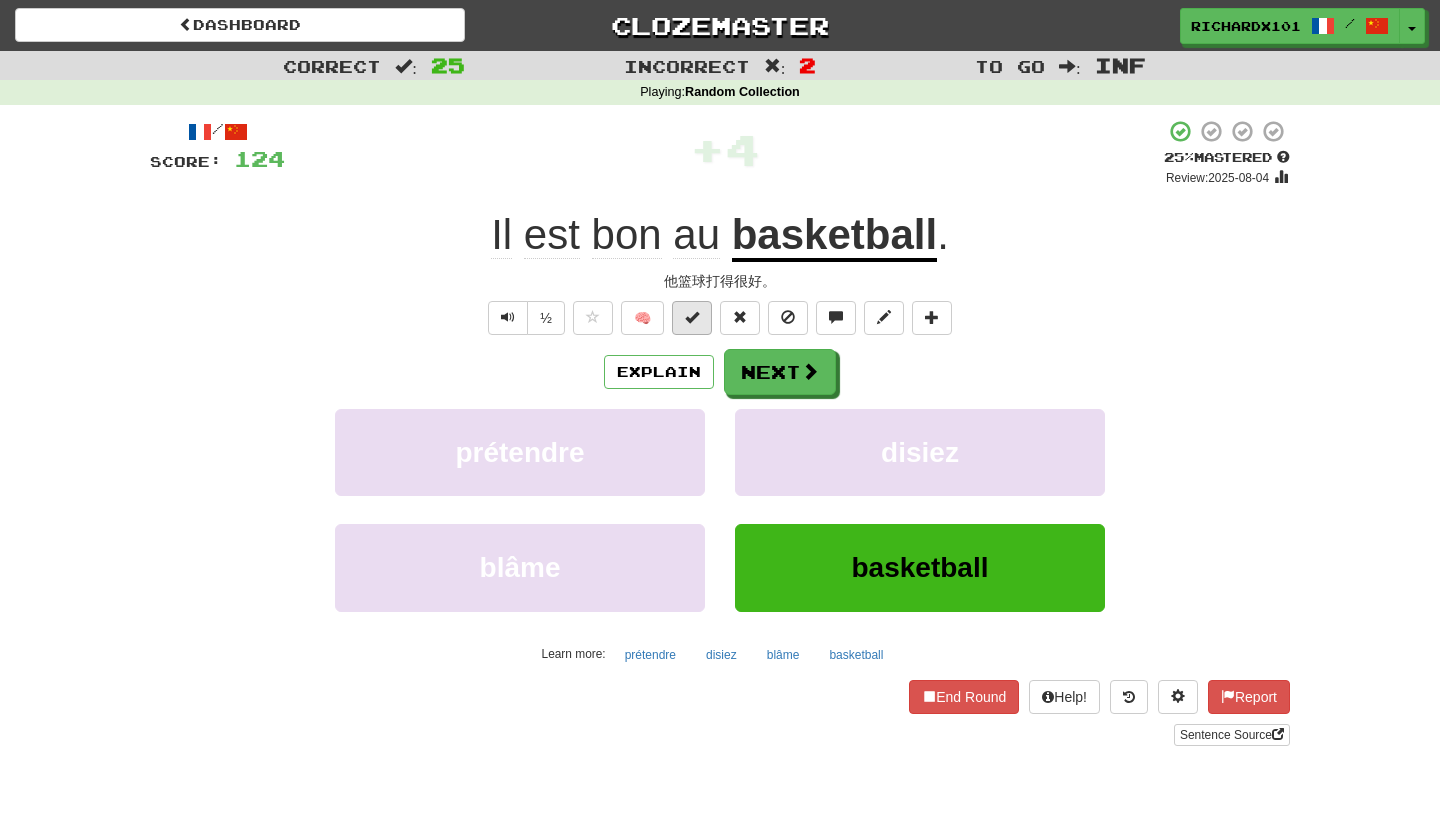 click at bounding box center [692, 317] 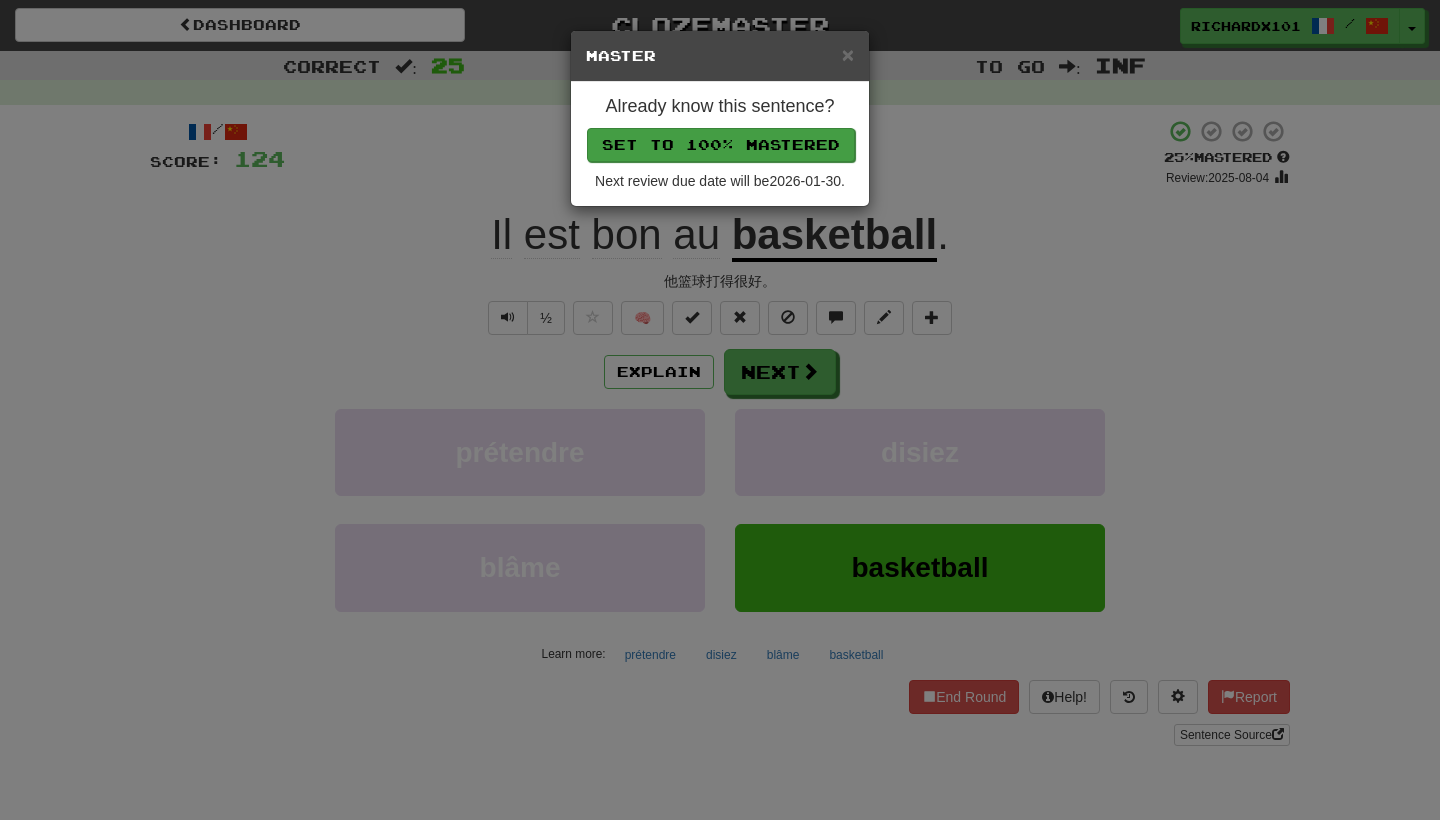 click on "Set to 100% Mastered" at bounding box center [721, 145] 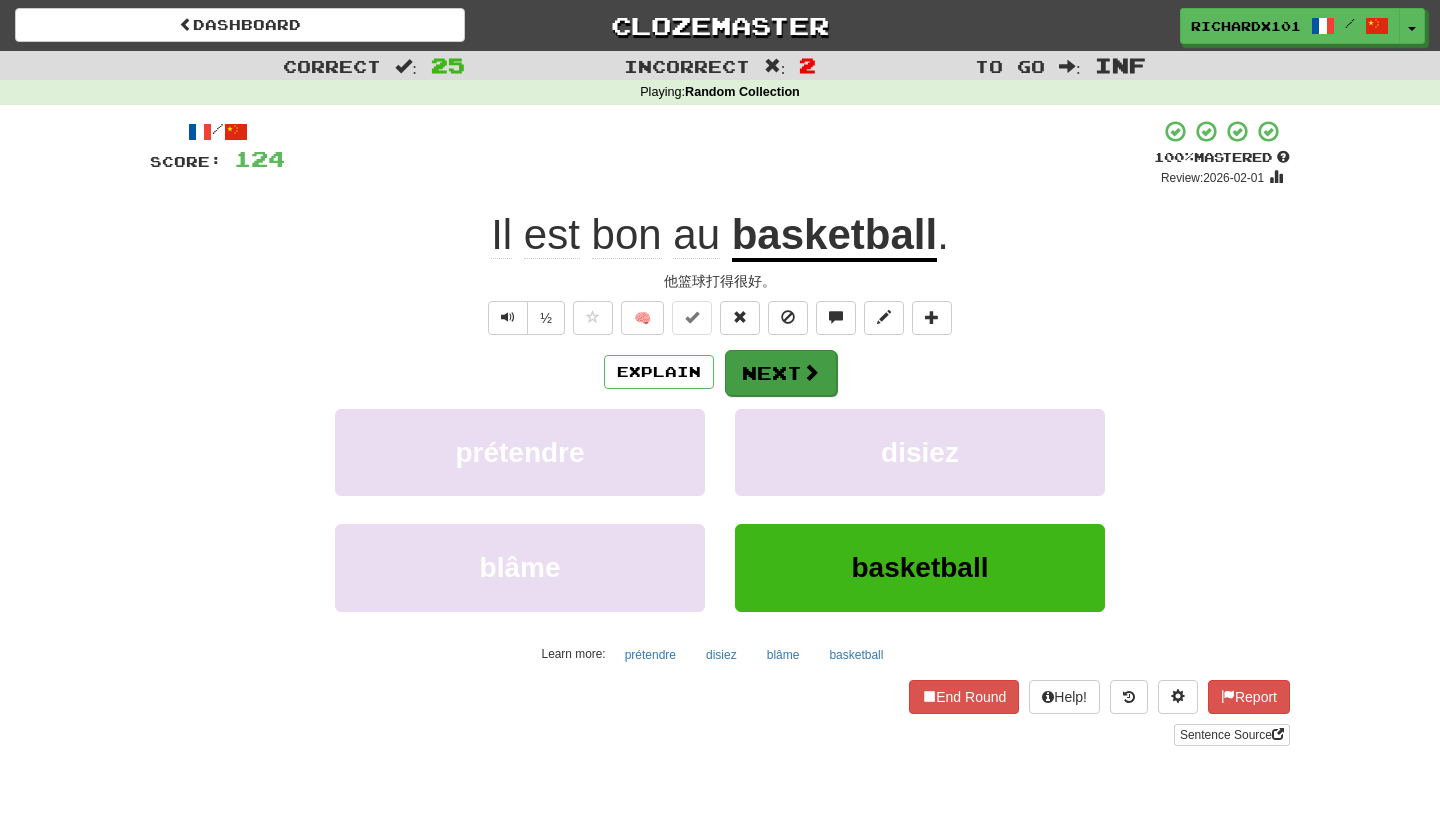 click on "Next" at bounding box center (781, 373) 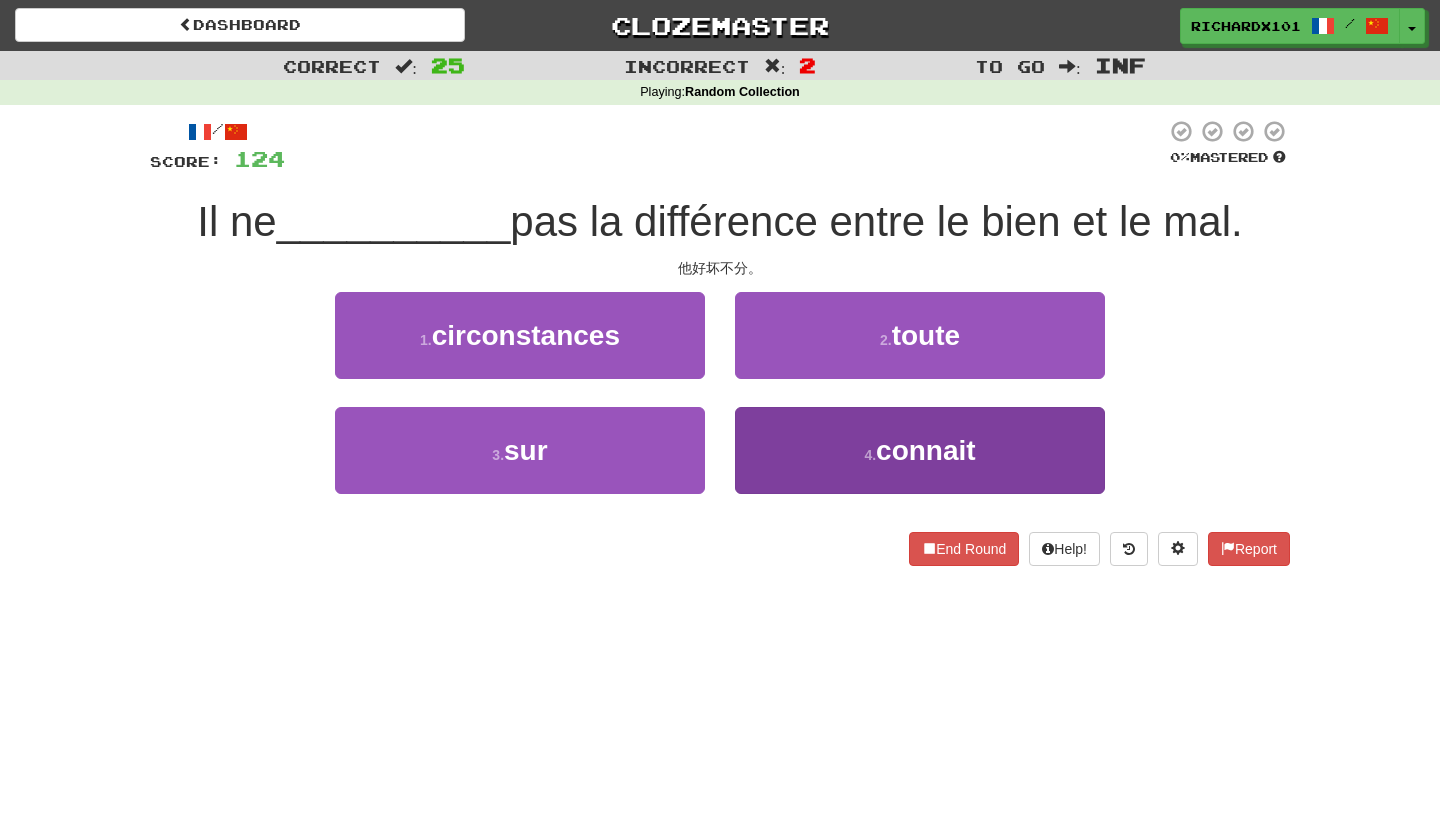 click on "4 .  connait" at bounding box center [920, 450] 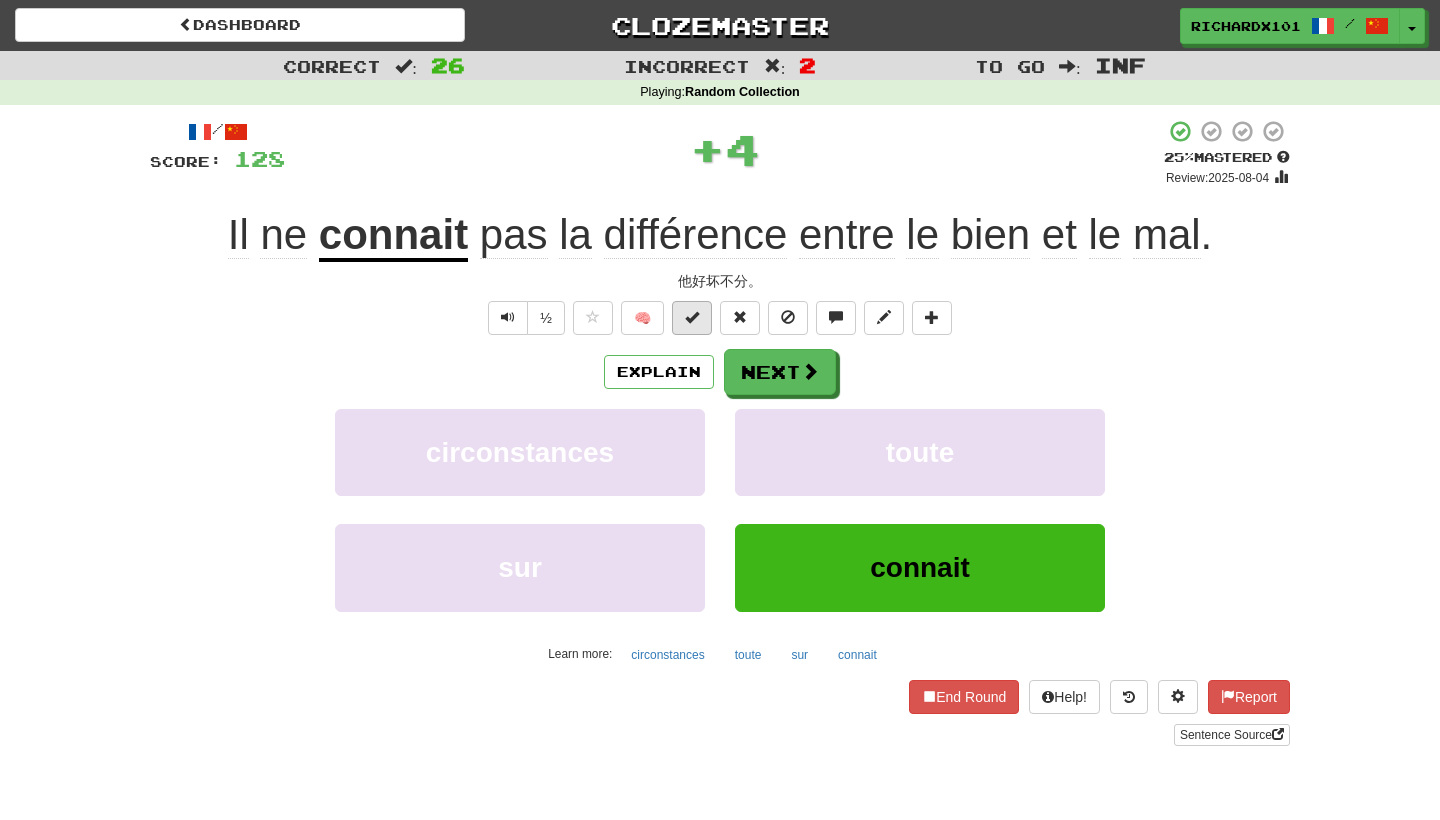 click at bounding box center (692, 318) 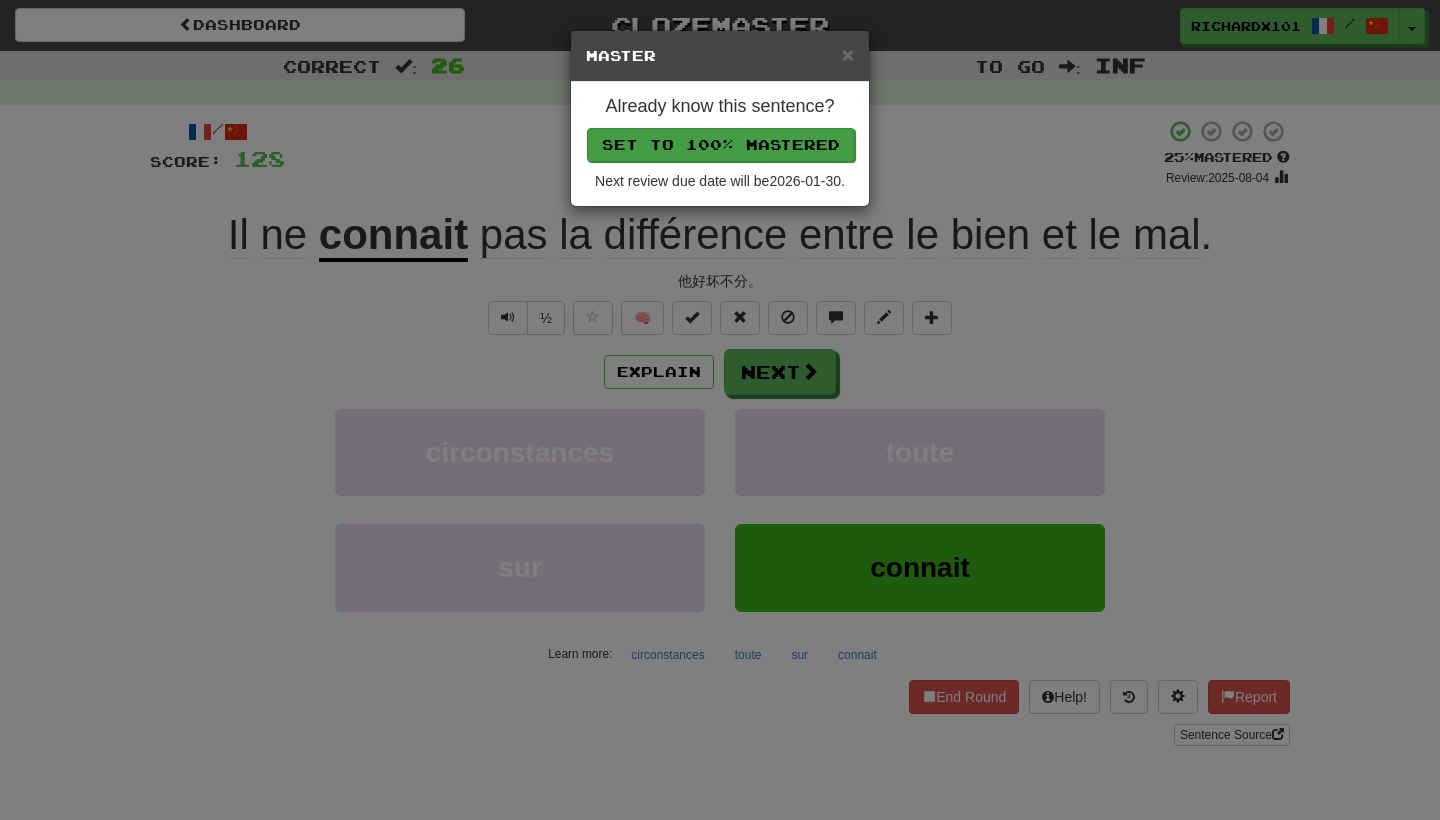 click on "Set to 100% Mastered" at bounding box center (721, 145) 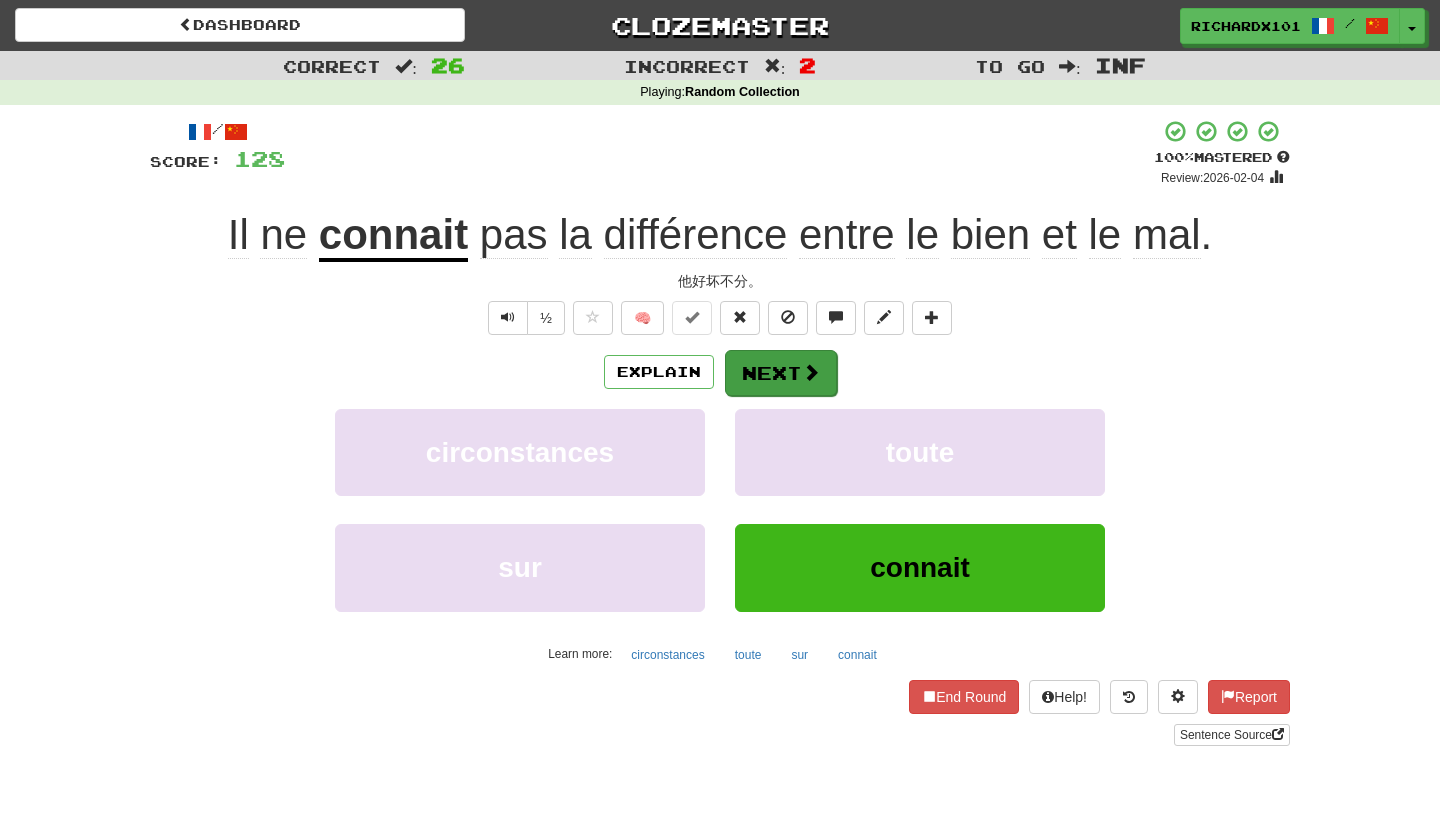 click at bounding box center (811, 372) 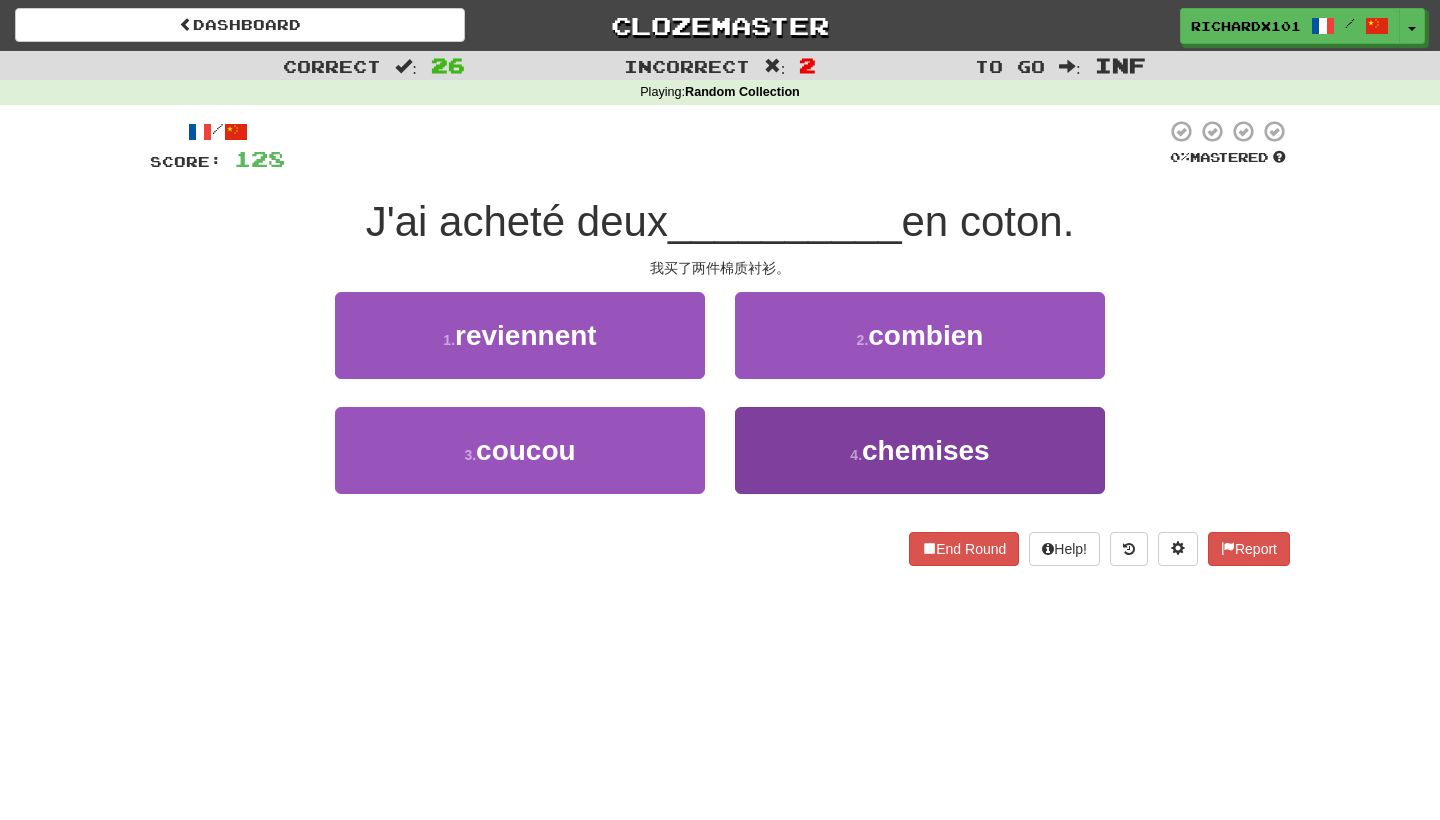click on "4 .  chemises" at bounding box center (920, 450) 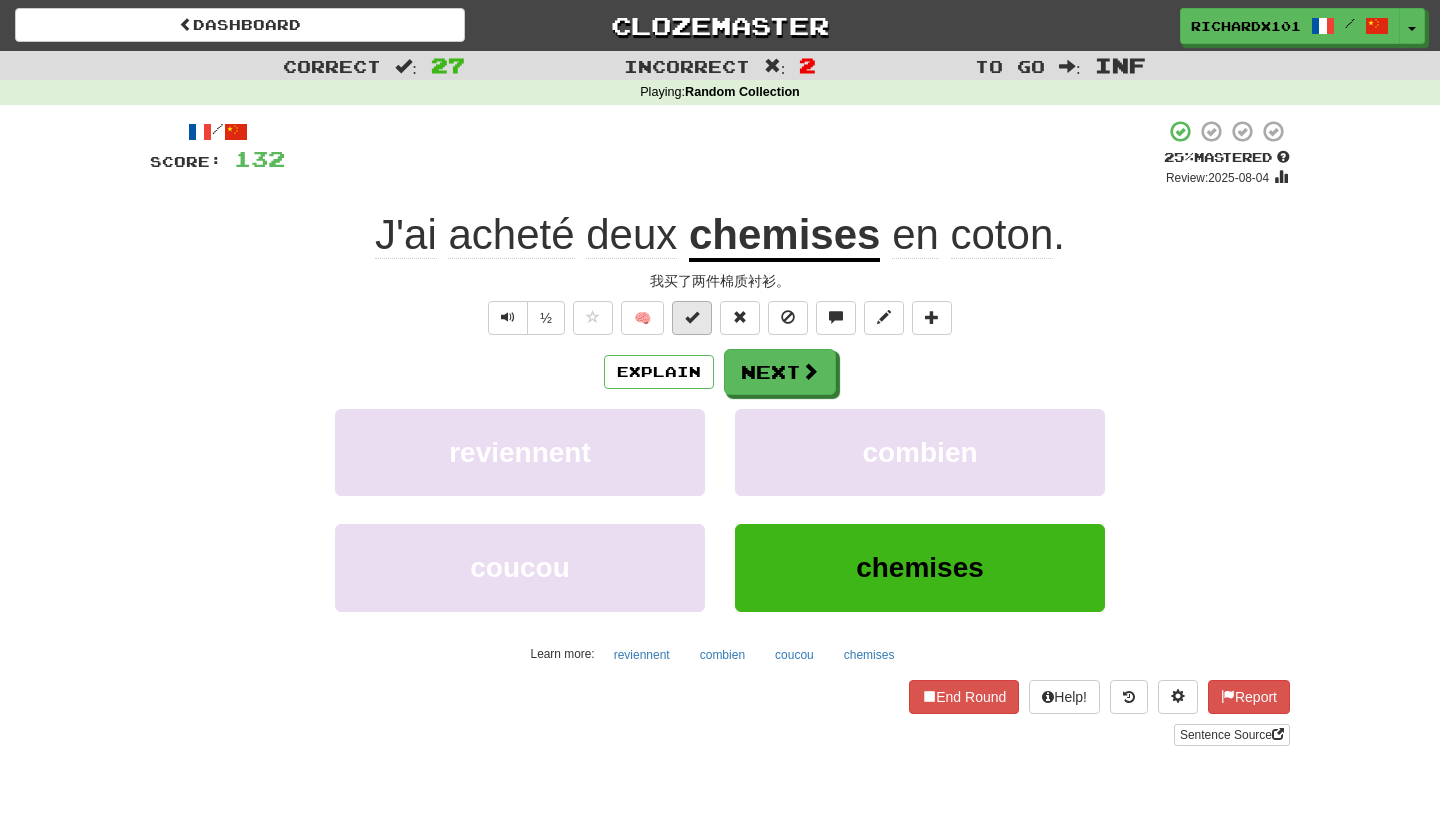 click at bounding box center (692, 317) 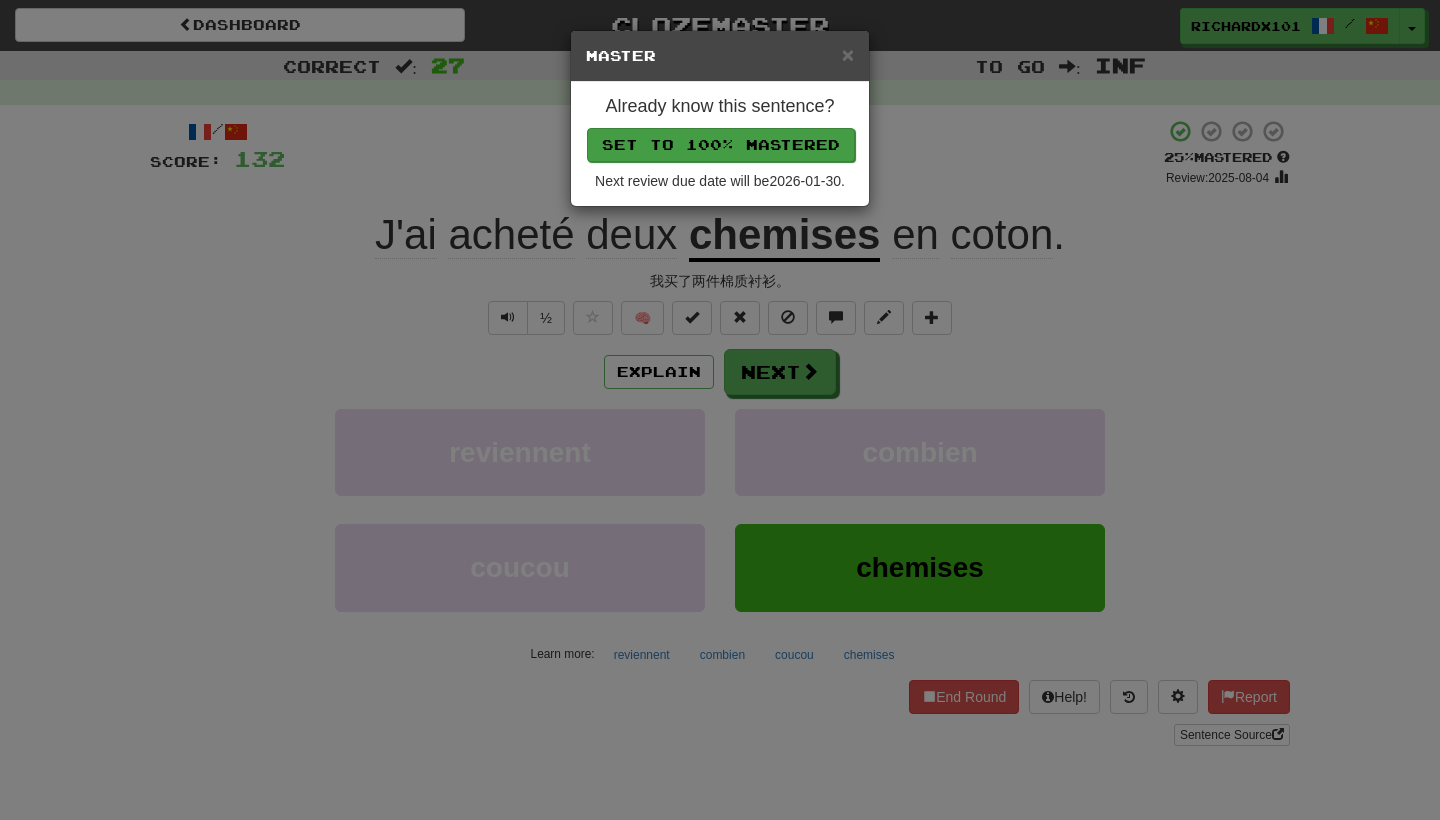 click on "Set to 100% Mastered" at bounding box center (721, 145) 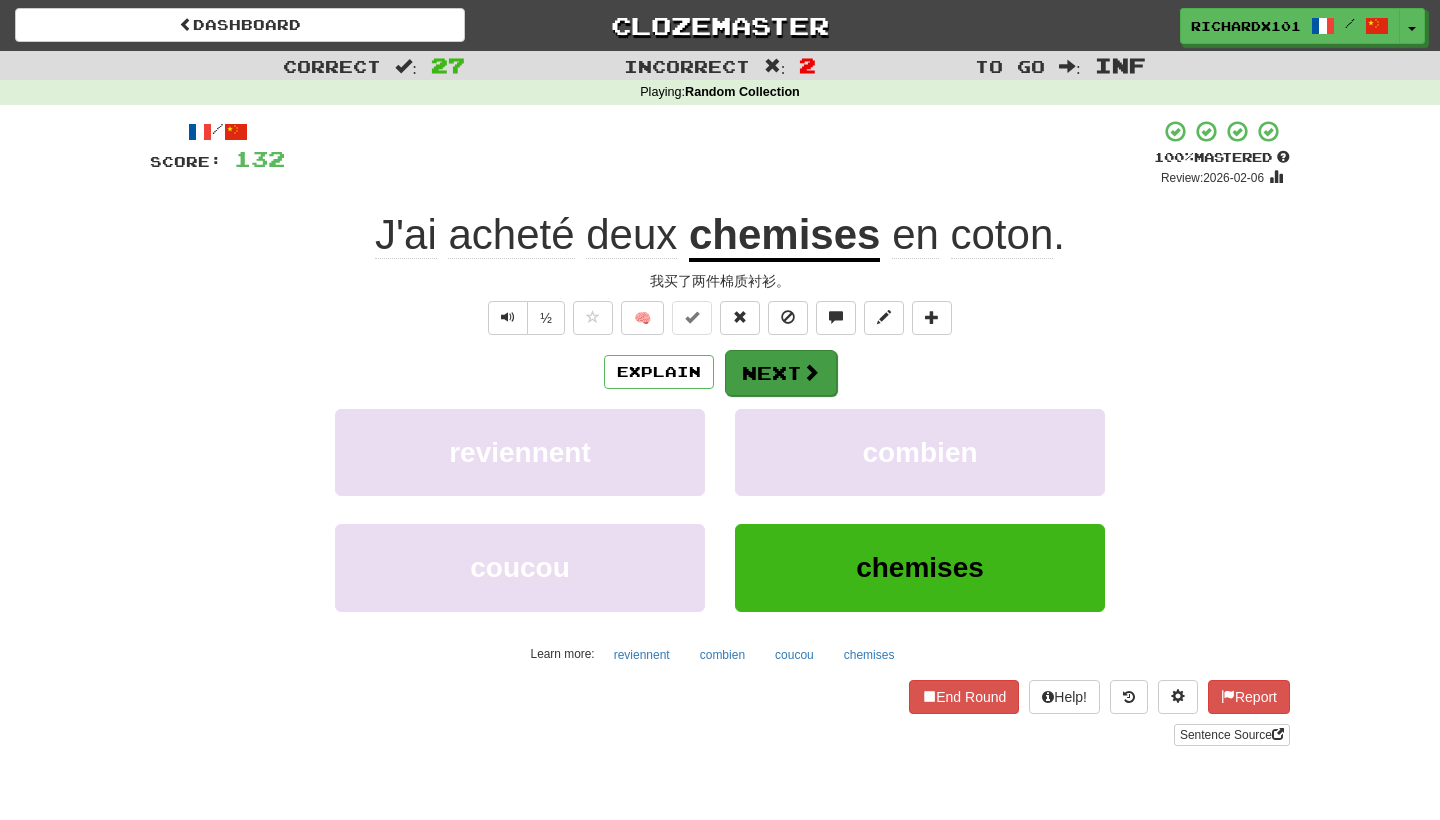 click on "Next" at bounding box center [781, 373] 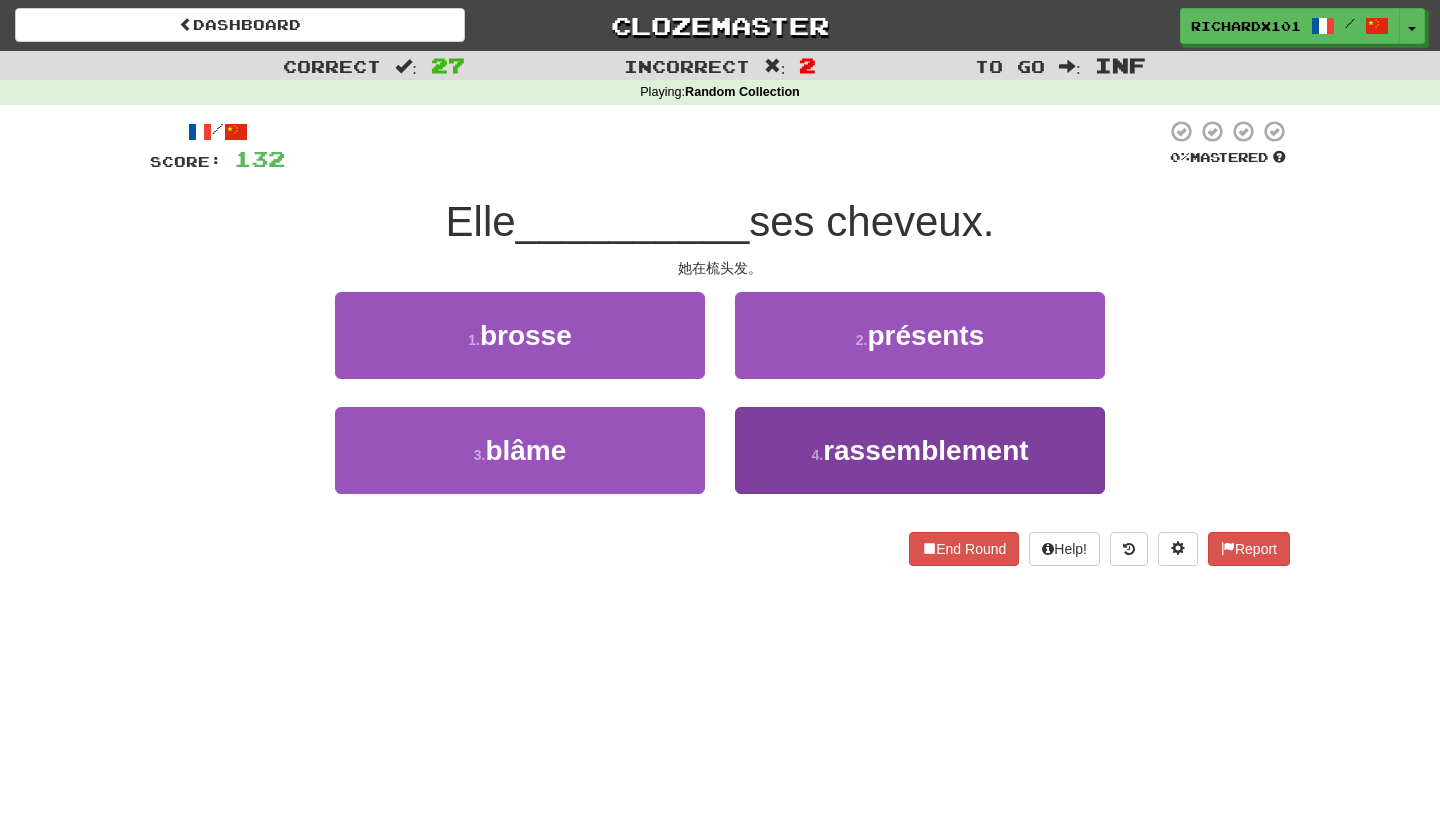 click on "4 .  rassemblement" at bounding box center (920, 450) 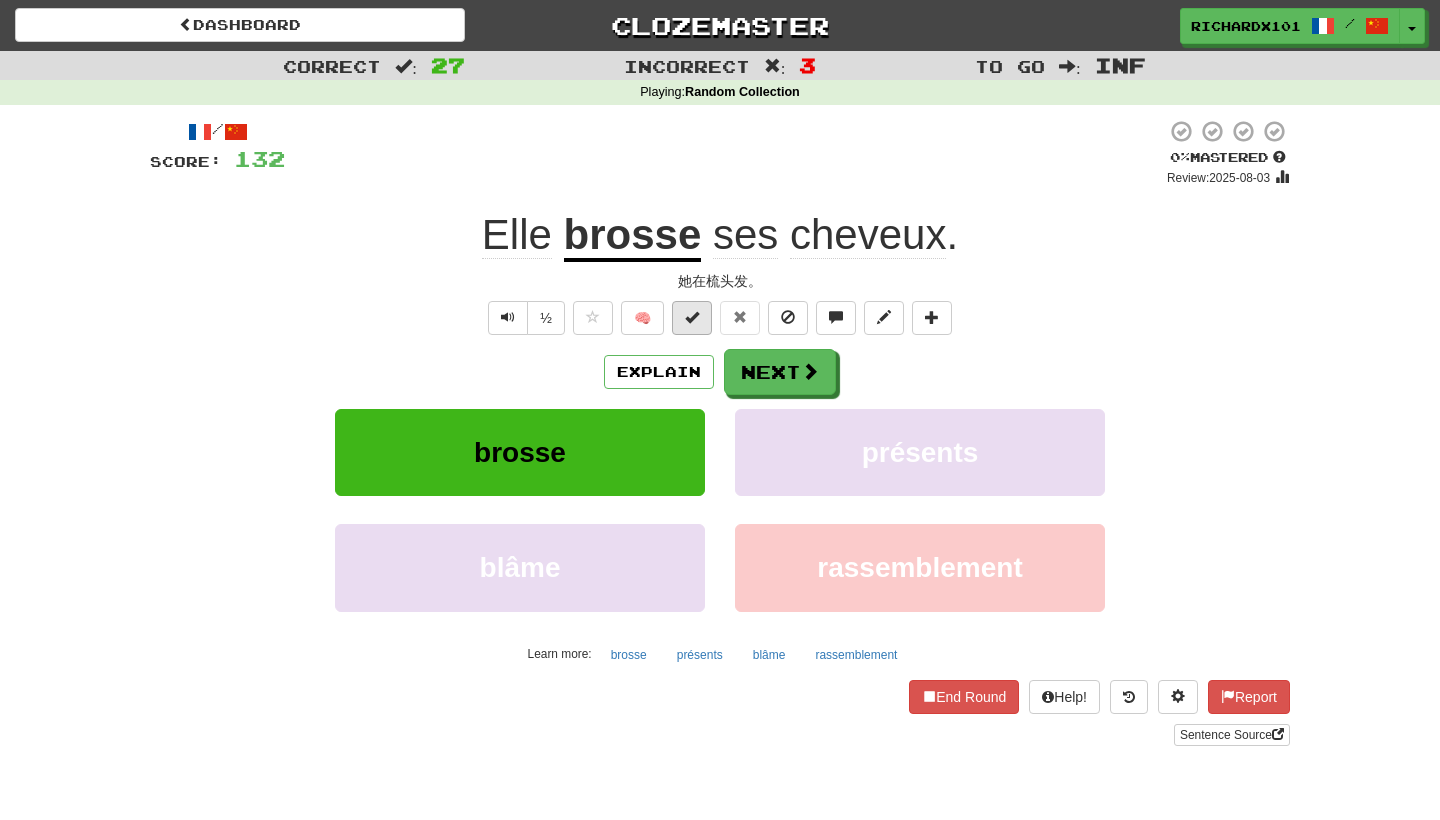 drag, startPoint x: 809, startPoint y: 370, endPoint x: 692, endPoint y: 318, distance: 128.03516 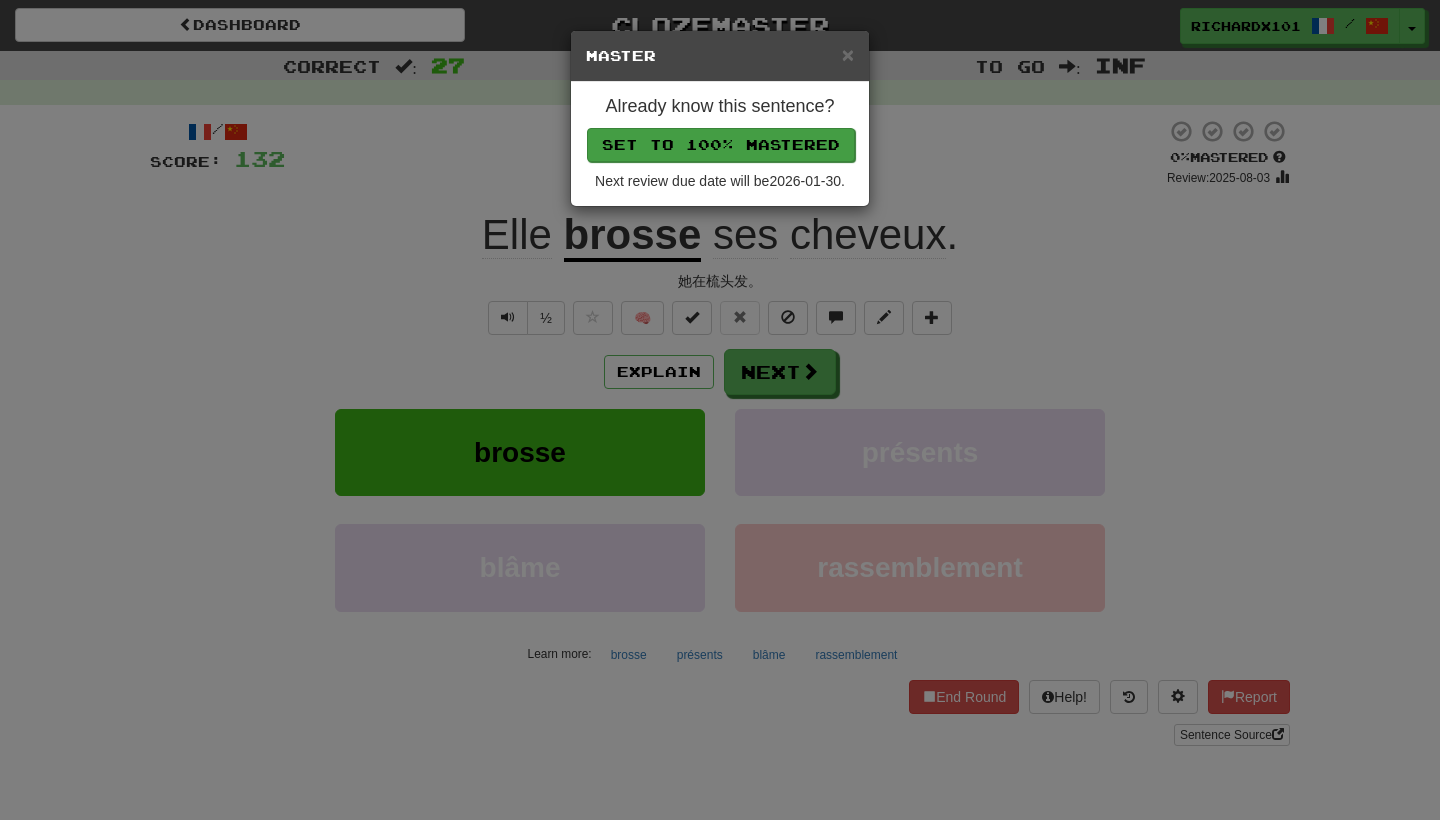 click on "Set to 100% Mastered" at bounding box center [721, 145] 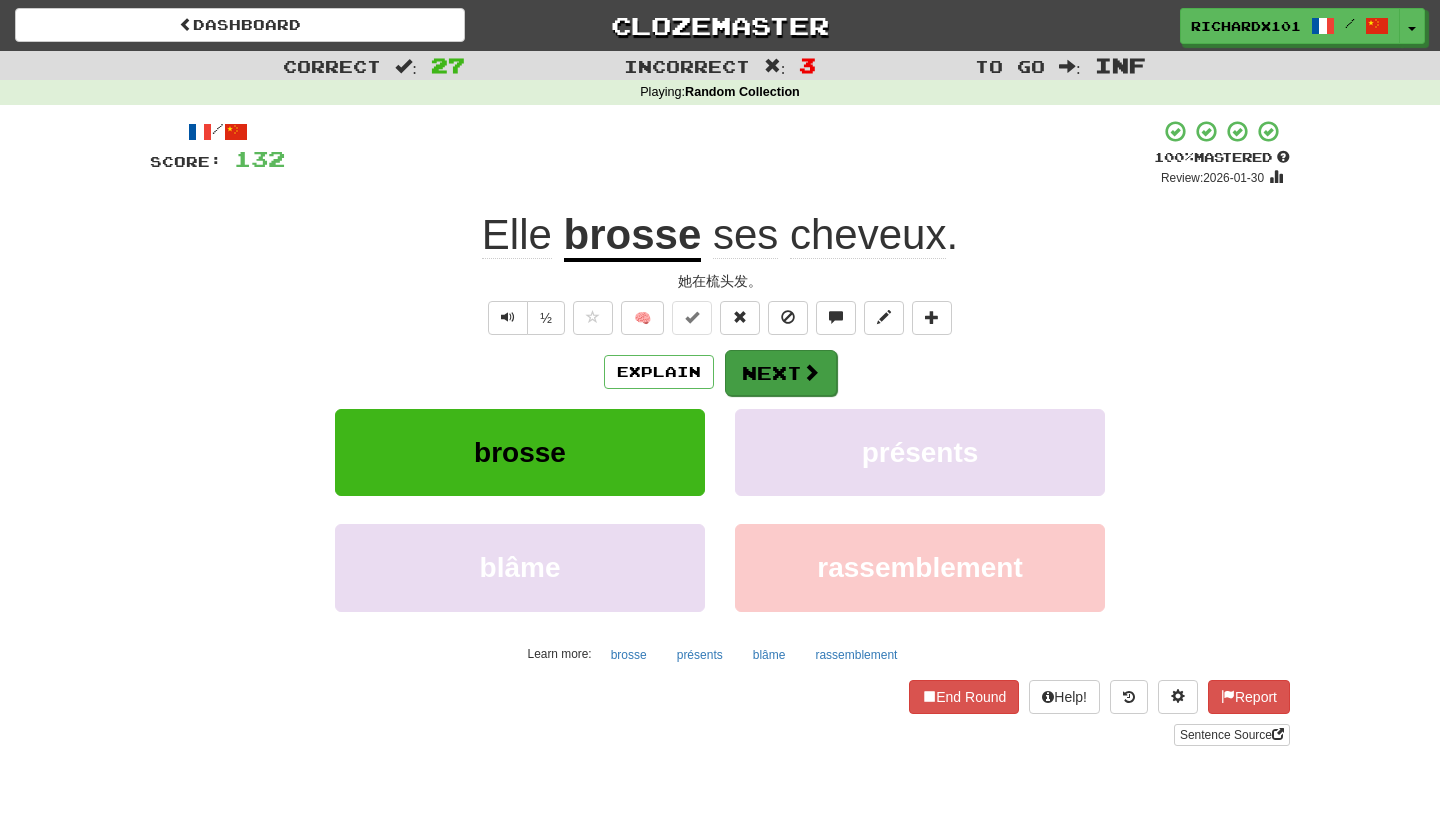 click on "Next" at bounding box center [781, 373] 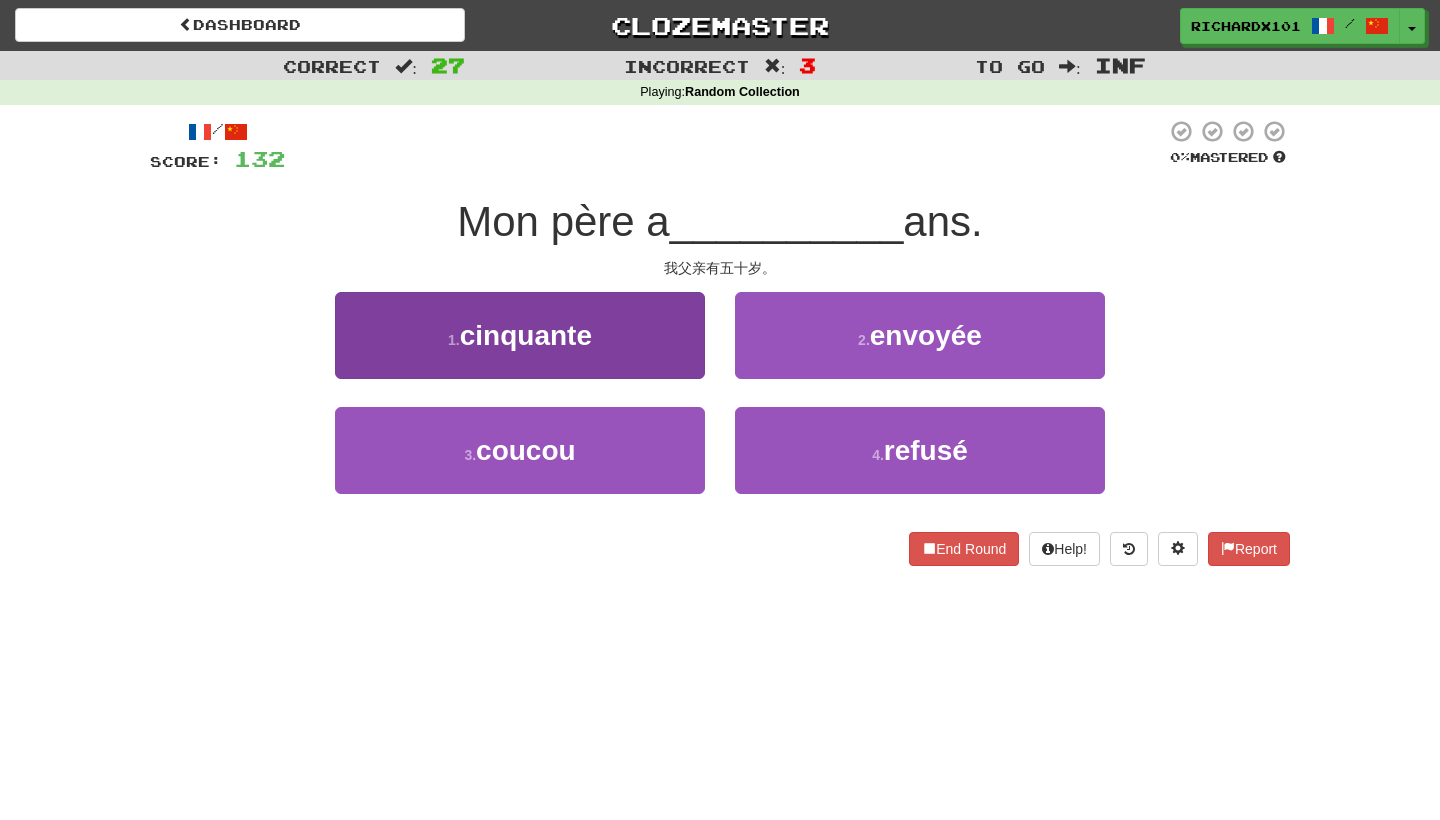 click on "1 .  cinquante" at bounding box center [520, 335] 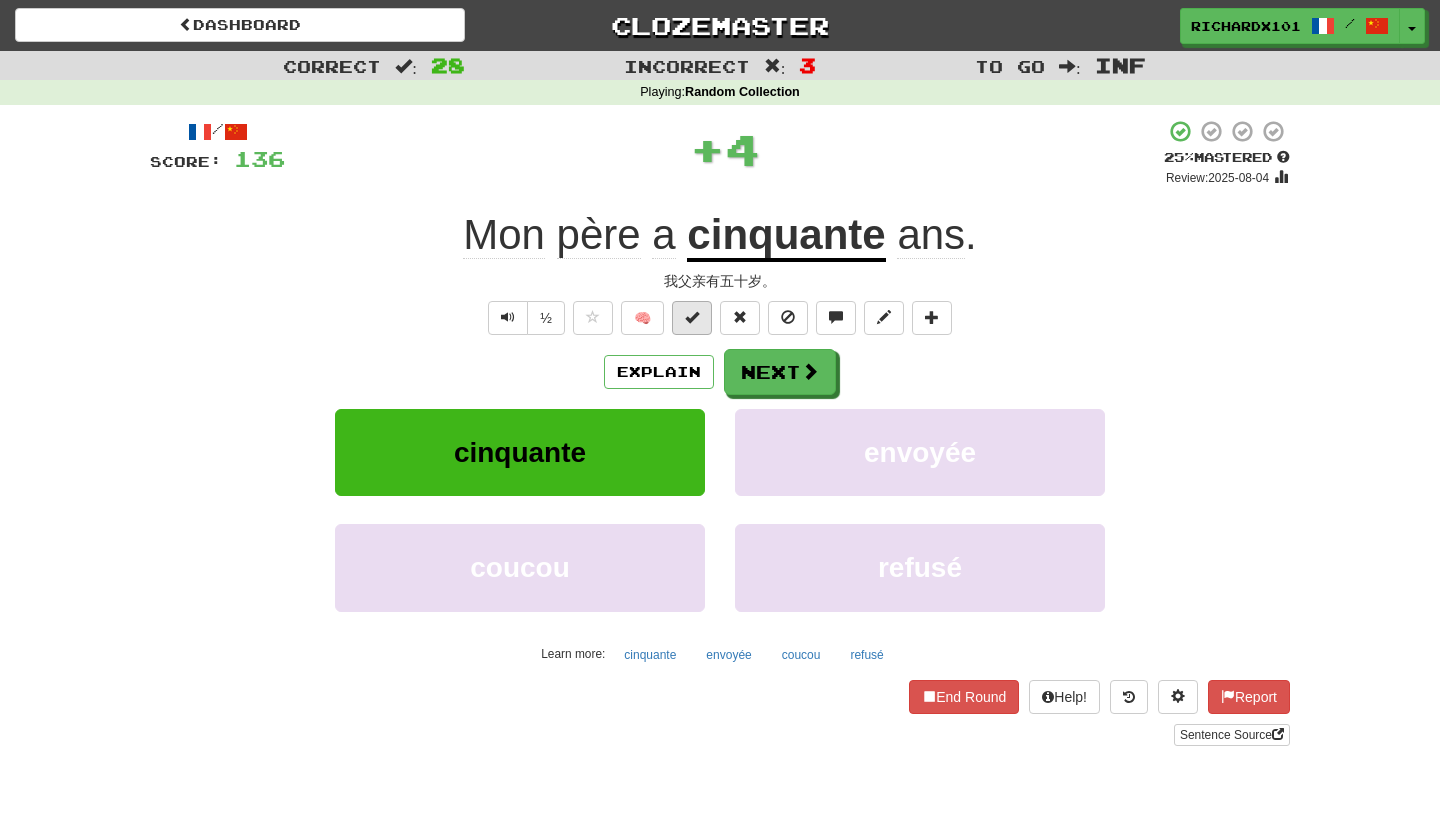 click at bounding box center (692, 317) 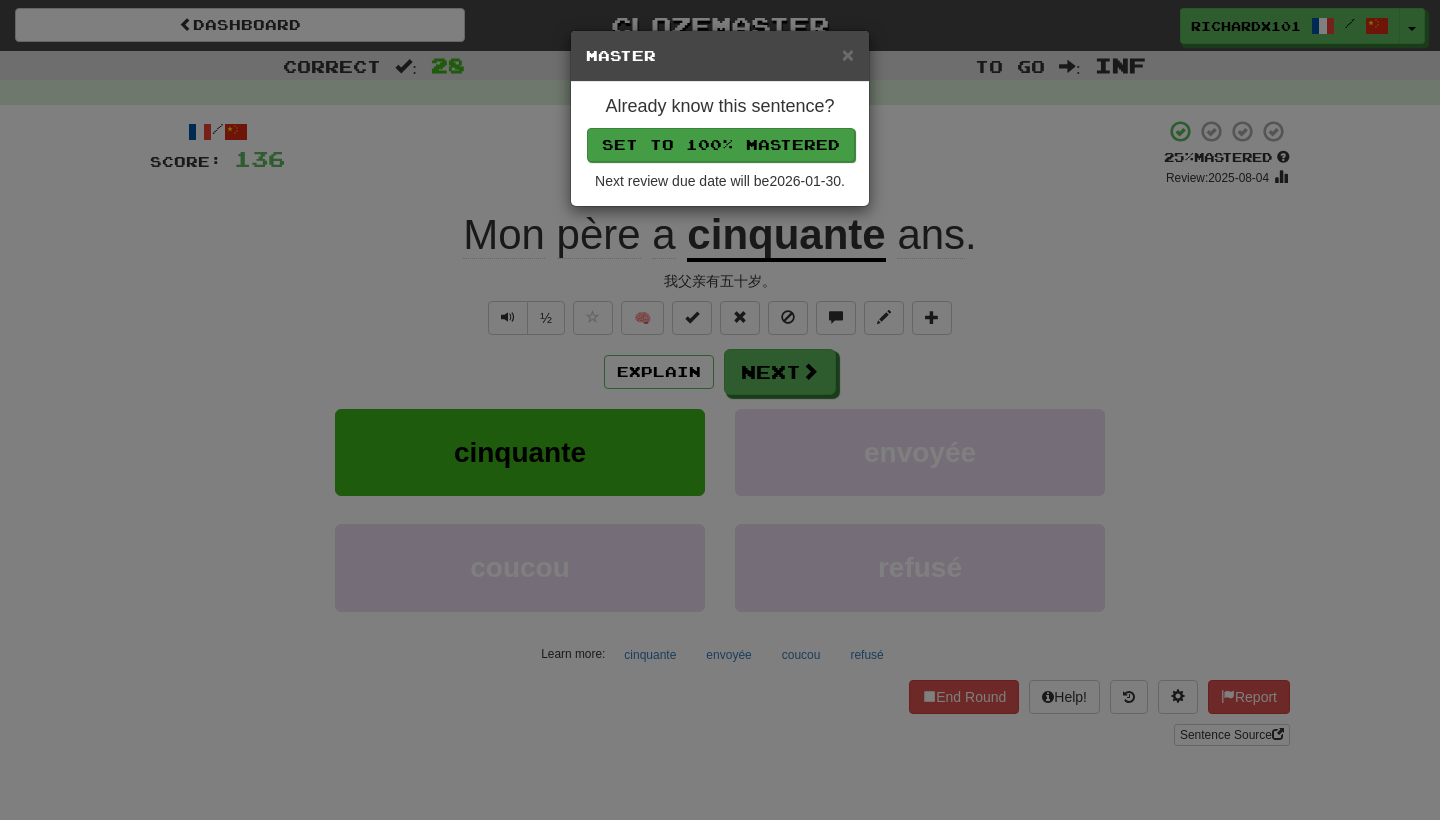 click on "Set to 100% Mastered" at bounding box center [721, 145] 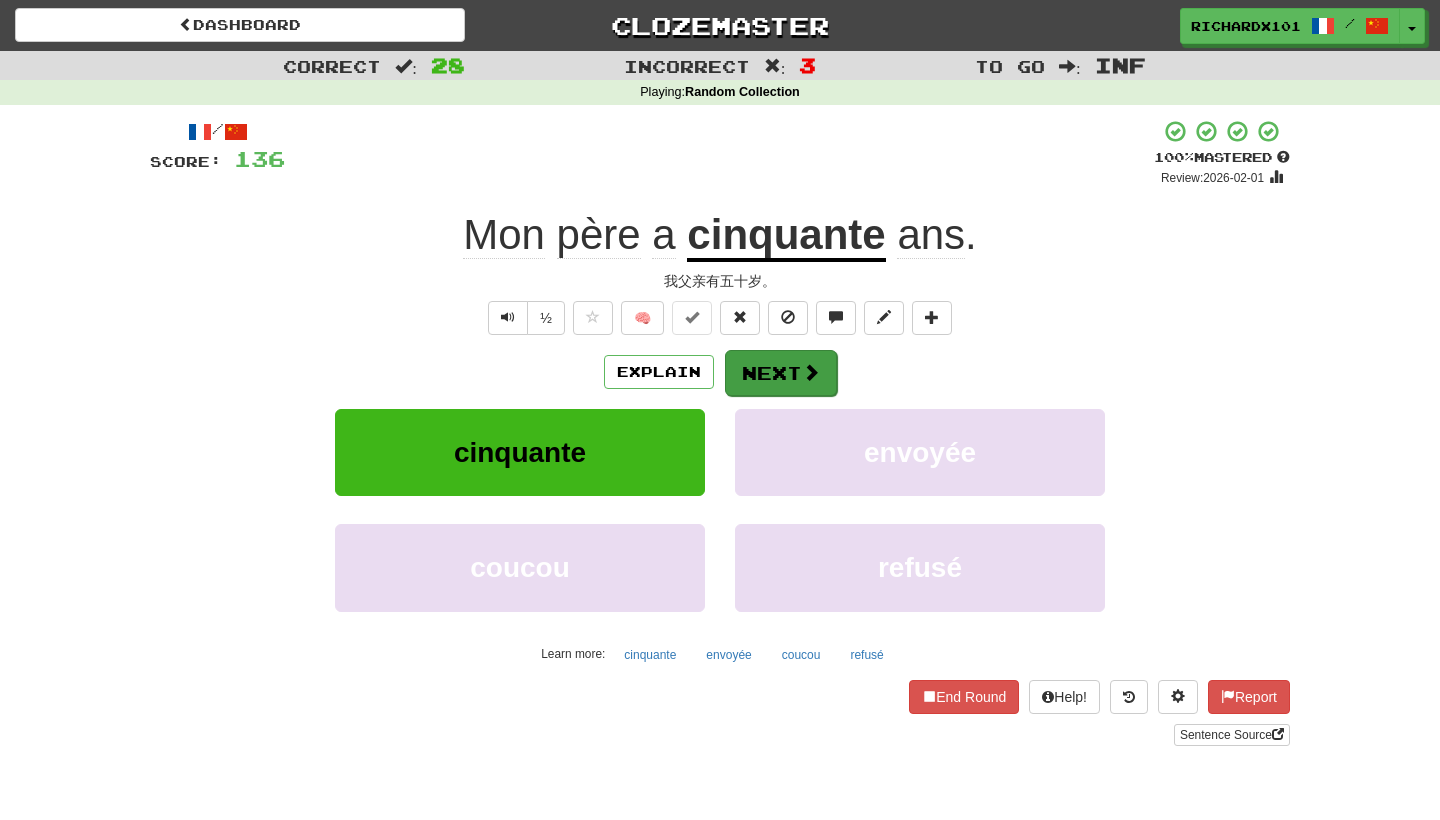 click on "Next" at bounding box center [781, 373] 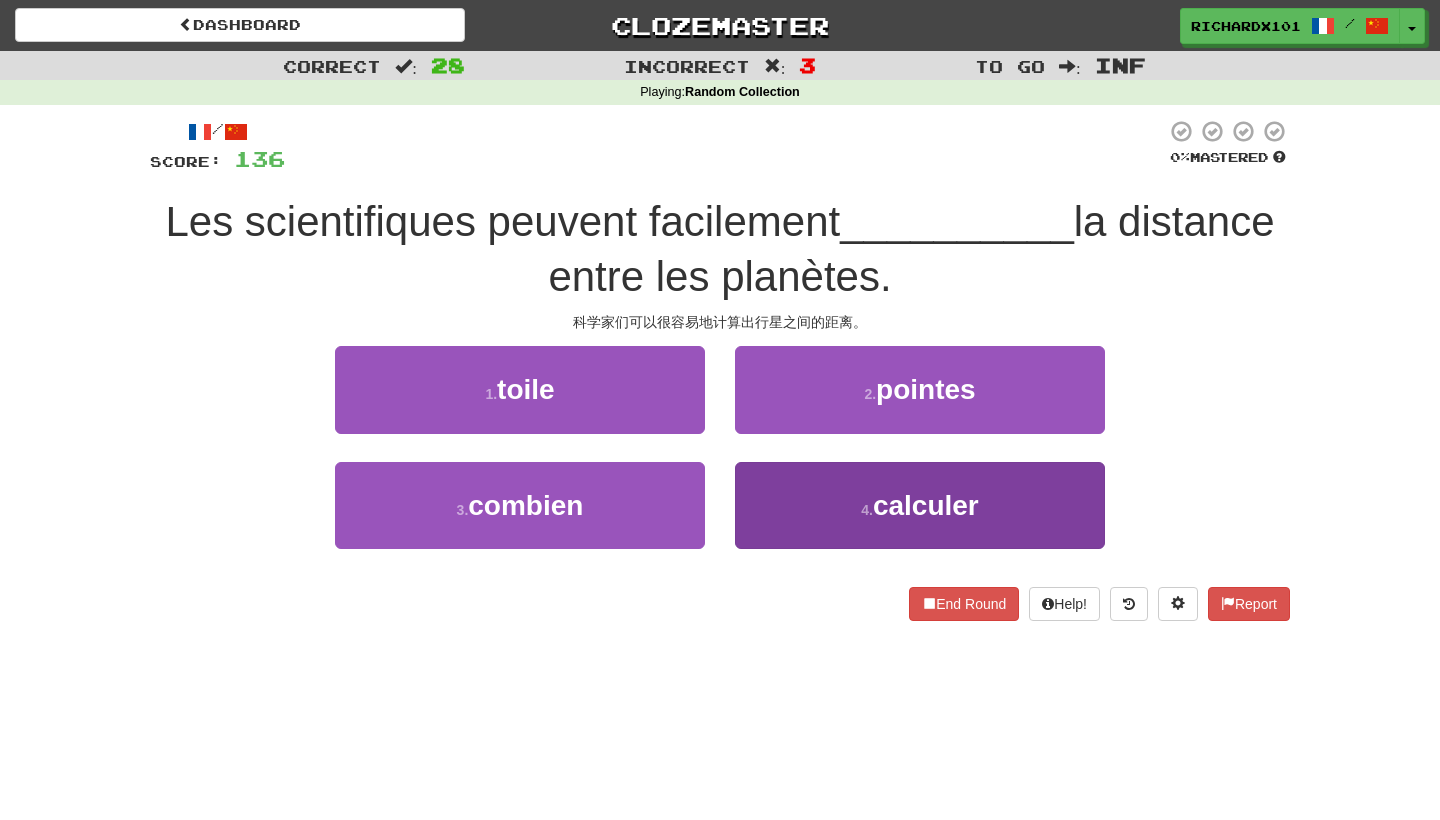 click on "4 .  calculer" at bounding box center [920, 505] 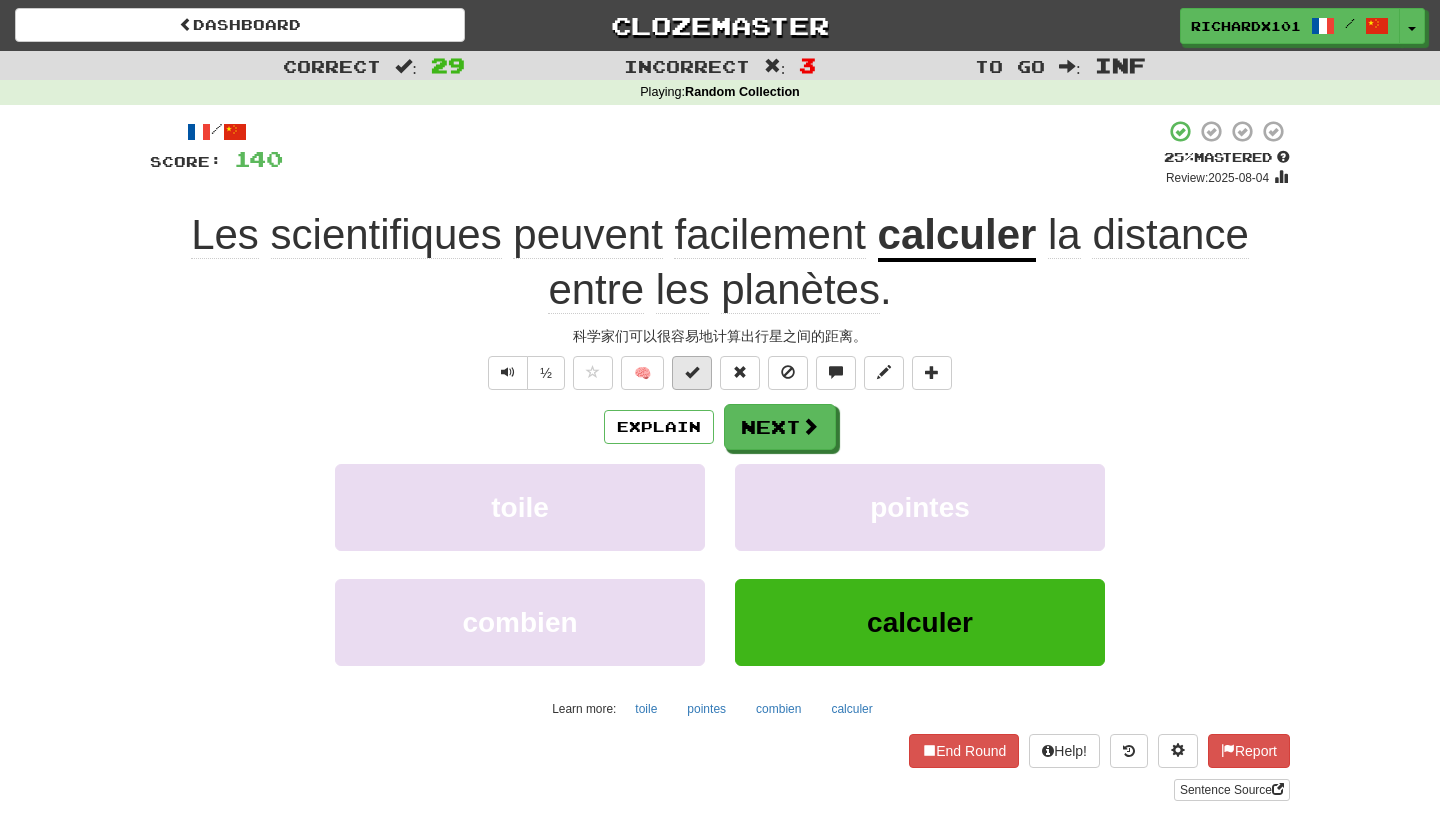 click at bounding box center [692, 373] 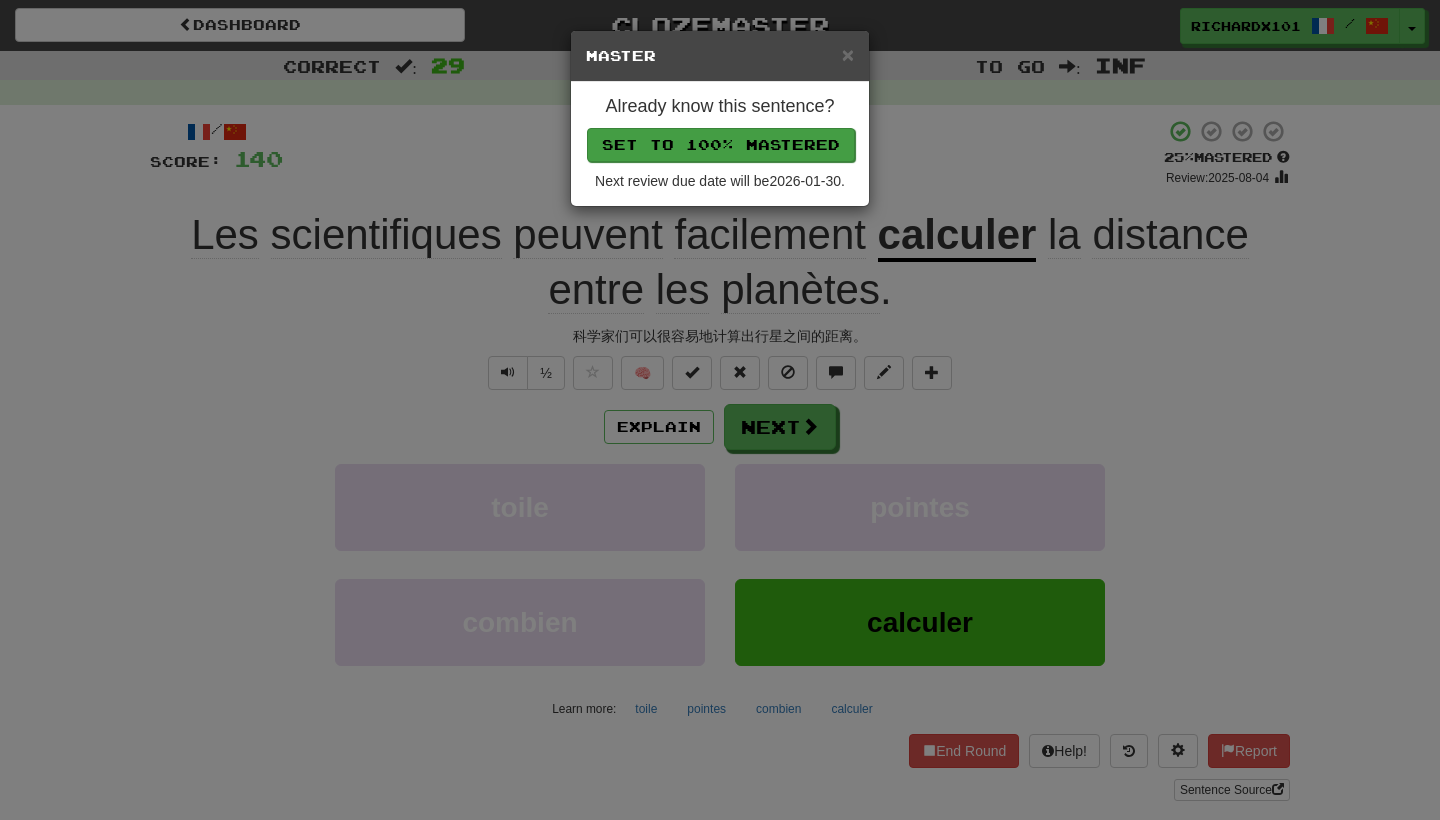 click on "Set to 100% Mastered" at bounding box center (721, 145) 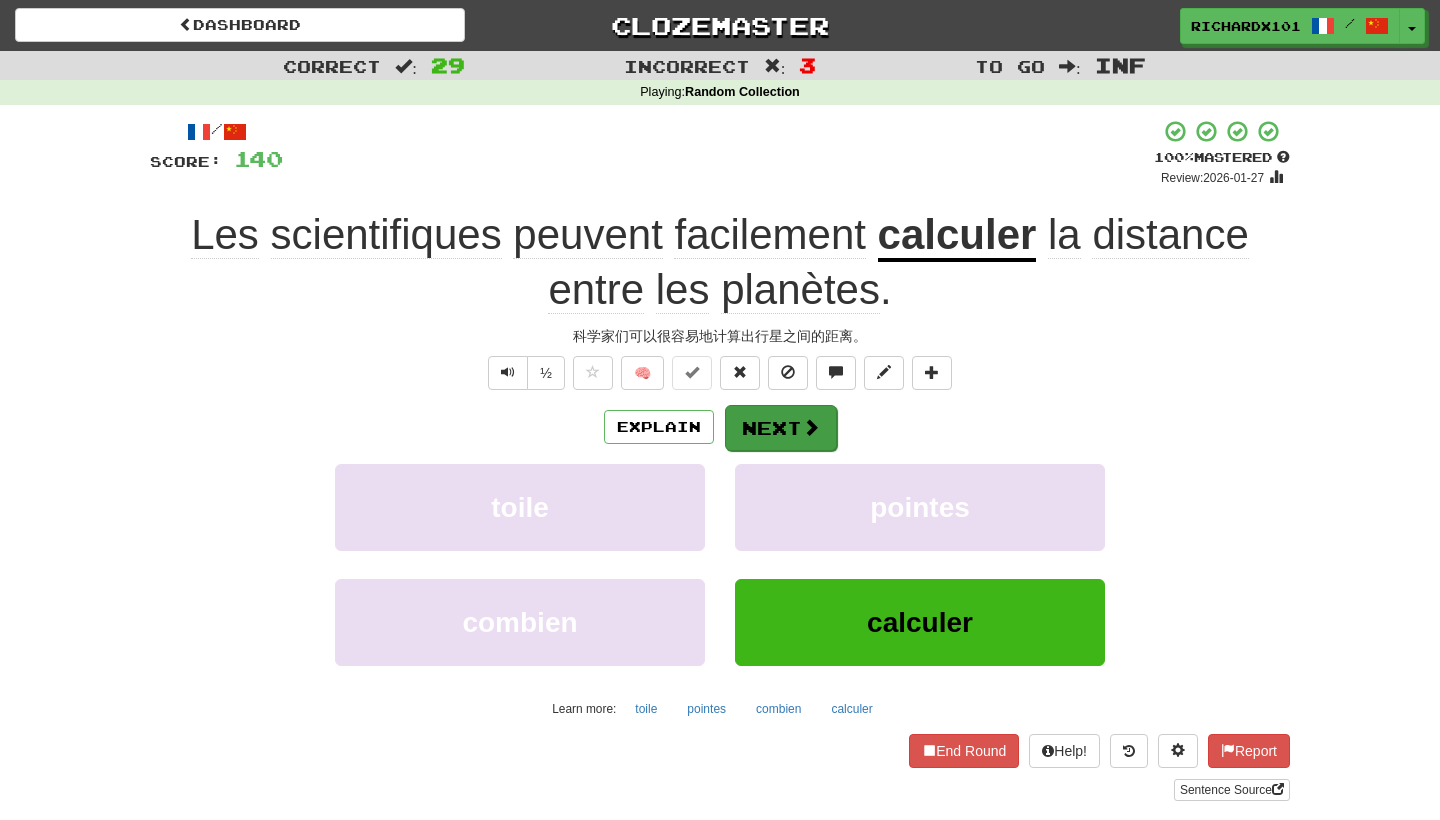 click on "Next" at bounding box center (781, 428) 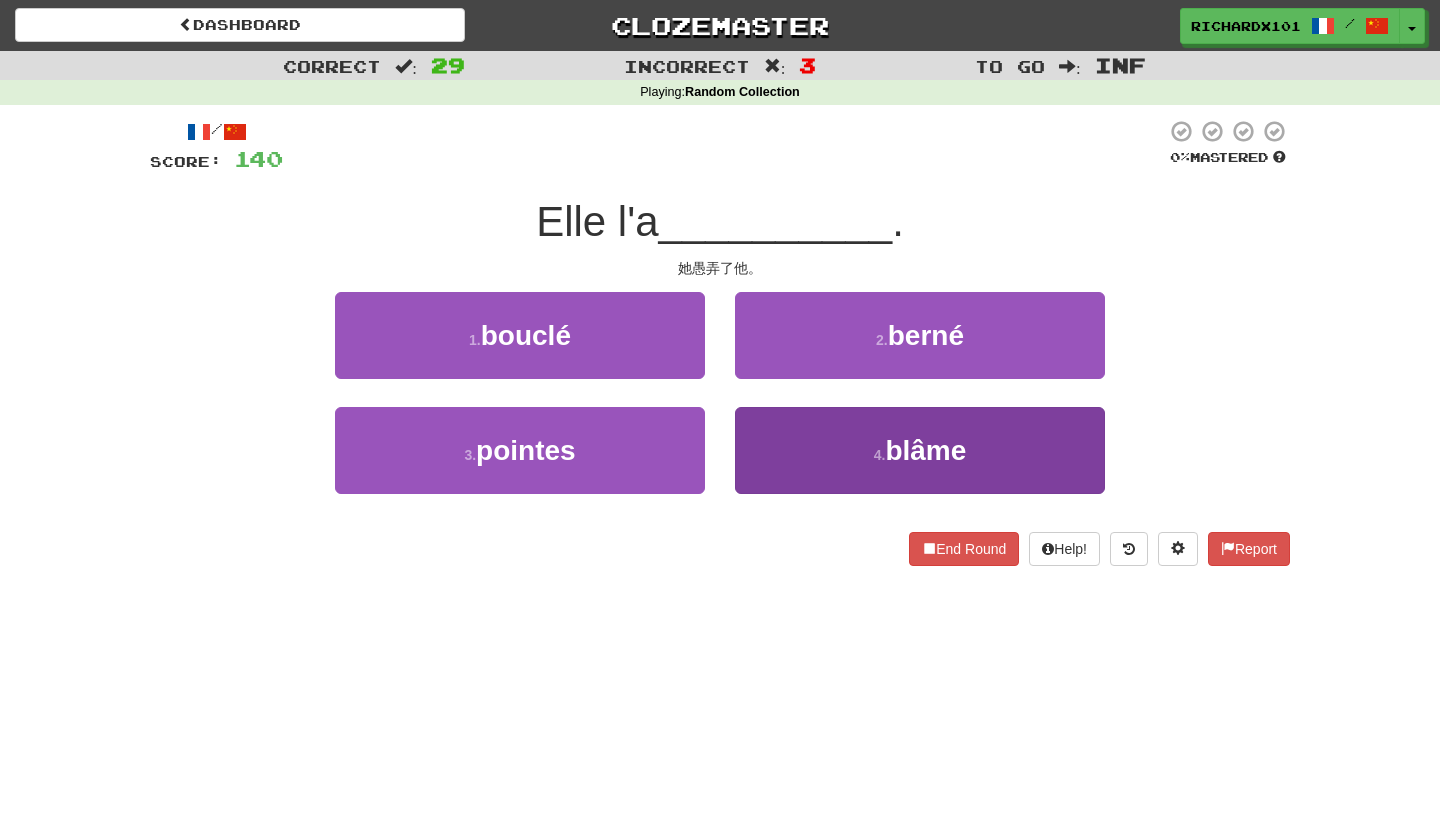 click on "4 .  blâme" at bounding box center (920, 450) 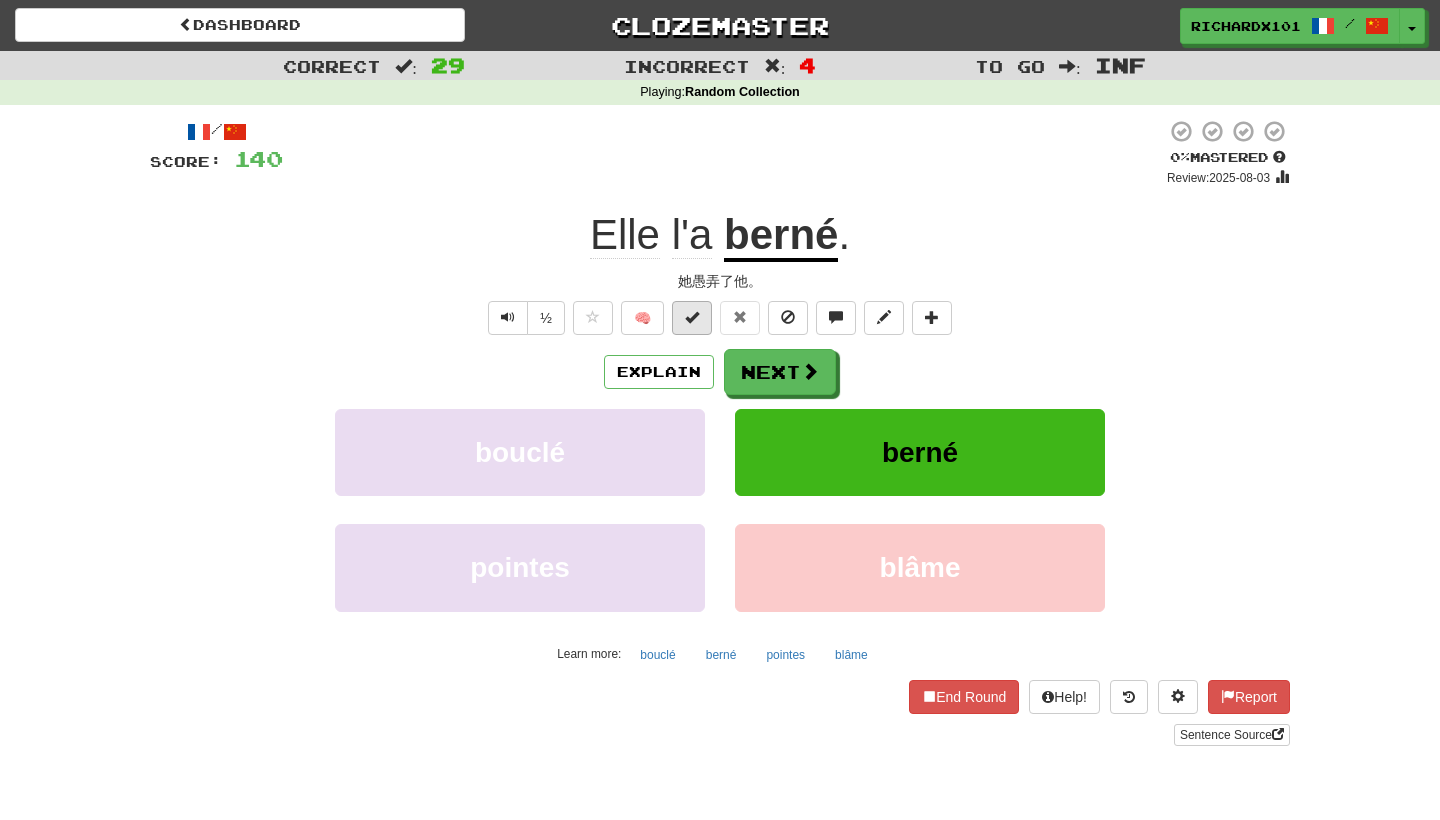 click at bounding box center [692, 318] 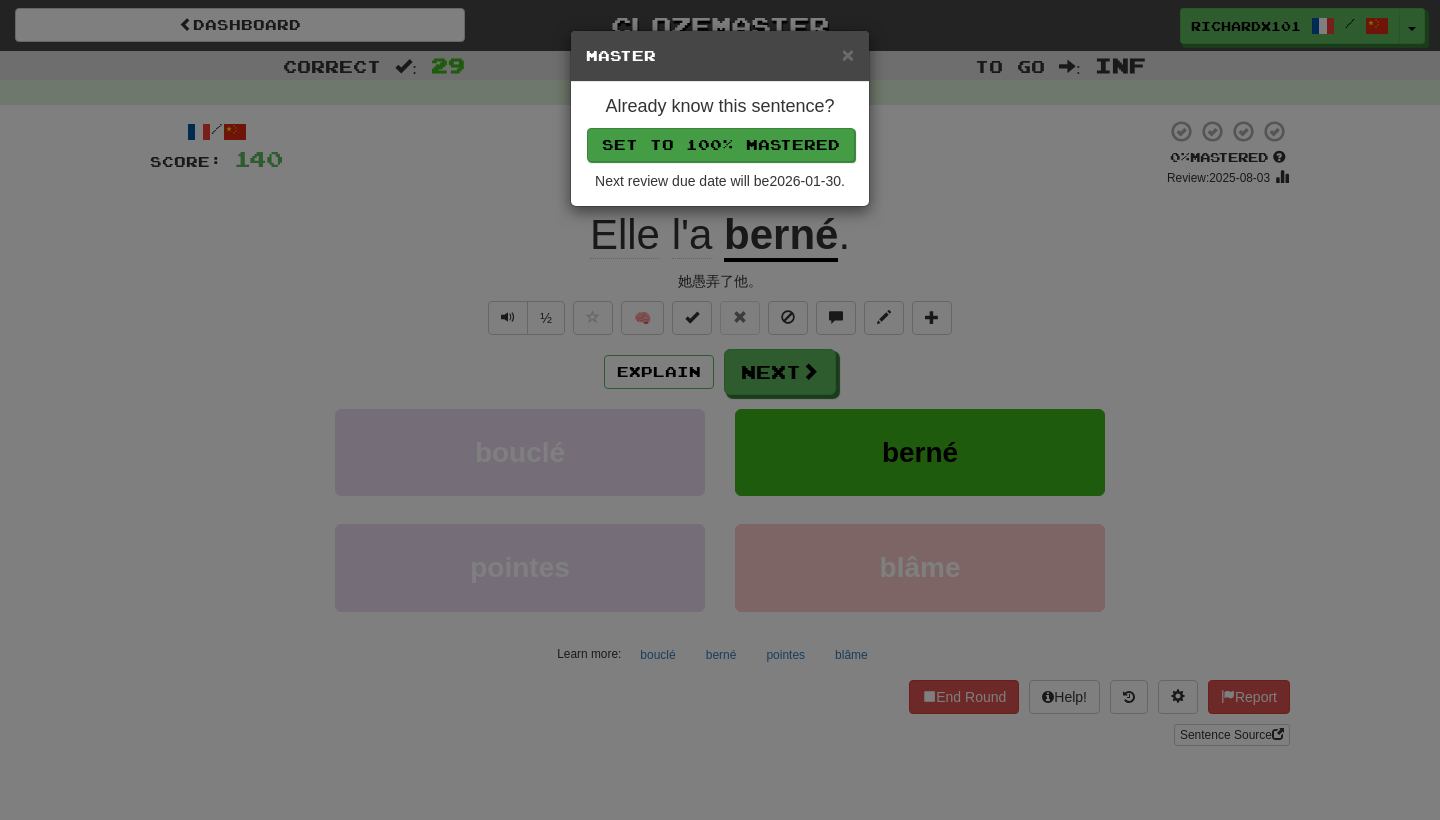 click on "Set to 100% Mastered" at bounding box center (721, 145) 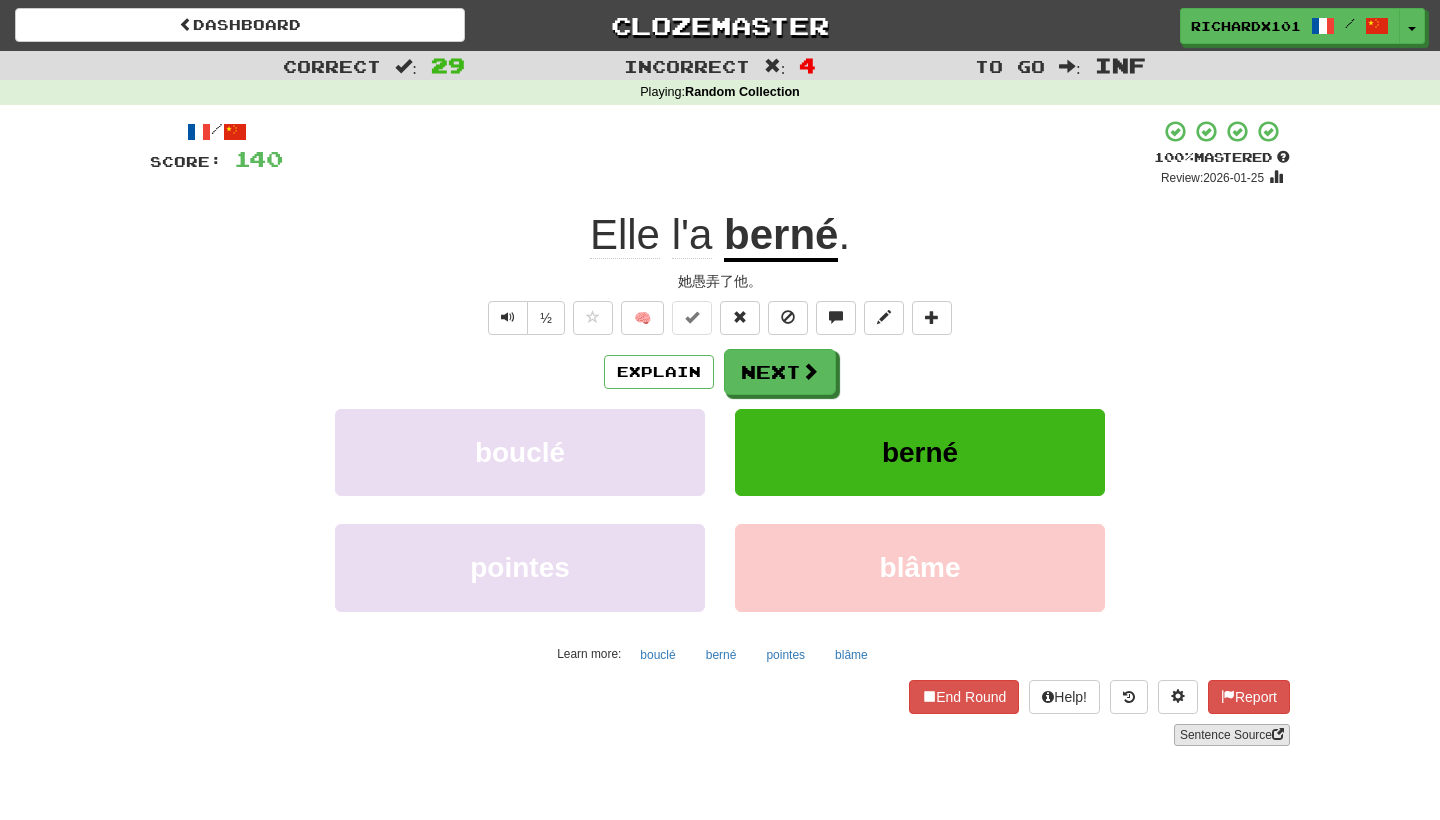 click on "Sentence Source" at bounding box center (1232, 735) 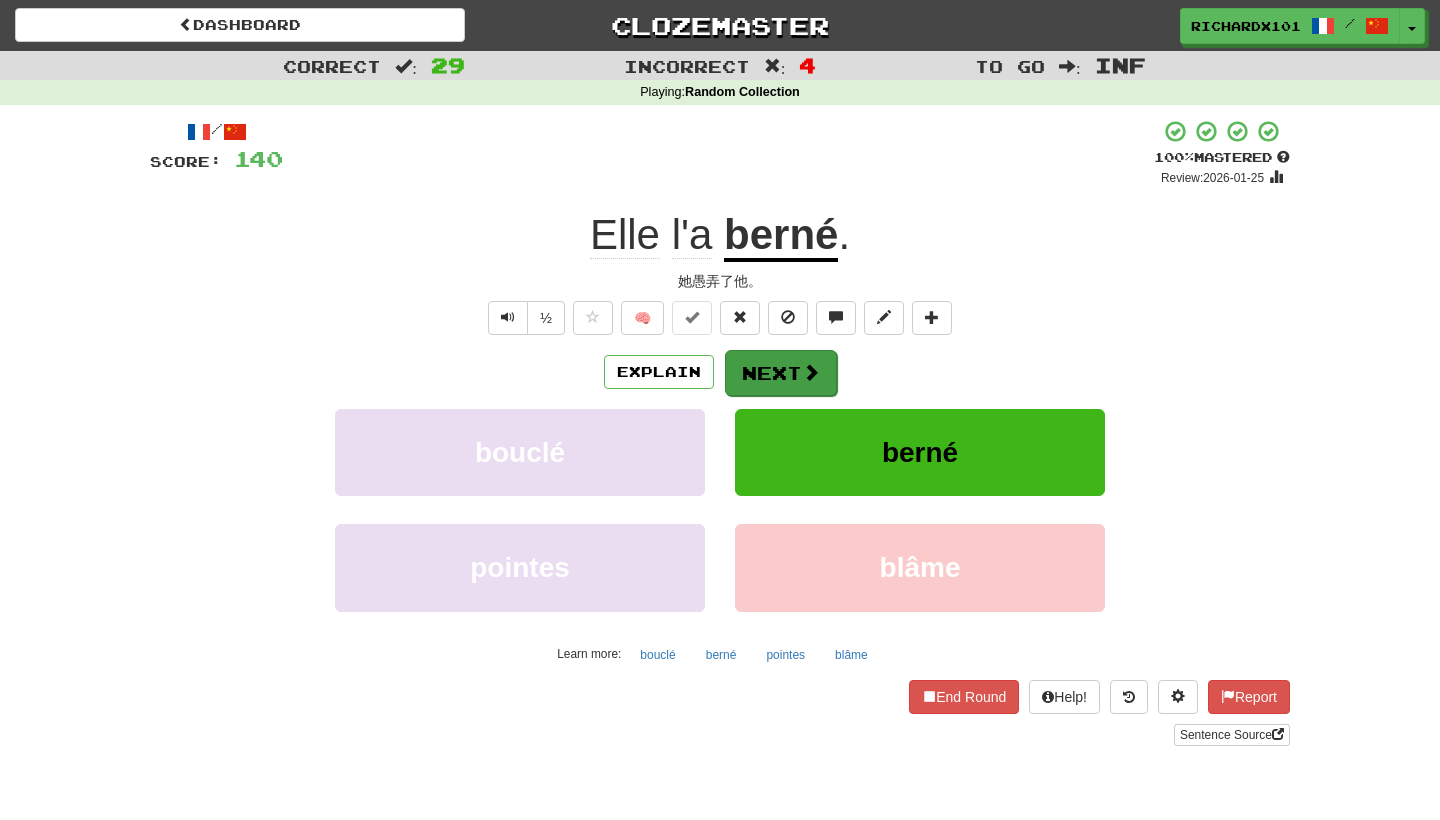 click on "Next" at bounding box center [781, 373] 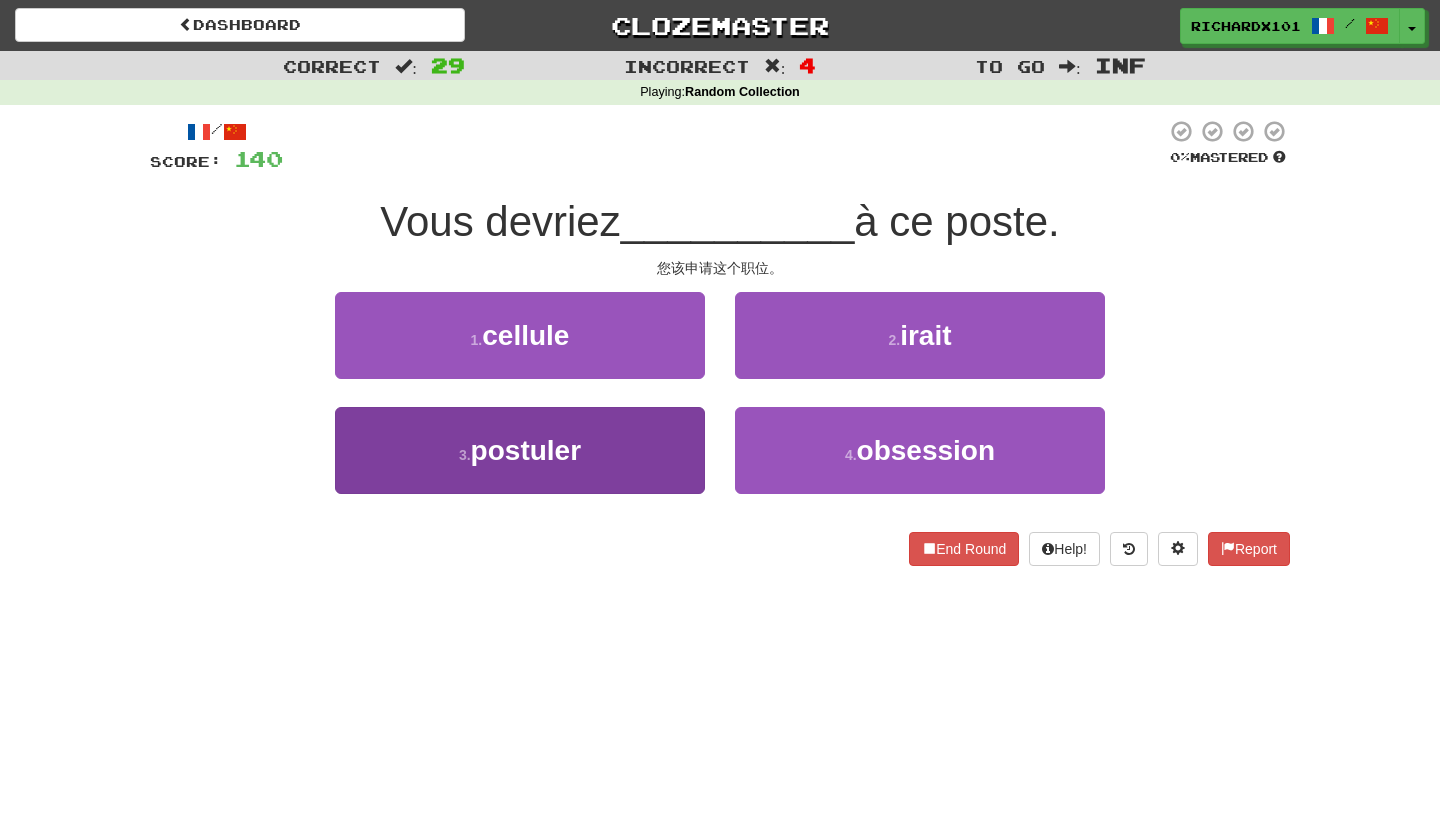 click on "3 .  postuler" at bounding box center (520, 450) 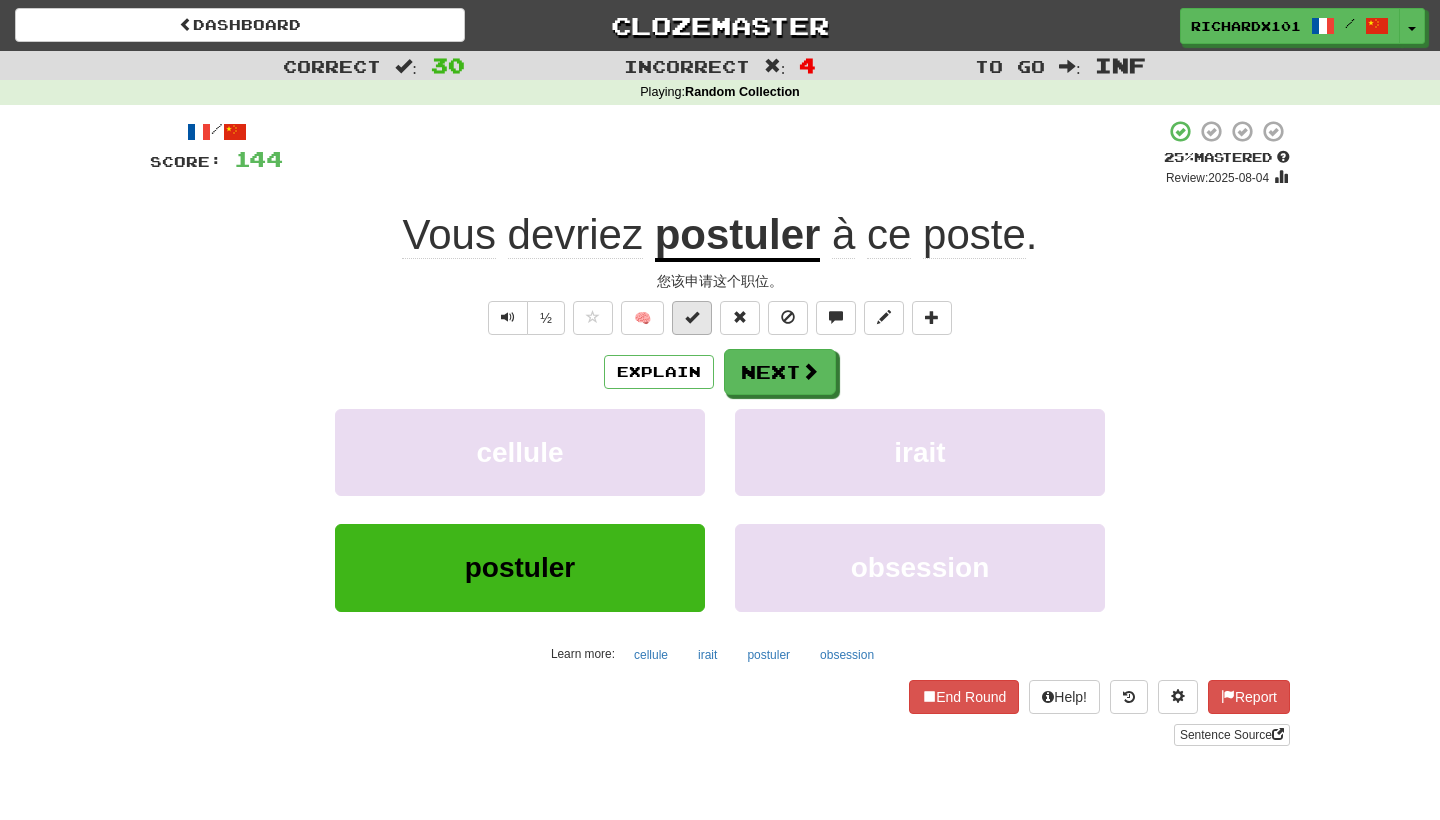 click at bounding box center [692, 318] 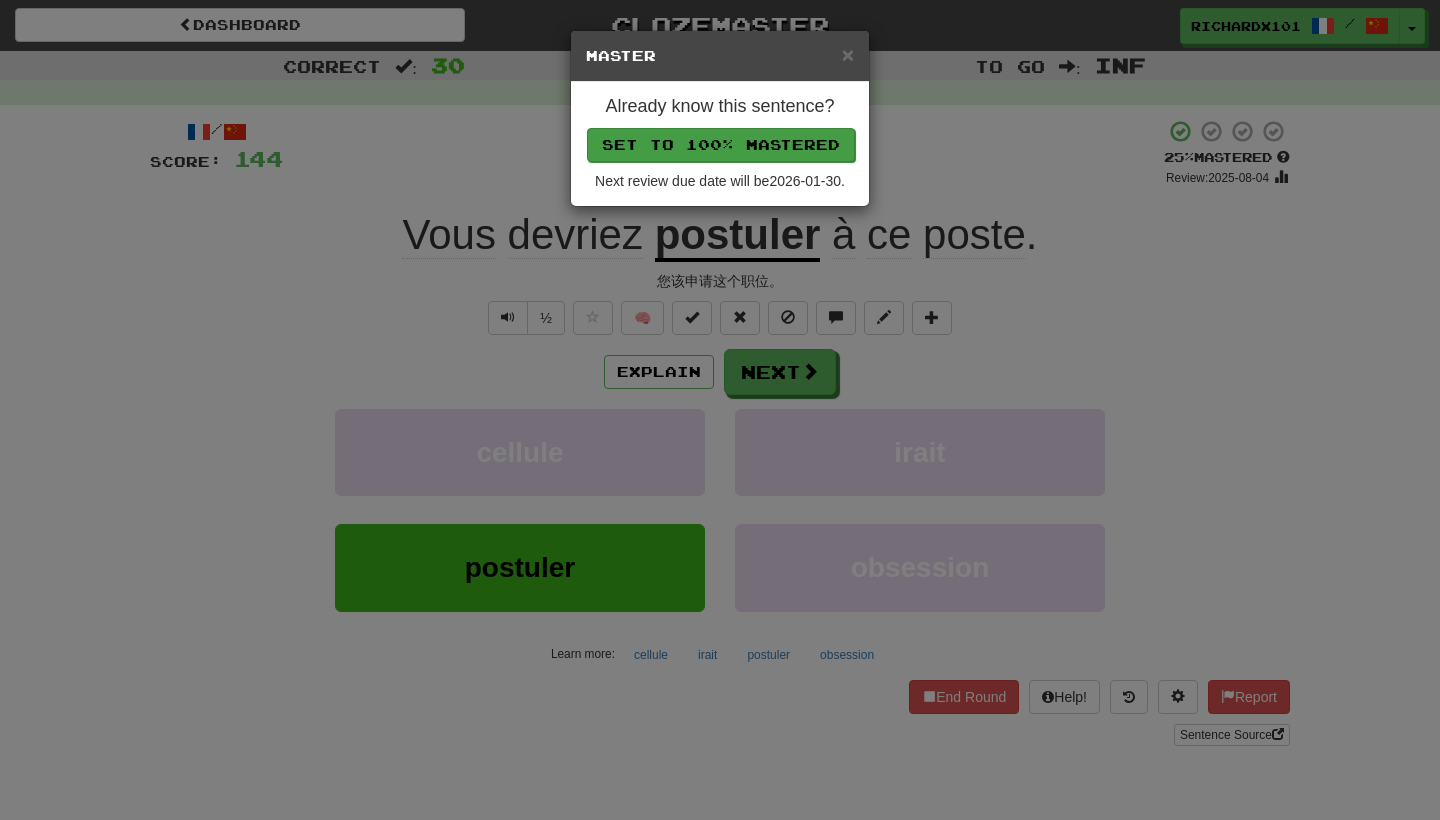 click on "Set to 100% Mastered" at bounding box center [721, 145] 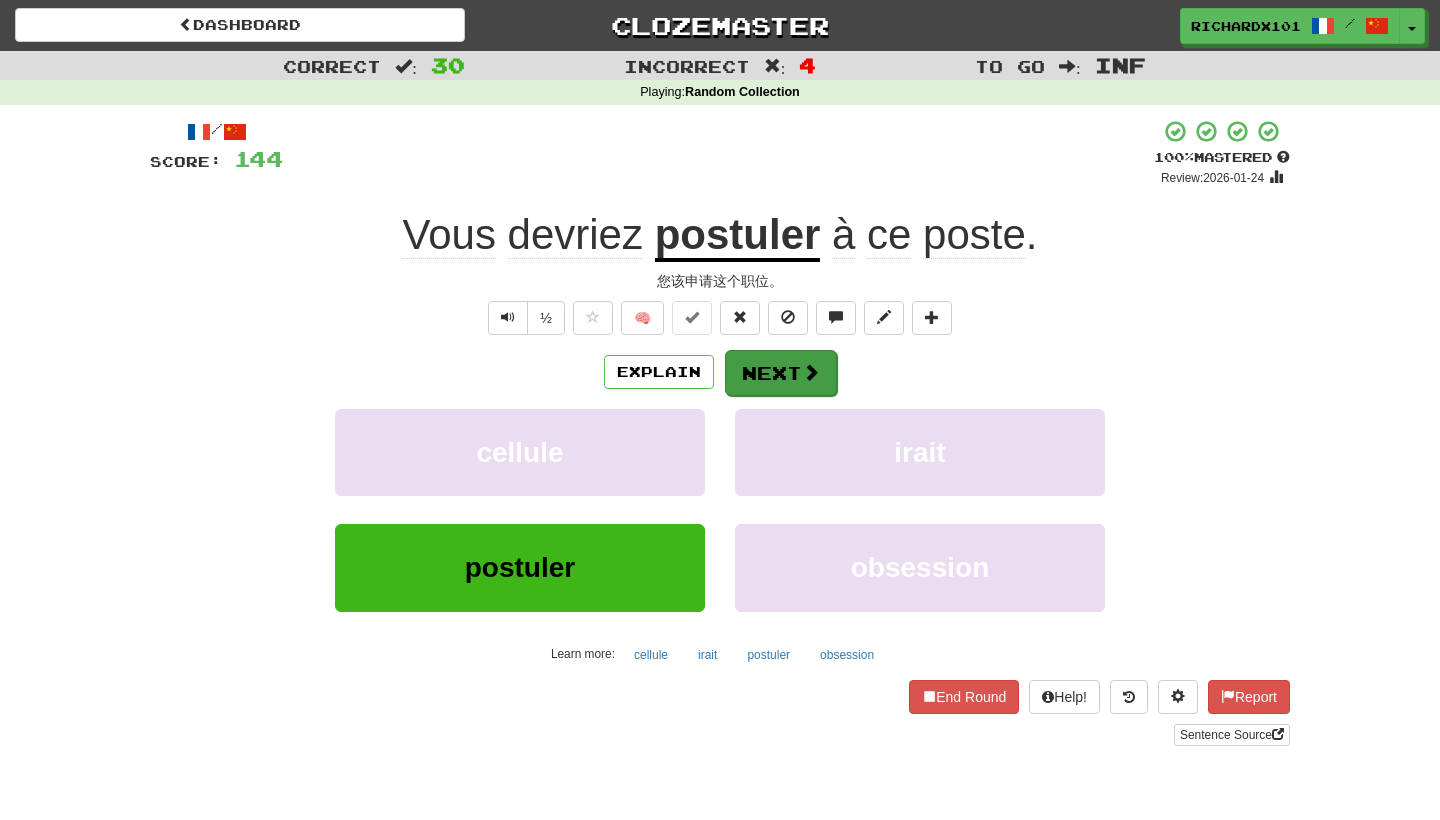 click on "Next" at bounding box center [781, 373] 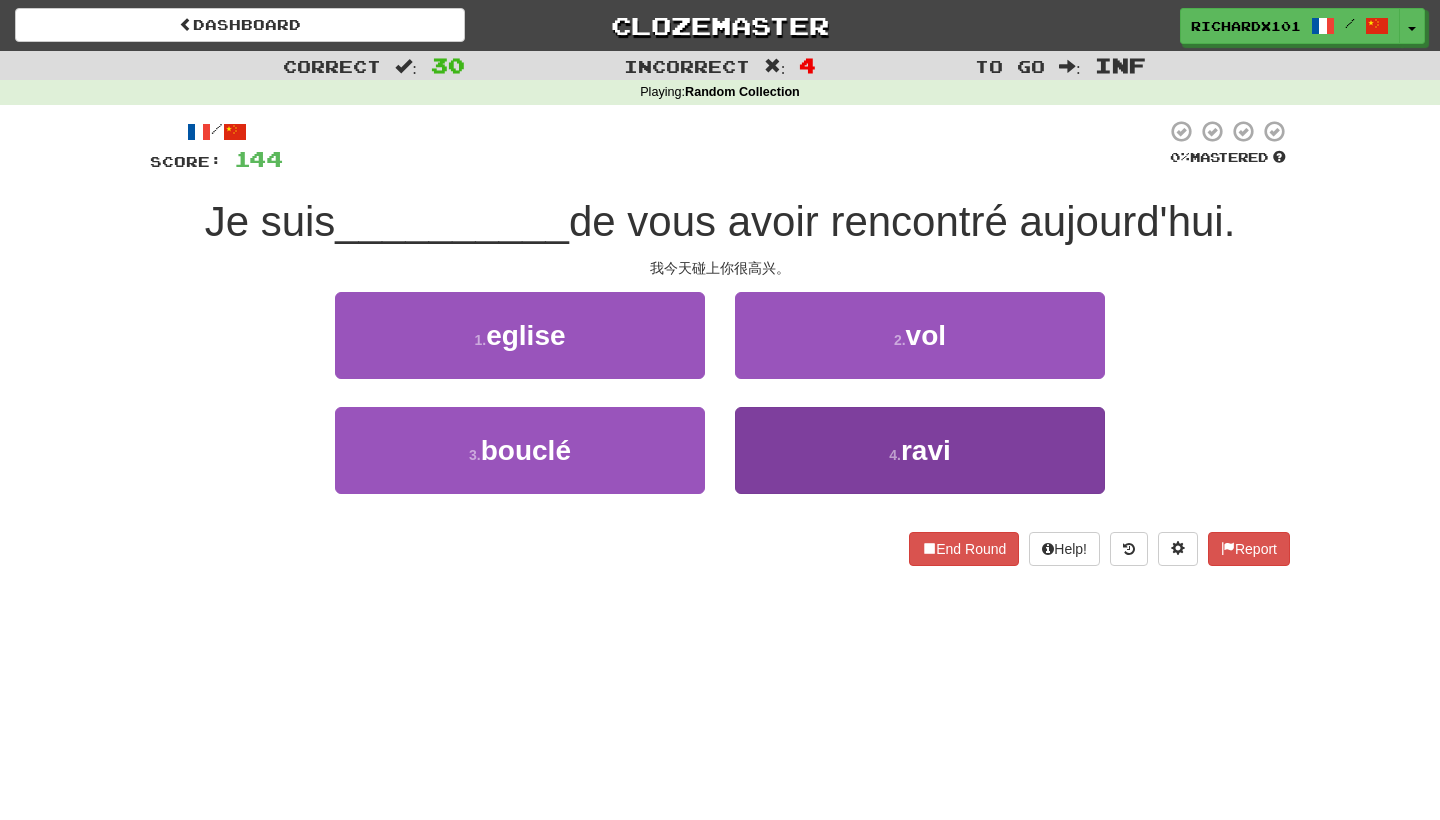 click on "4 .  ravi" at bounding box center [920, 450] 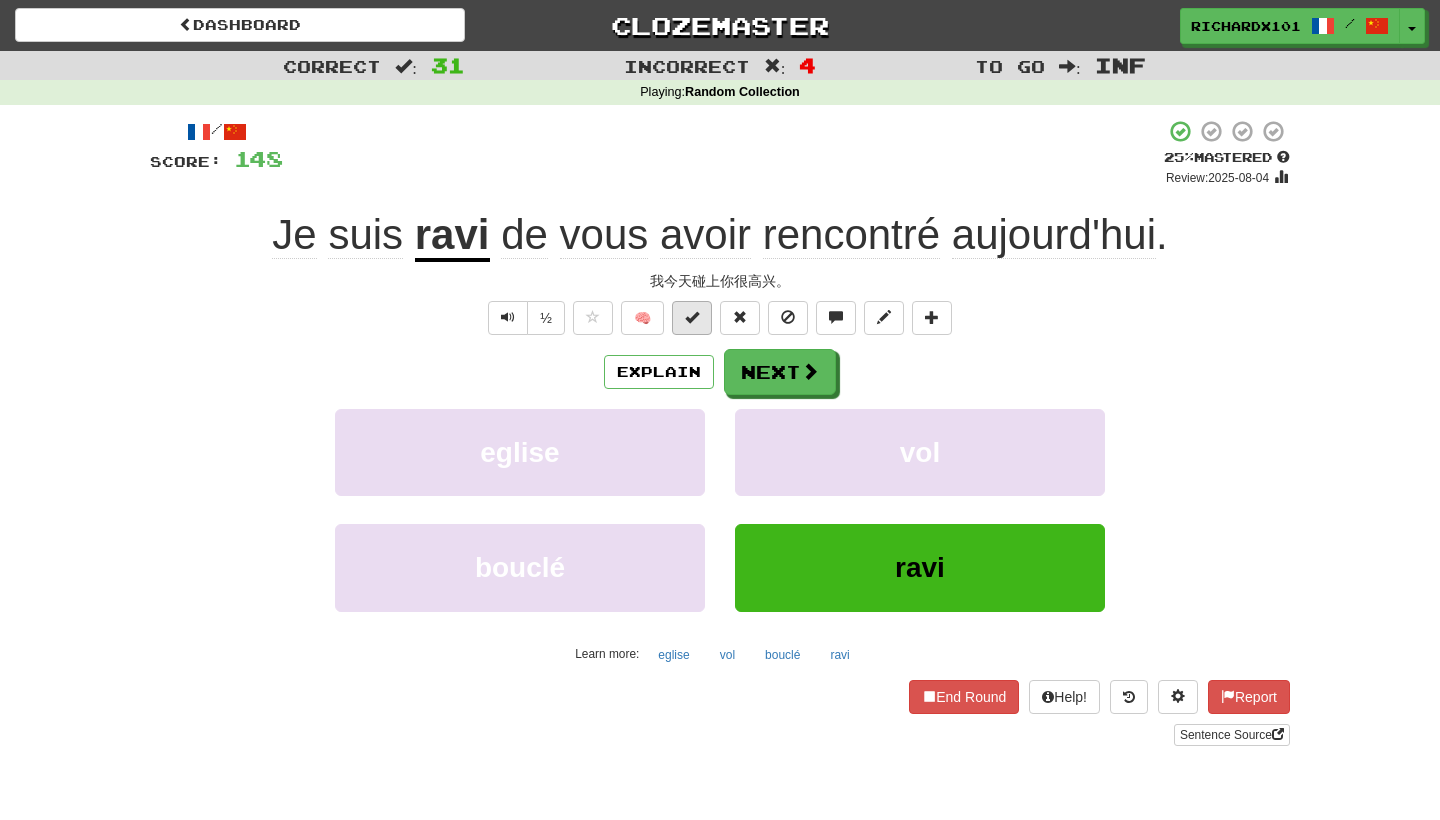 click at bounding box center (692, 318) 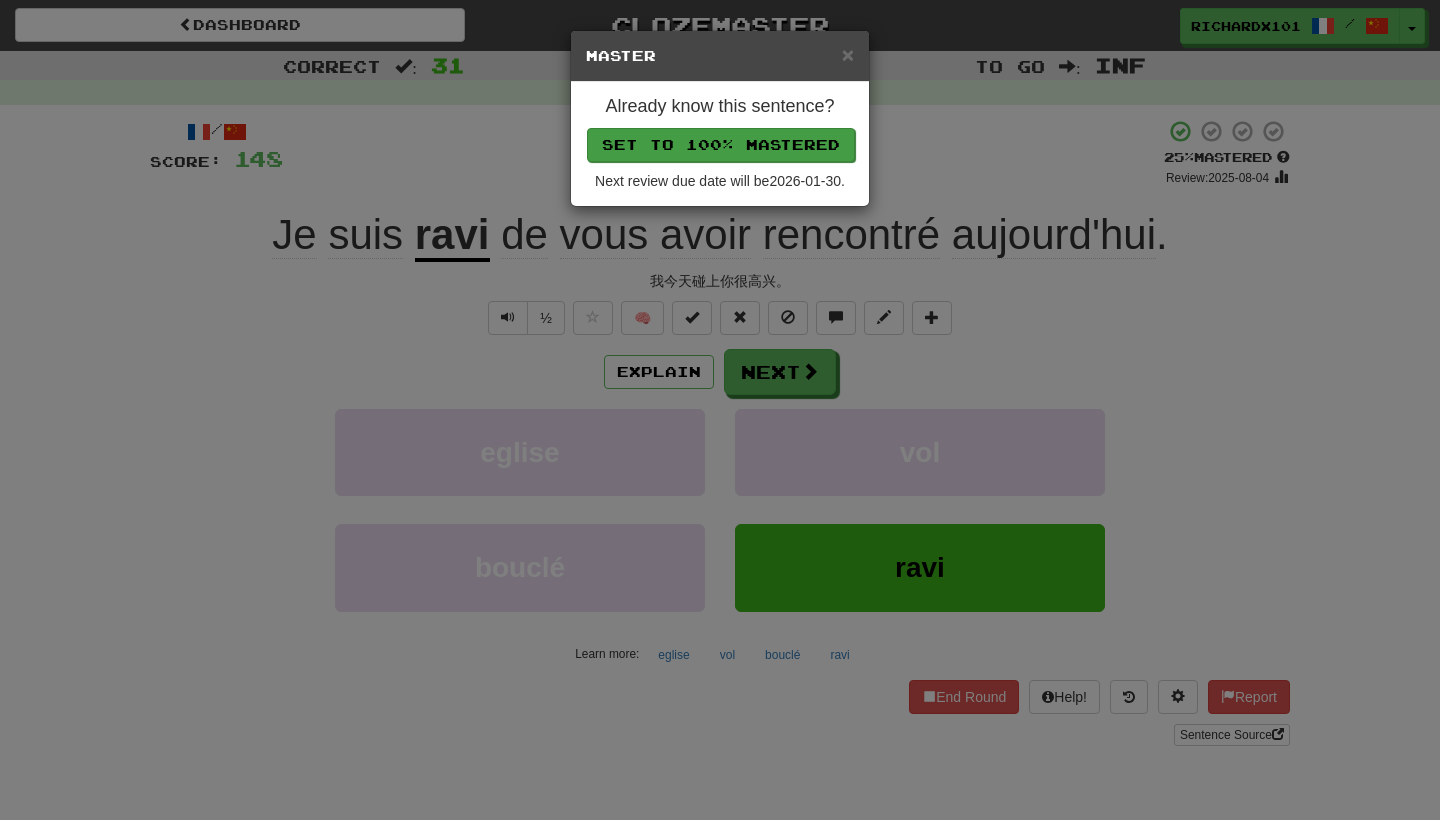 click on "Set to 100% Mastered" at bounding box center [721, 145] 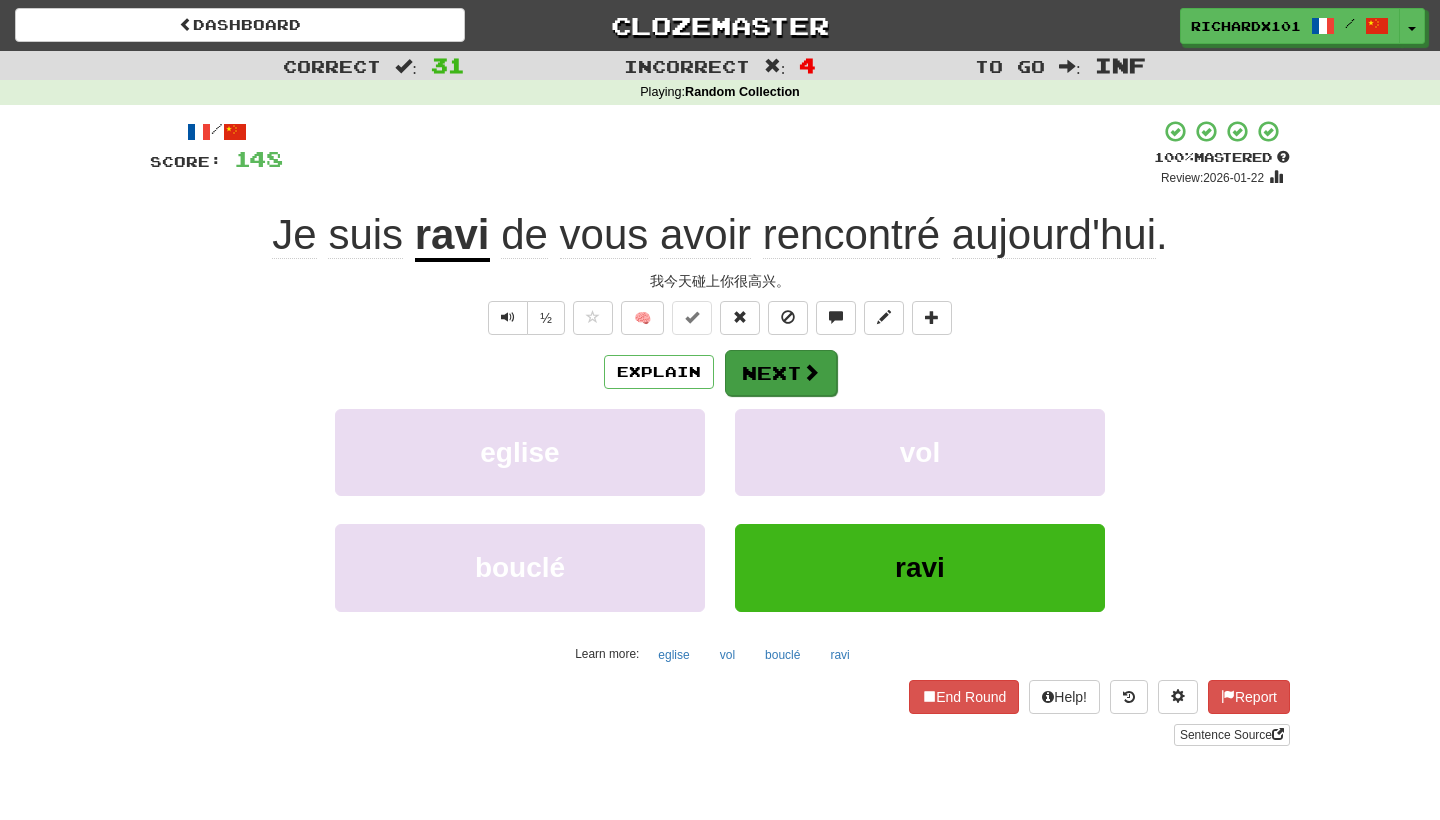 click on "Next" at bounding box center (781, 373) 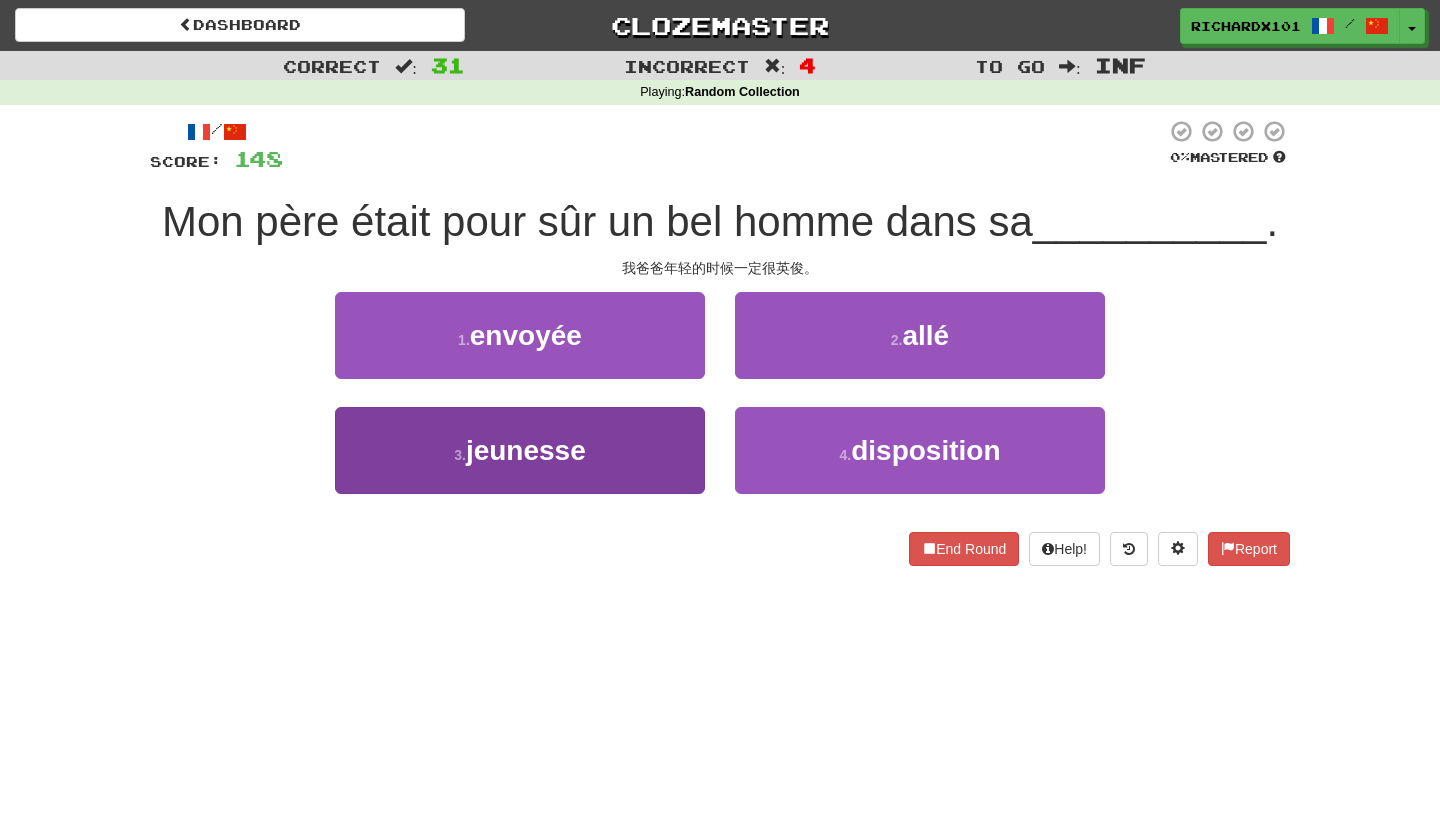 click on "3 .  jeunesse" at bounding box center (520, 450) 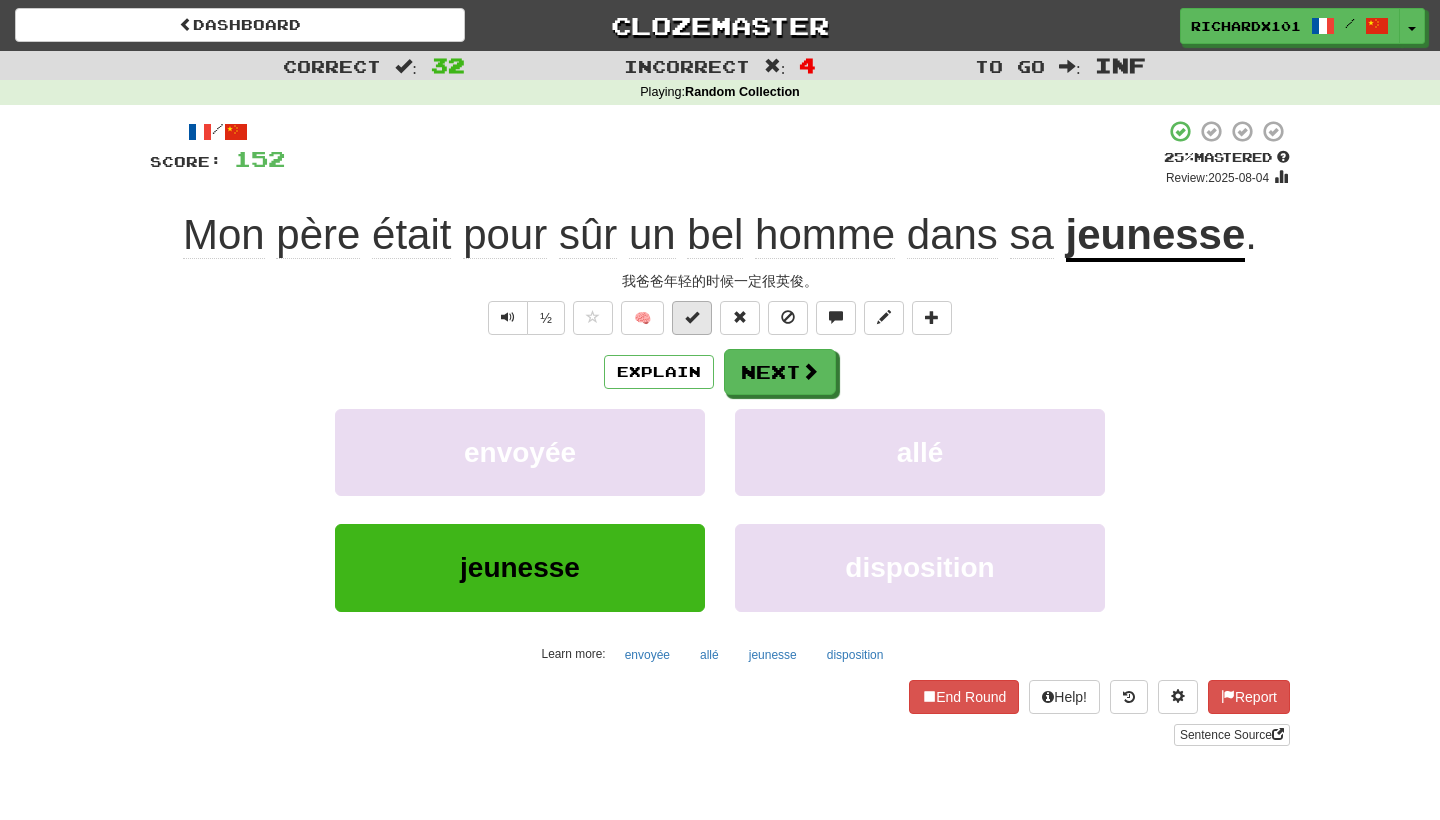 click at bounding box center [692, 318] 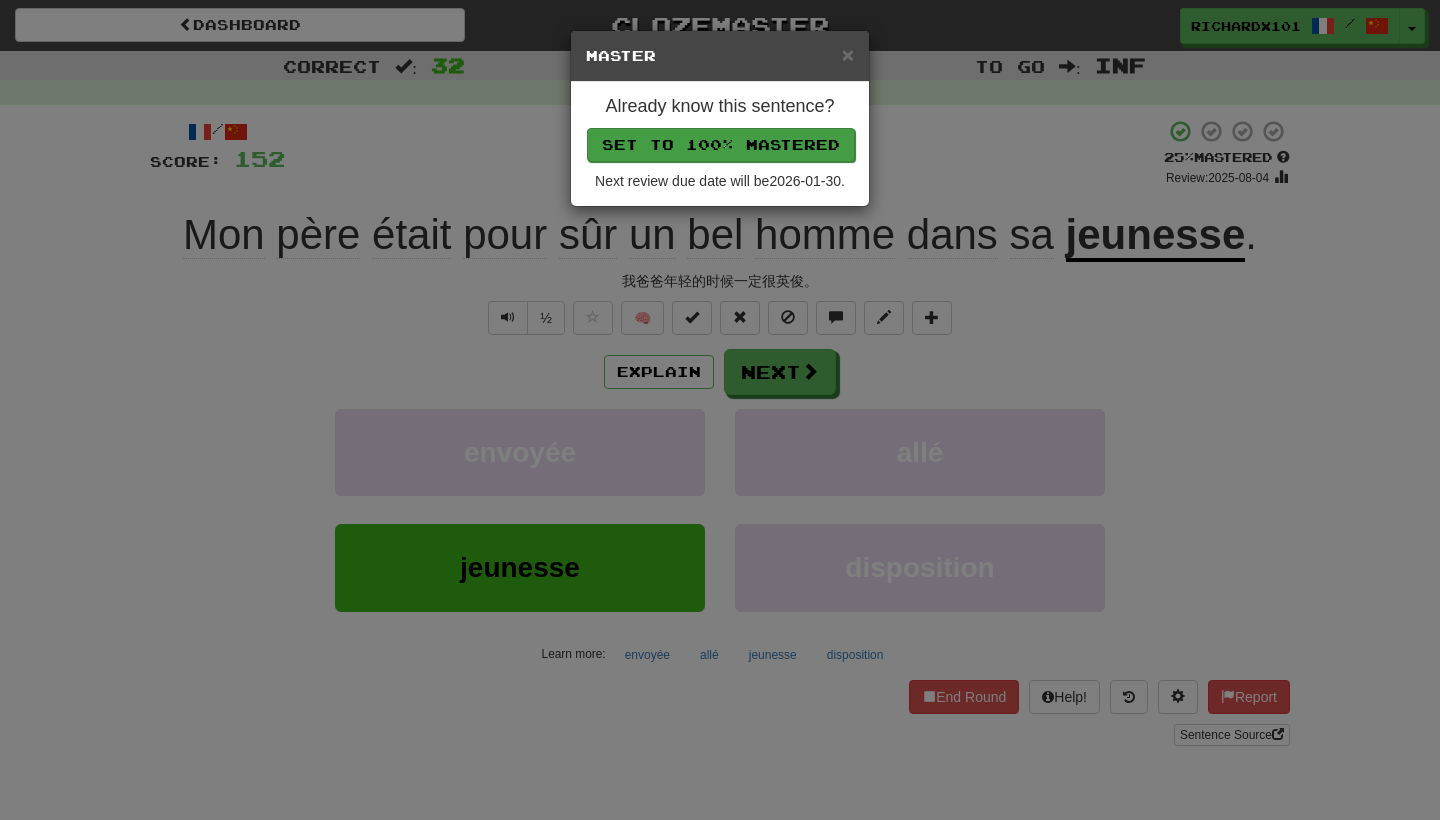 click on "Set to 100% Mastered" at bounding box center [721, 145] 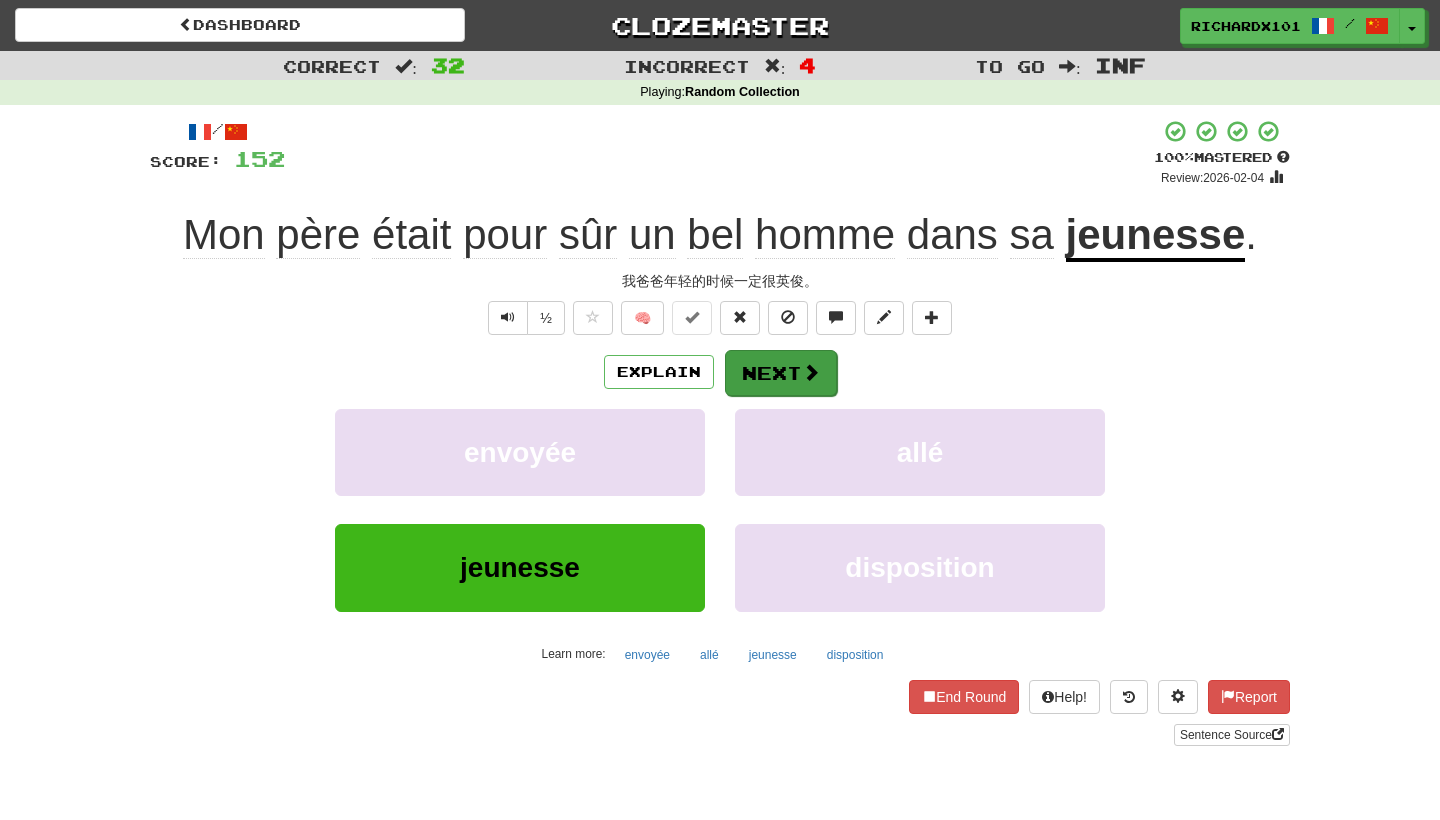 click on "Next" at bounding box center (781, 373) 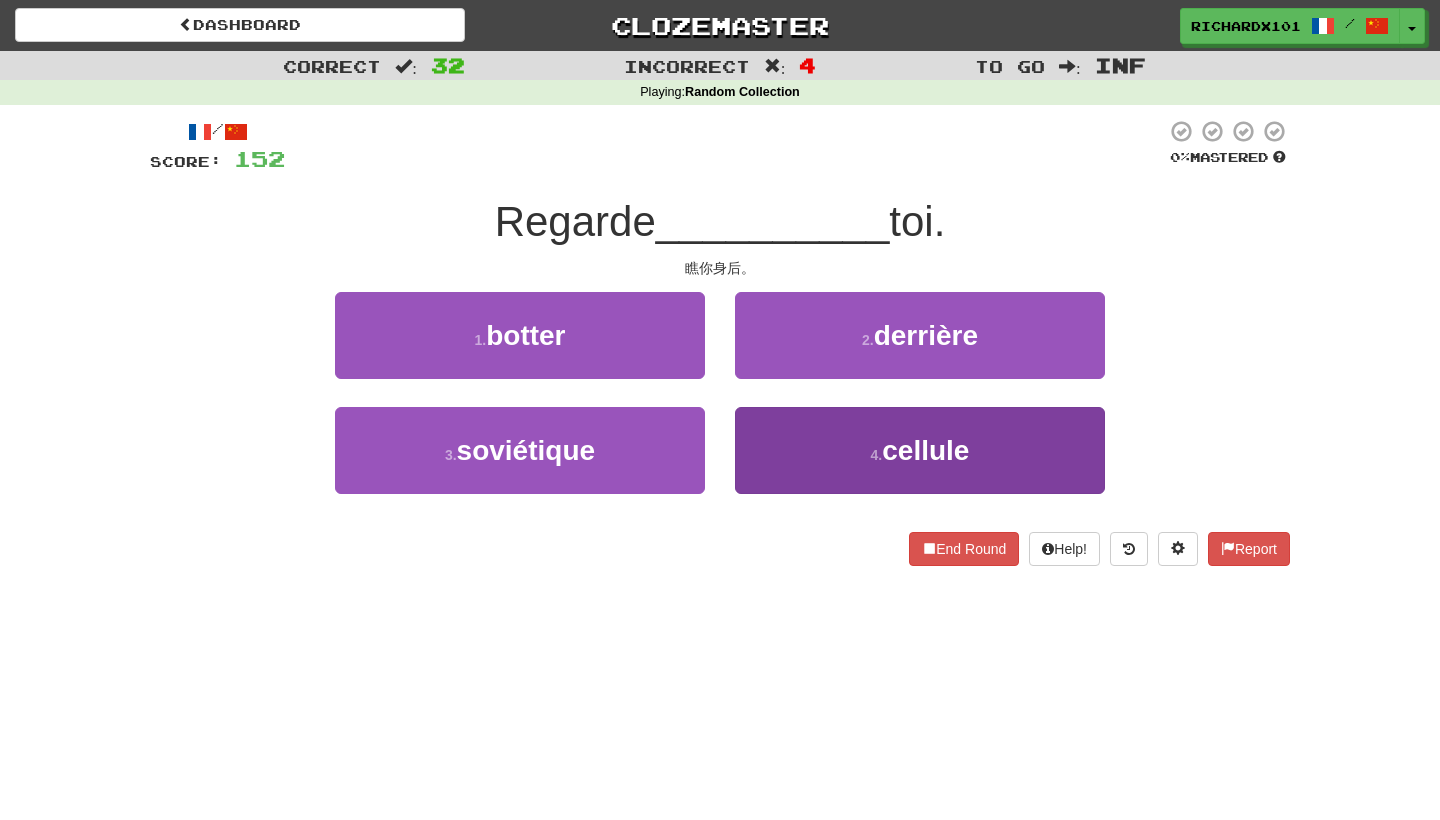 click on "4 .  cellule" at bounding box center (920, 450) 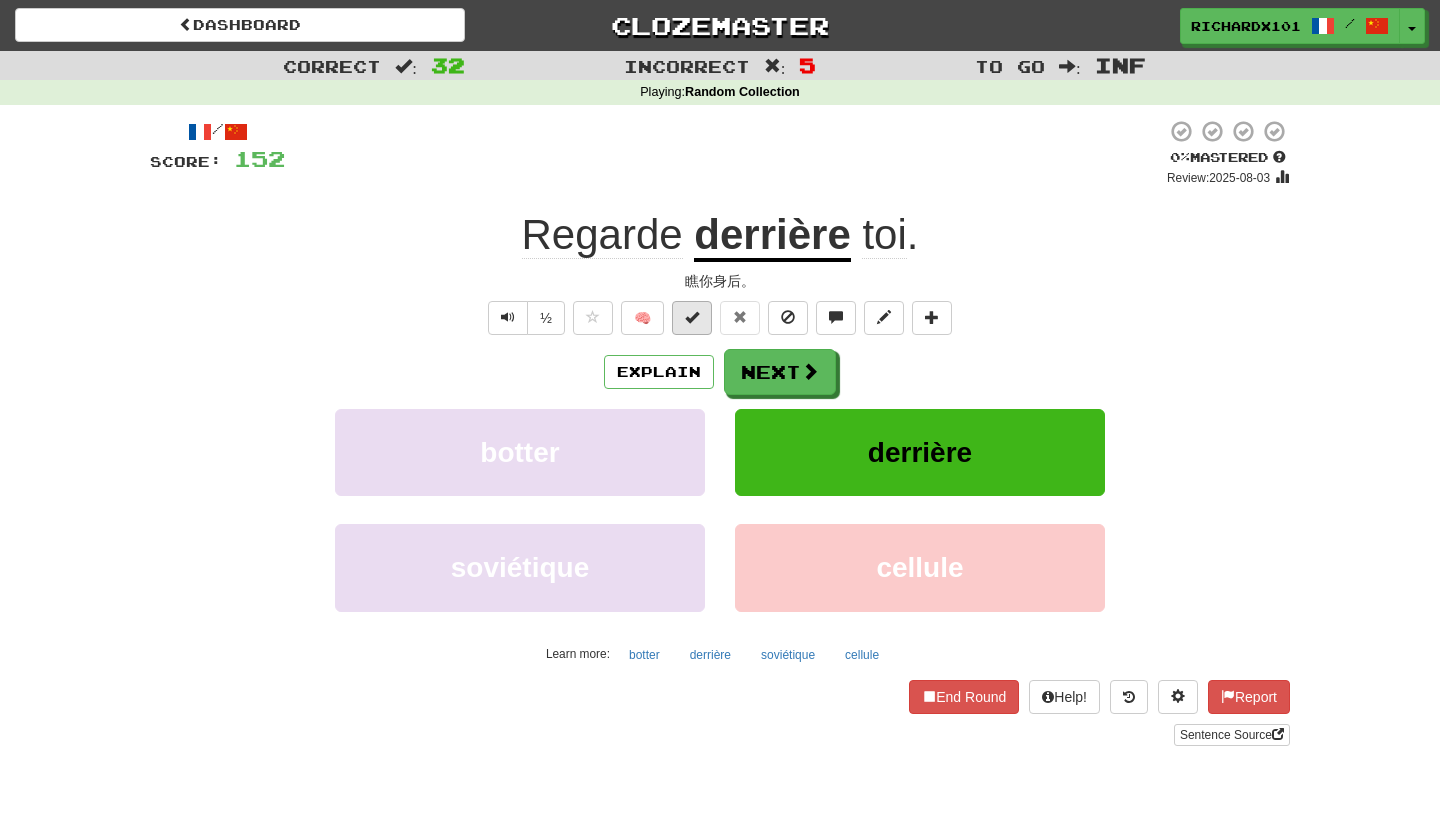 click at bounding box center (692, 318) 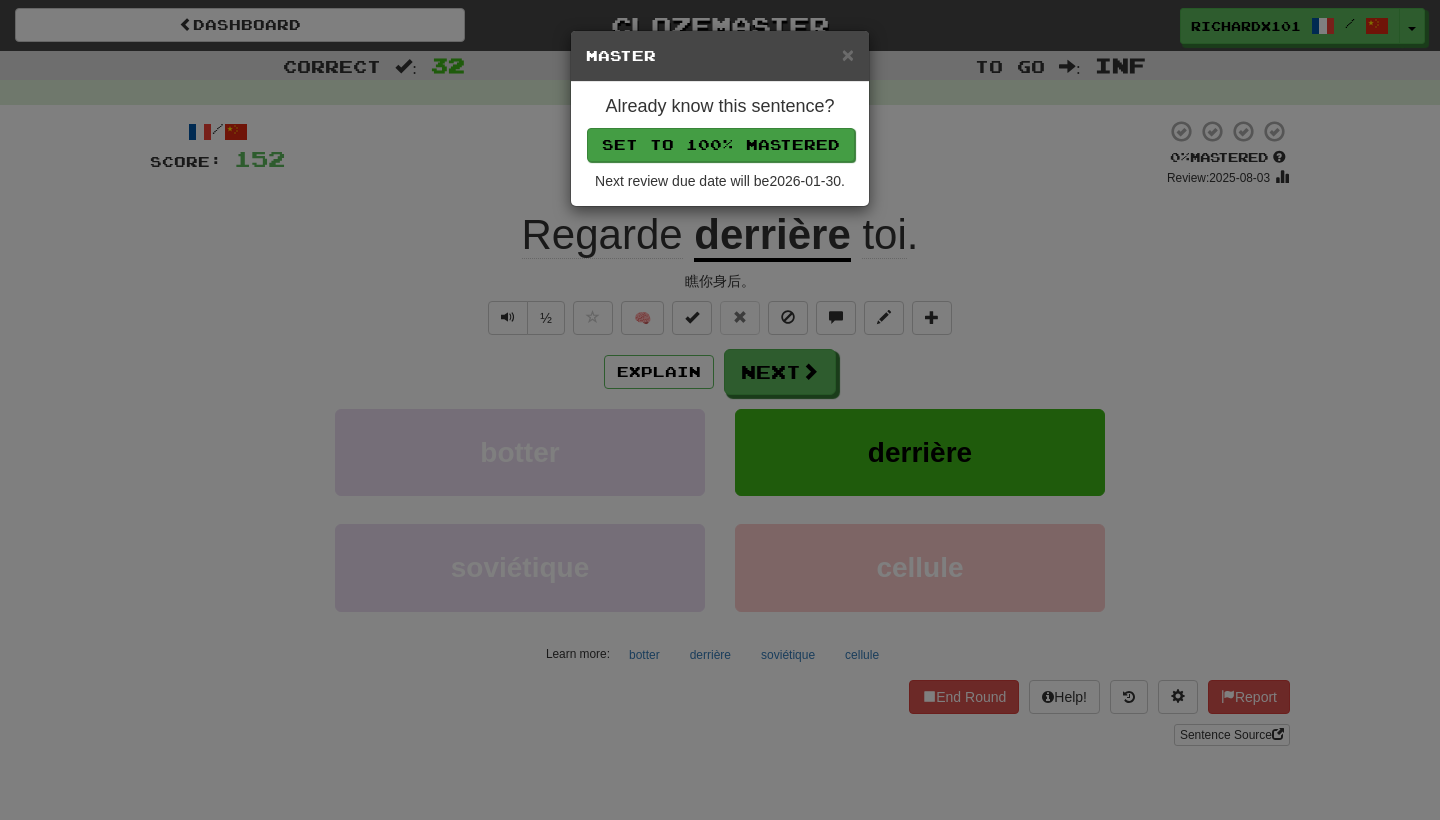 click on "Set to 100% Mastered" at bounding box center (721, 145) 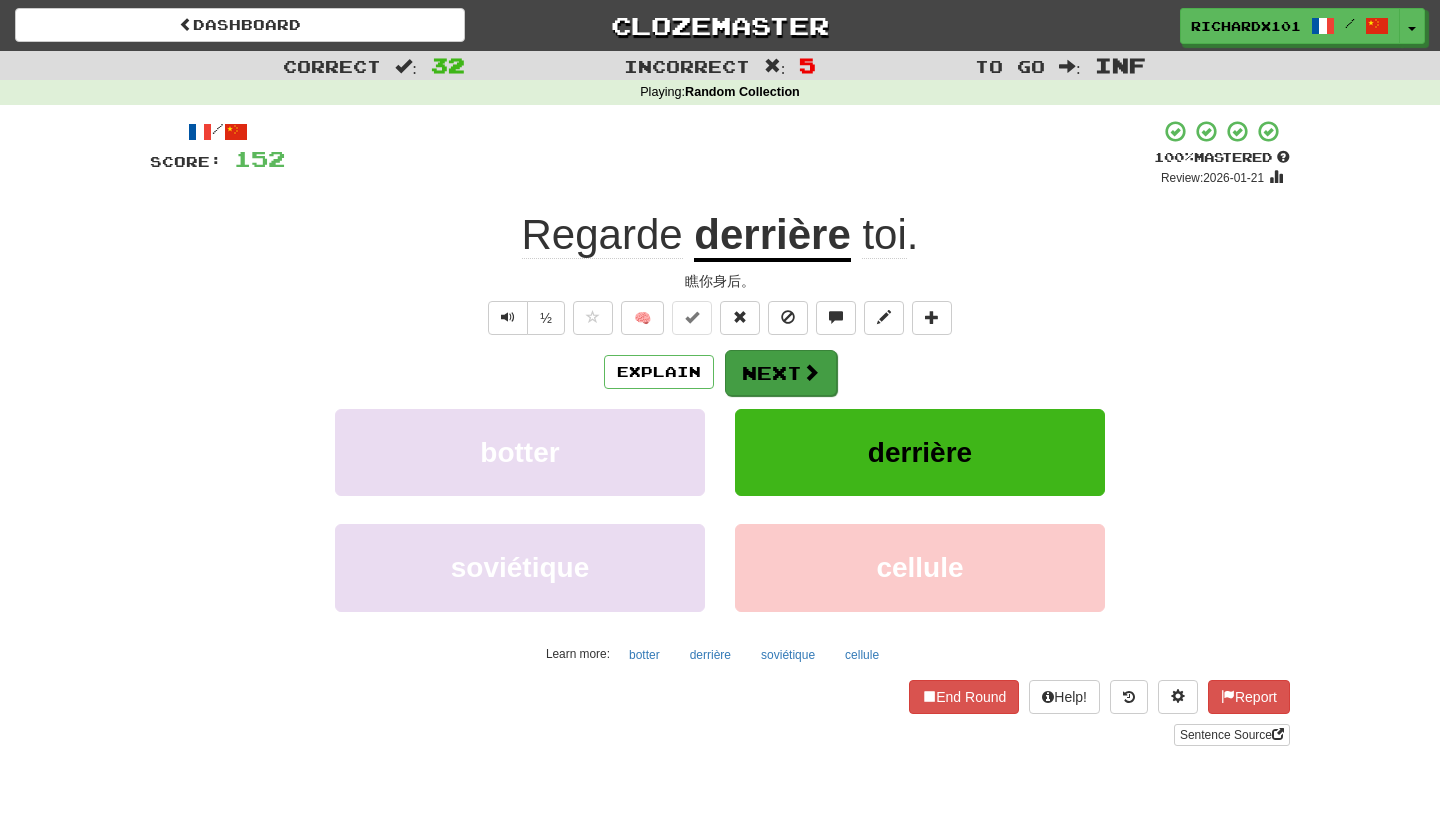 click on "Next" at bounding box center (781, 373) 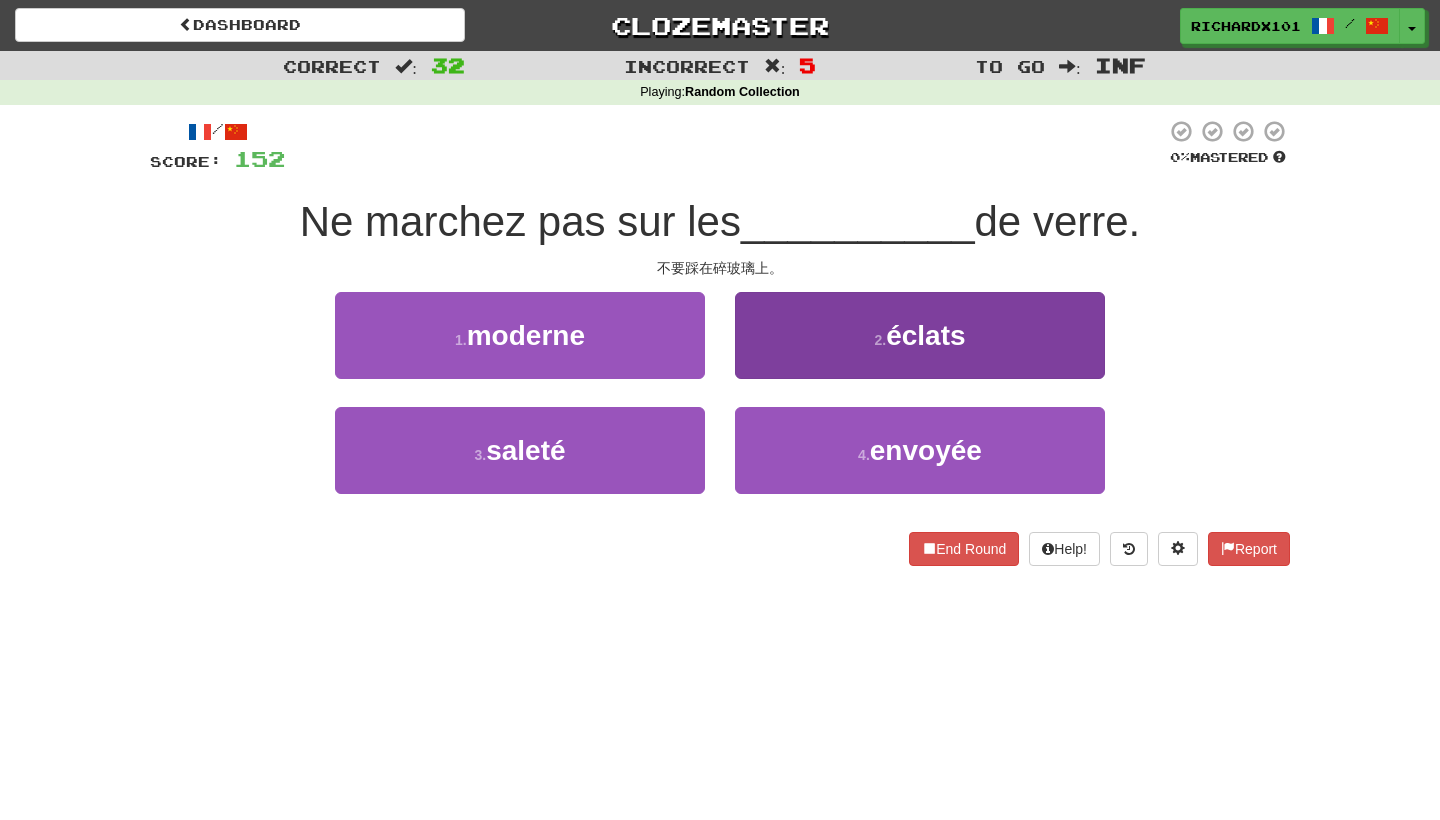 click on "2 .  éclats" at bounding box center [920, 335] 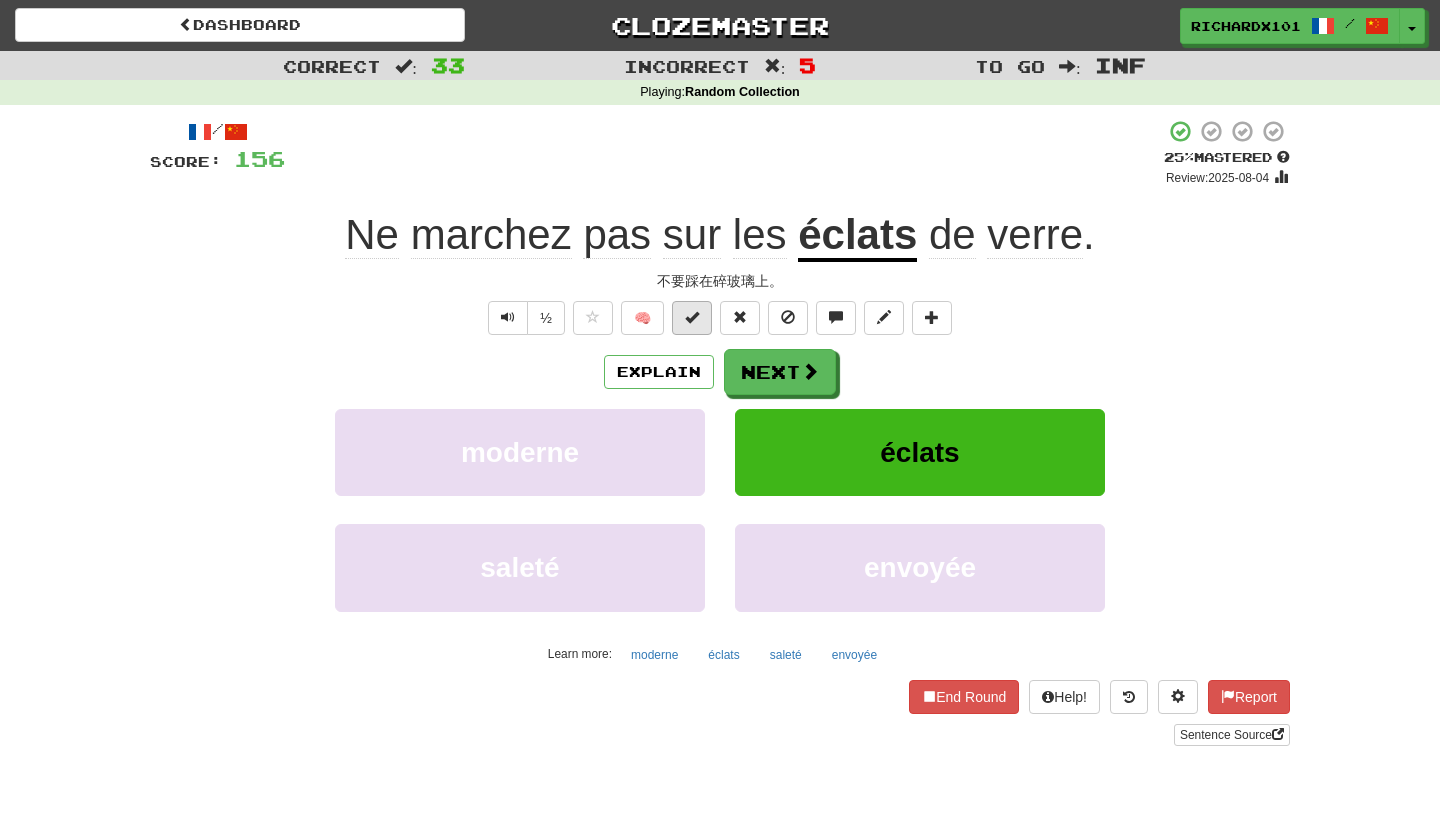 click at bounding box center (692, 318) 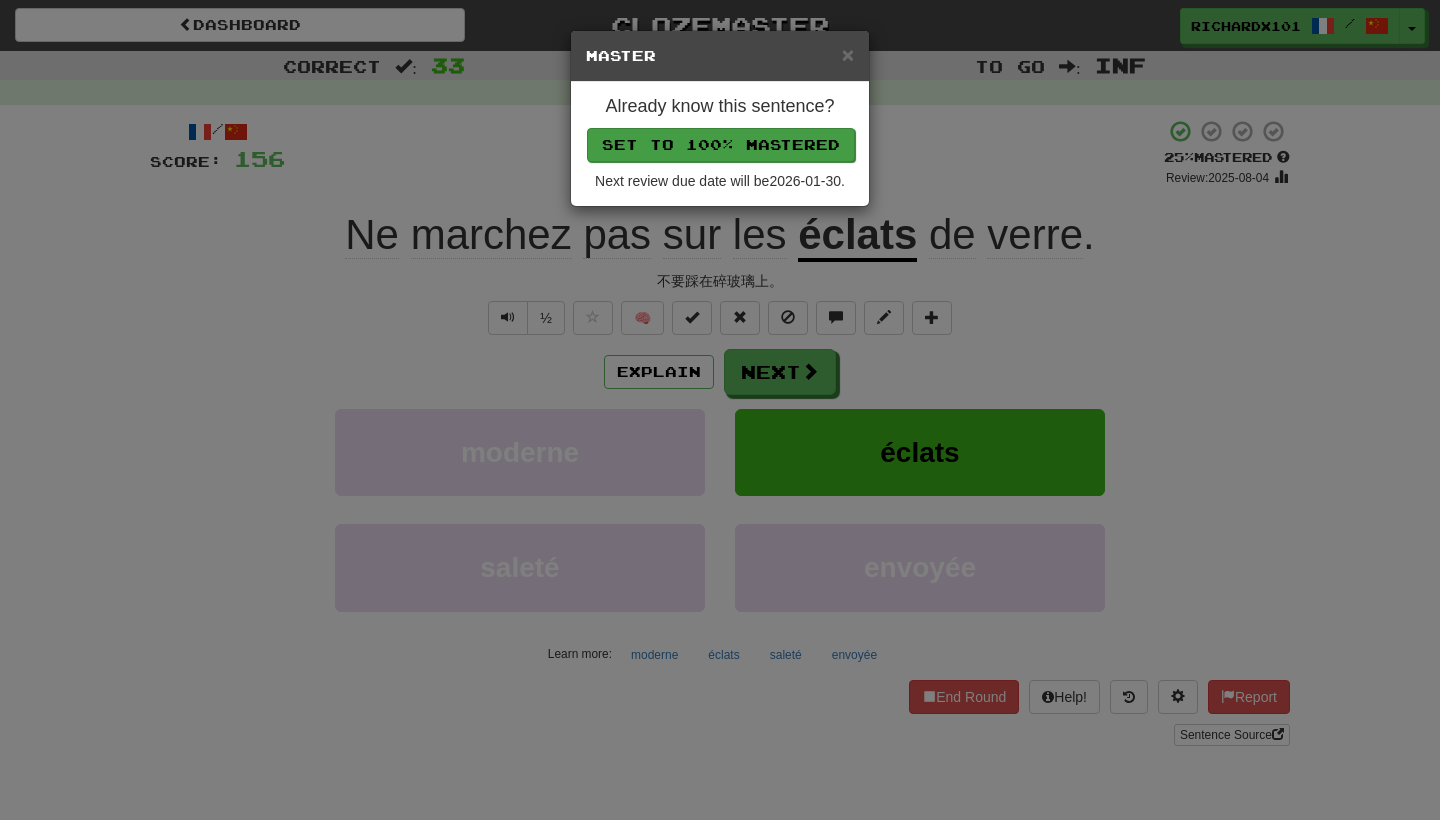 click on "Set to 100% Mastered" at bounding box center (721, 145) 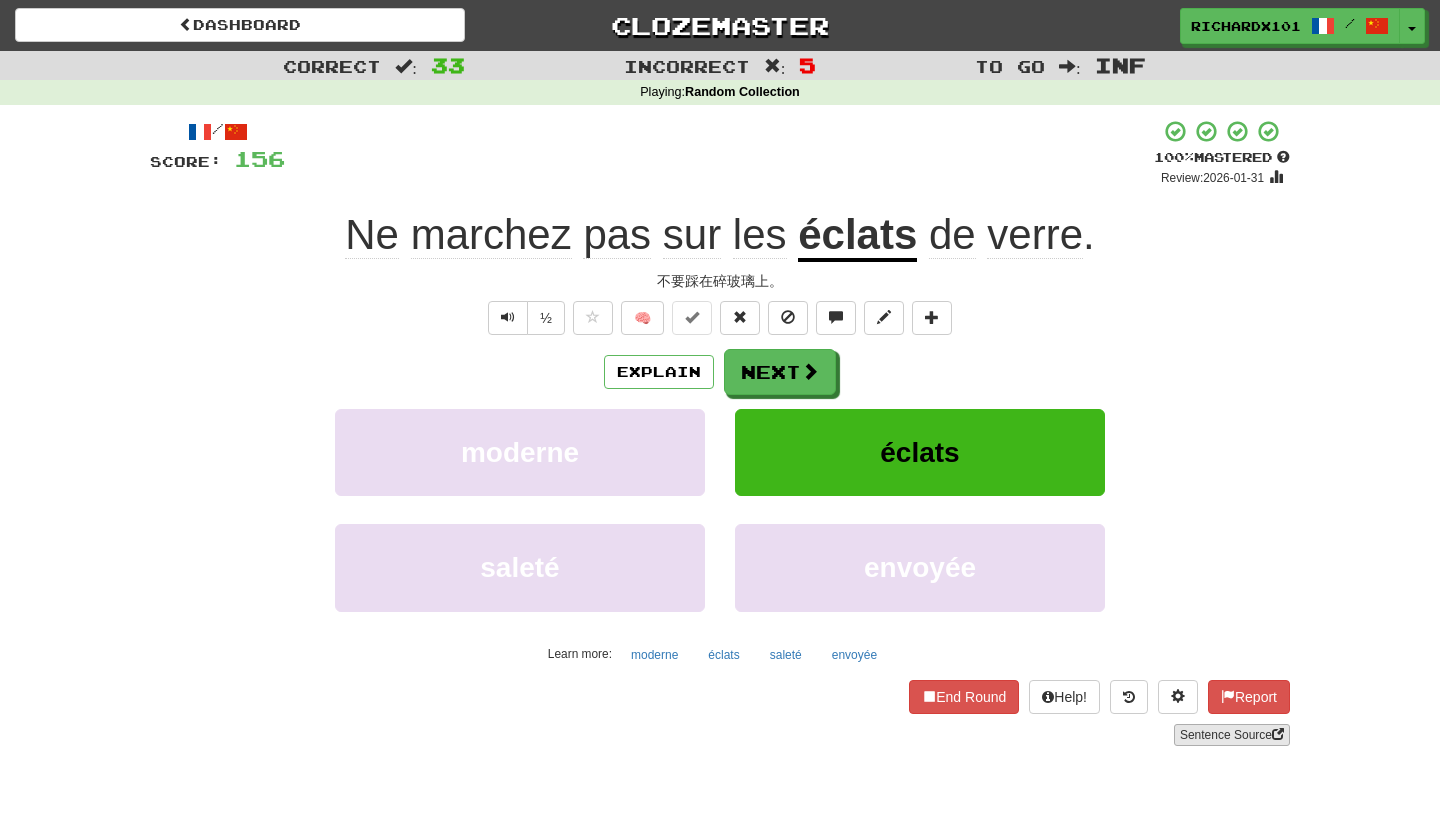 click on "Sentence Source" at bounding box center (1232, 735) 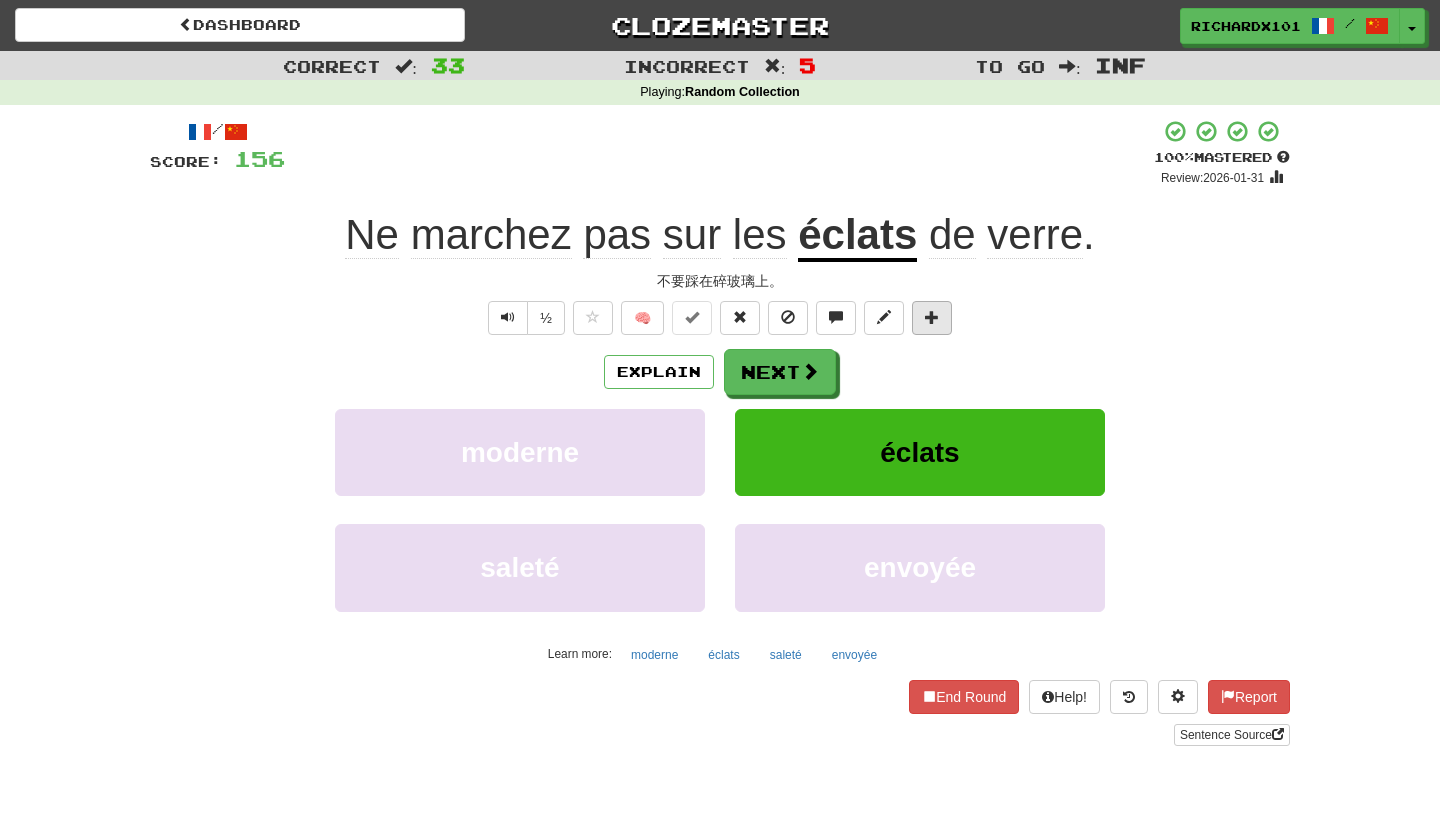click at bounding box center (932, 318) 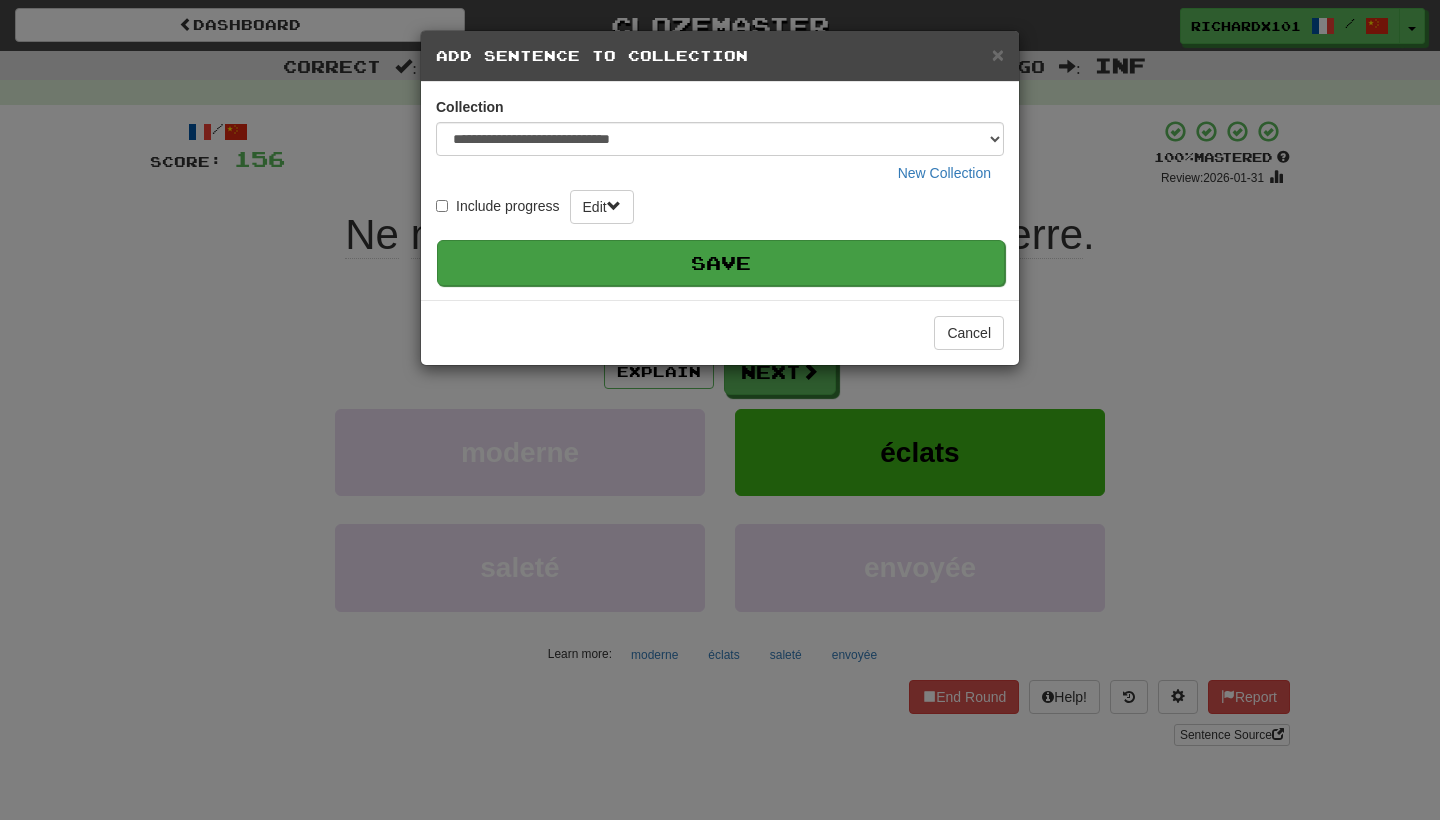 click on "Save" at bounding box center [721, 263] 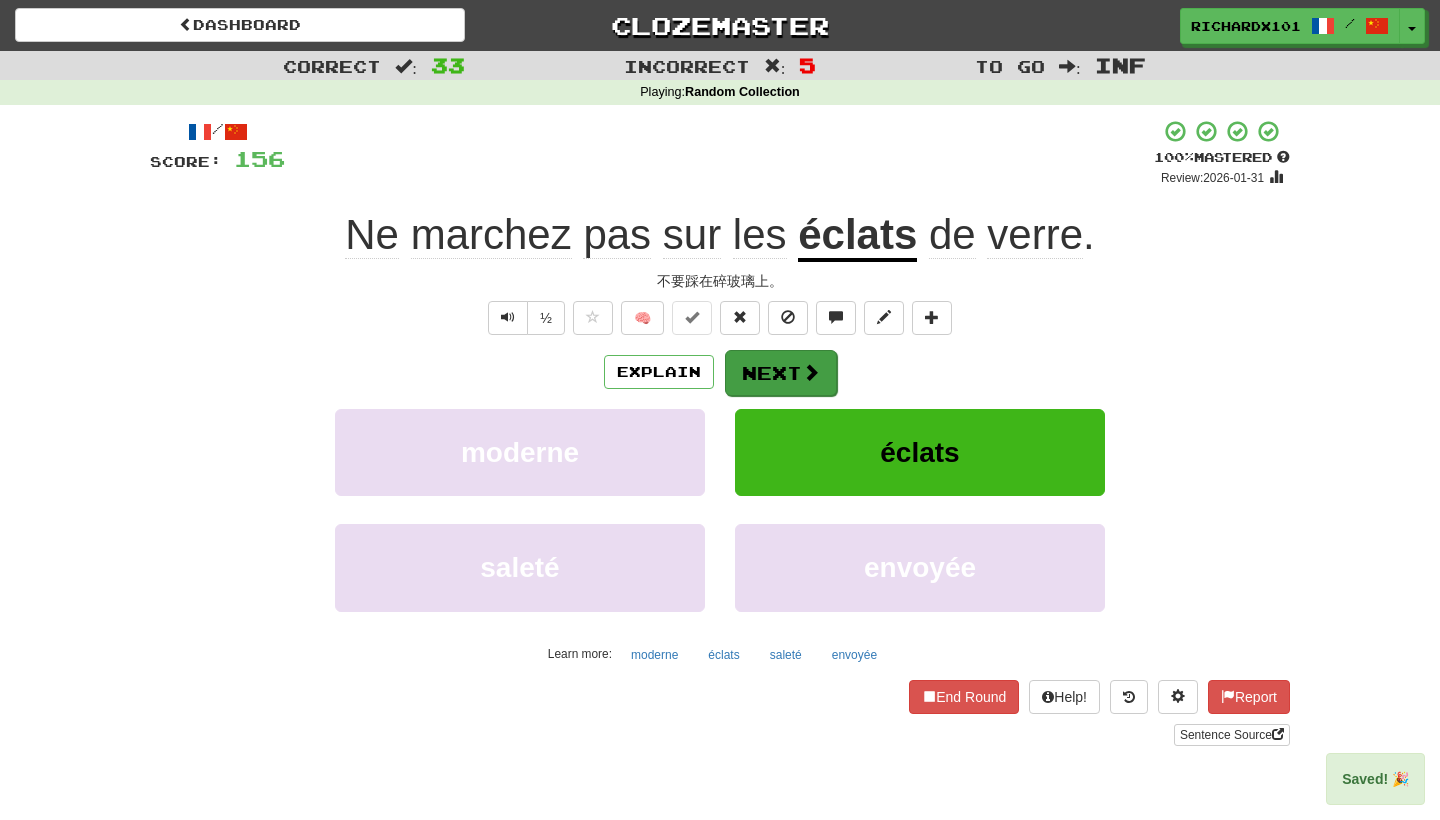 click on "Next" at bounding box center (781, 373) 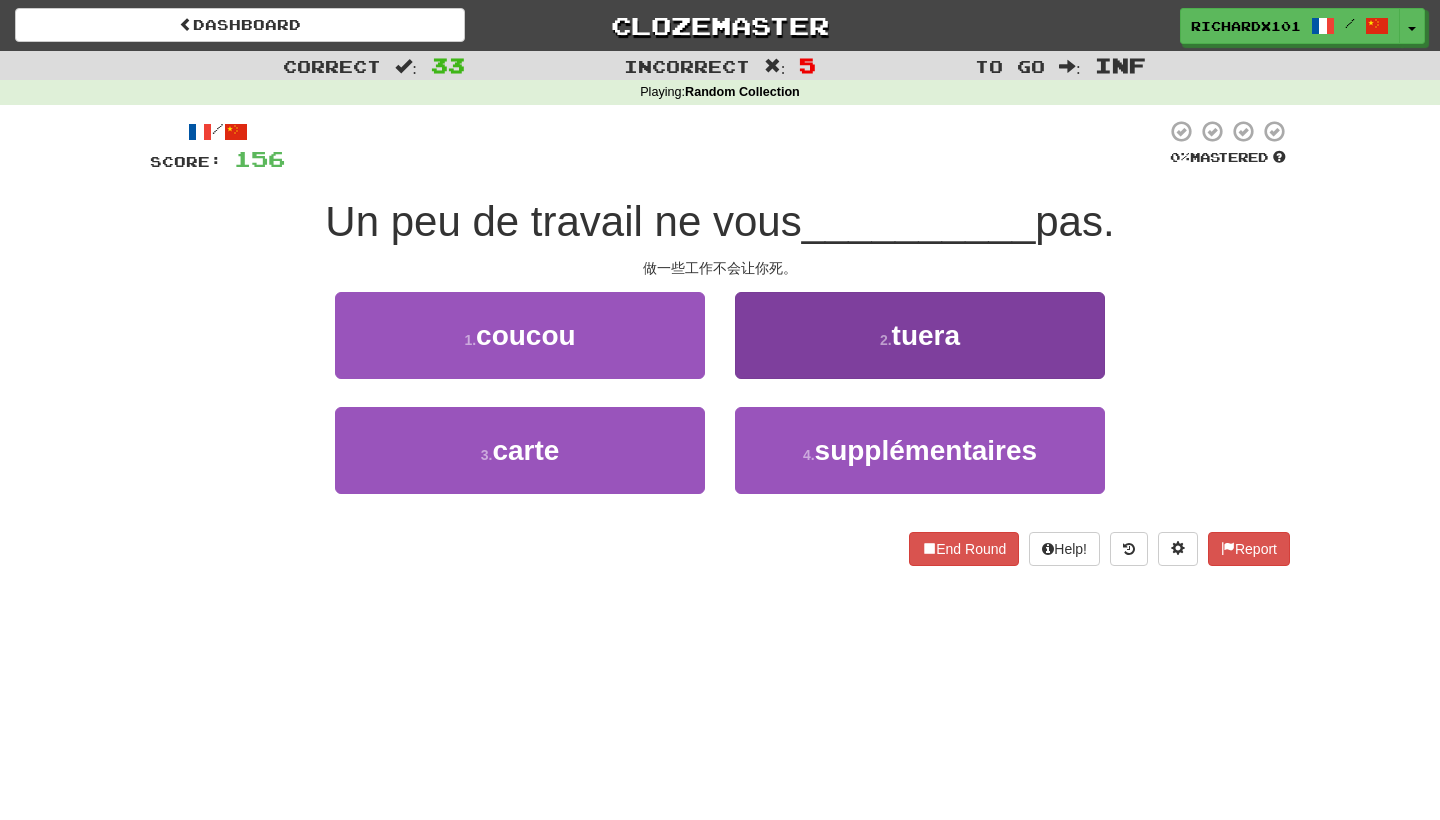 click on "2 .  tuera" at bounding box center (920, 335) 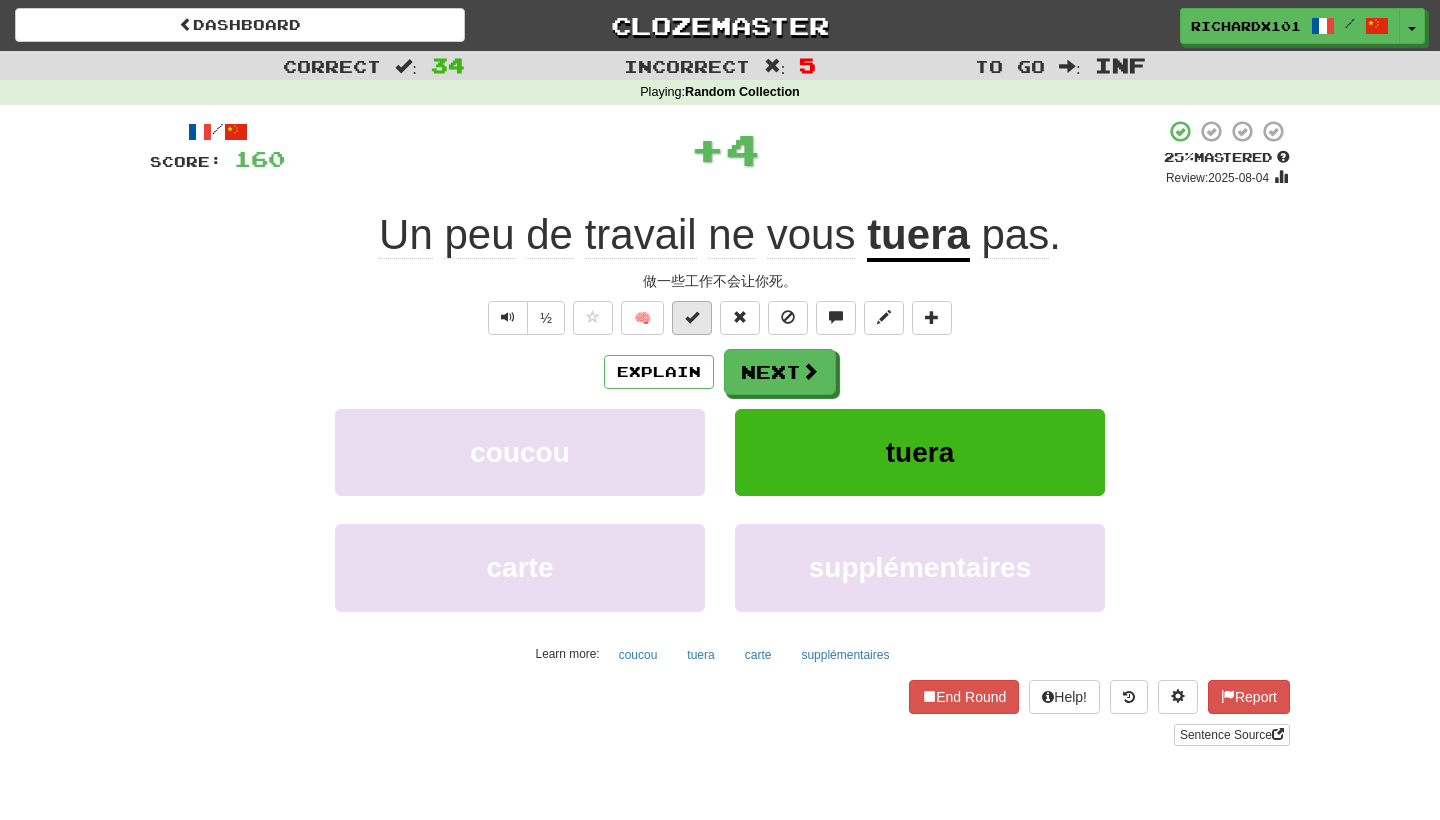 click at bounding box center [692, 318] 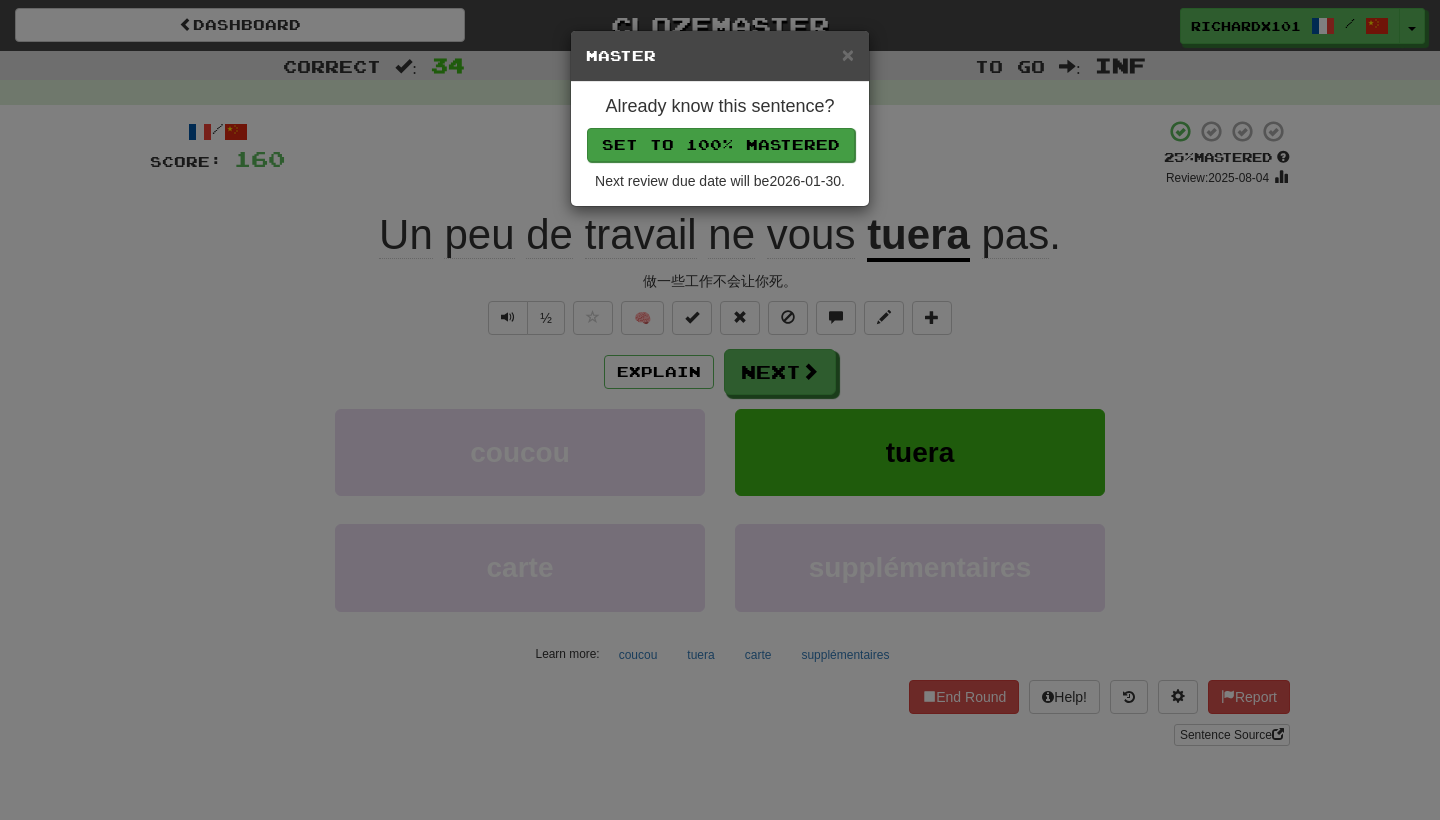 click on "Set to 100% Mastered" at bounding box center (721, 145) 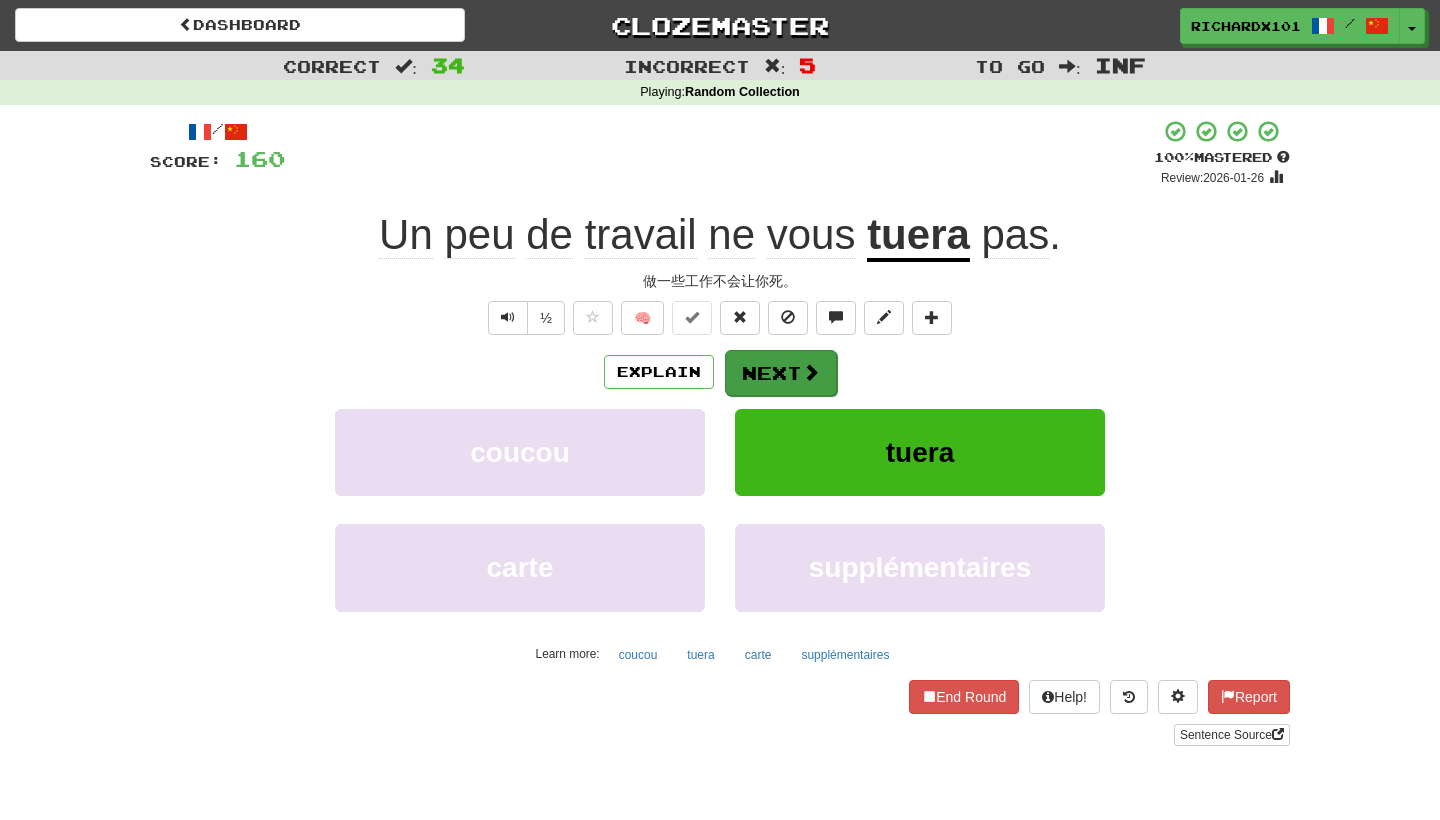 click on "Next" at bounding box center (781, 373) 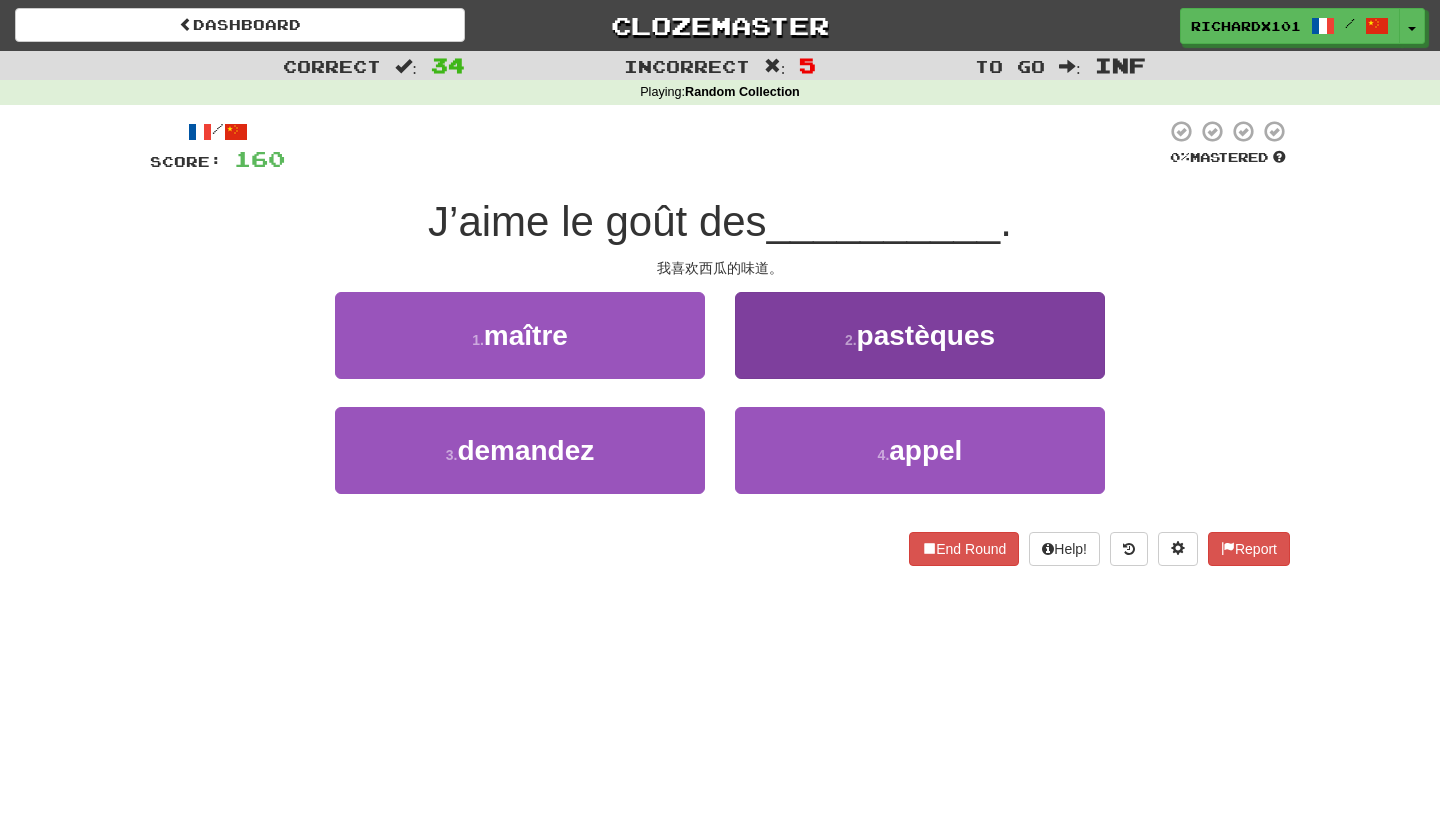 click on "2 .  pastèques" at bounding box center (920, 335) 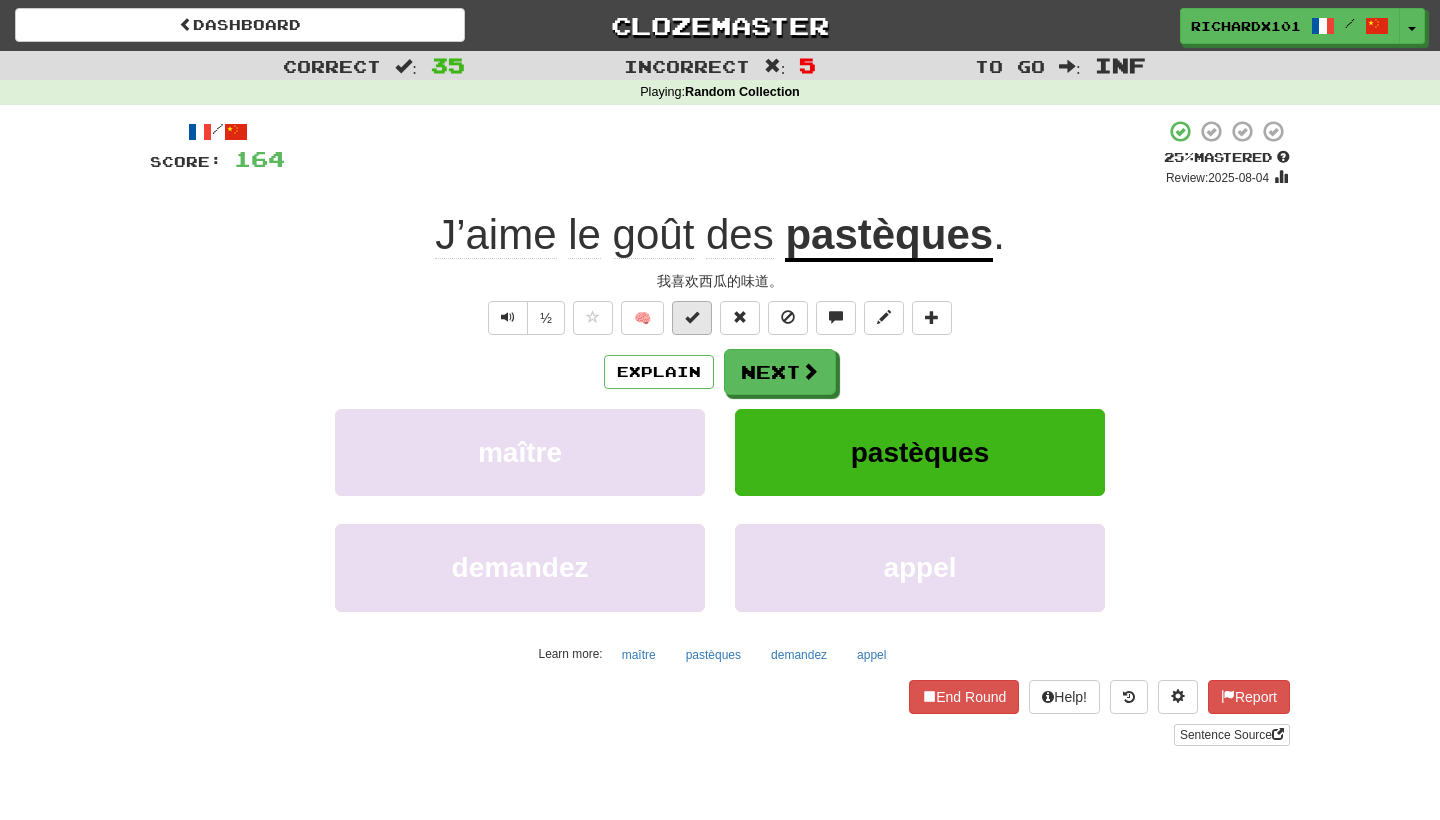 click at bounding box center (692, 317) 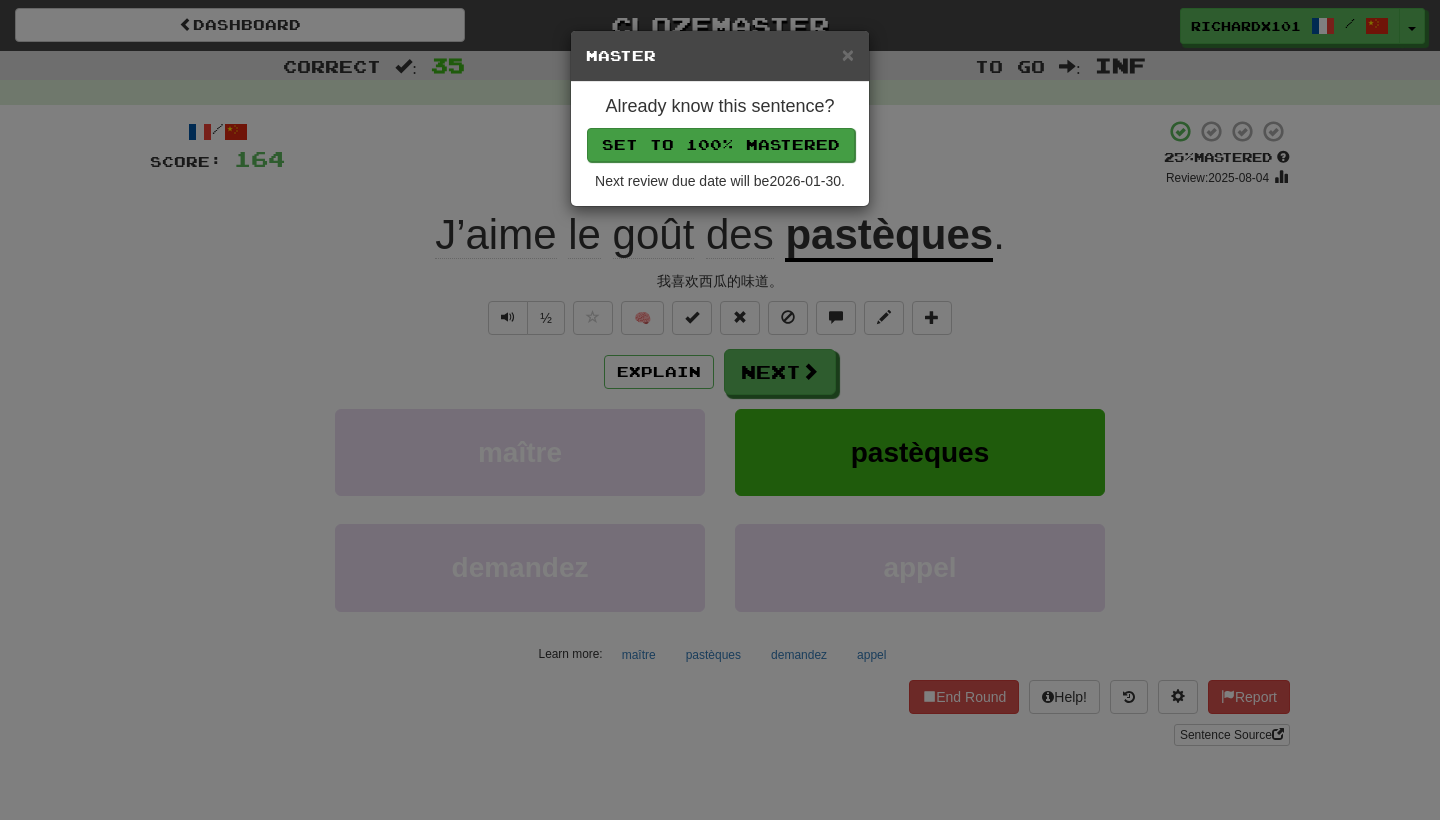 click on "Set to 100% Mastered" at bounding box center (721, 145) 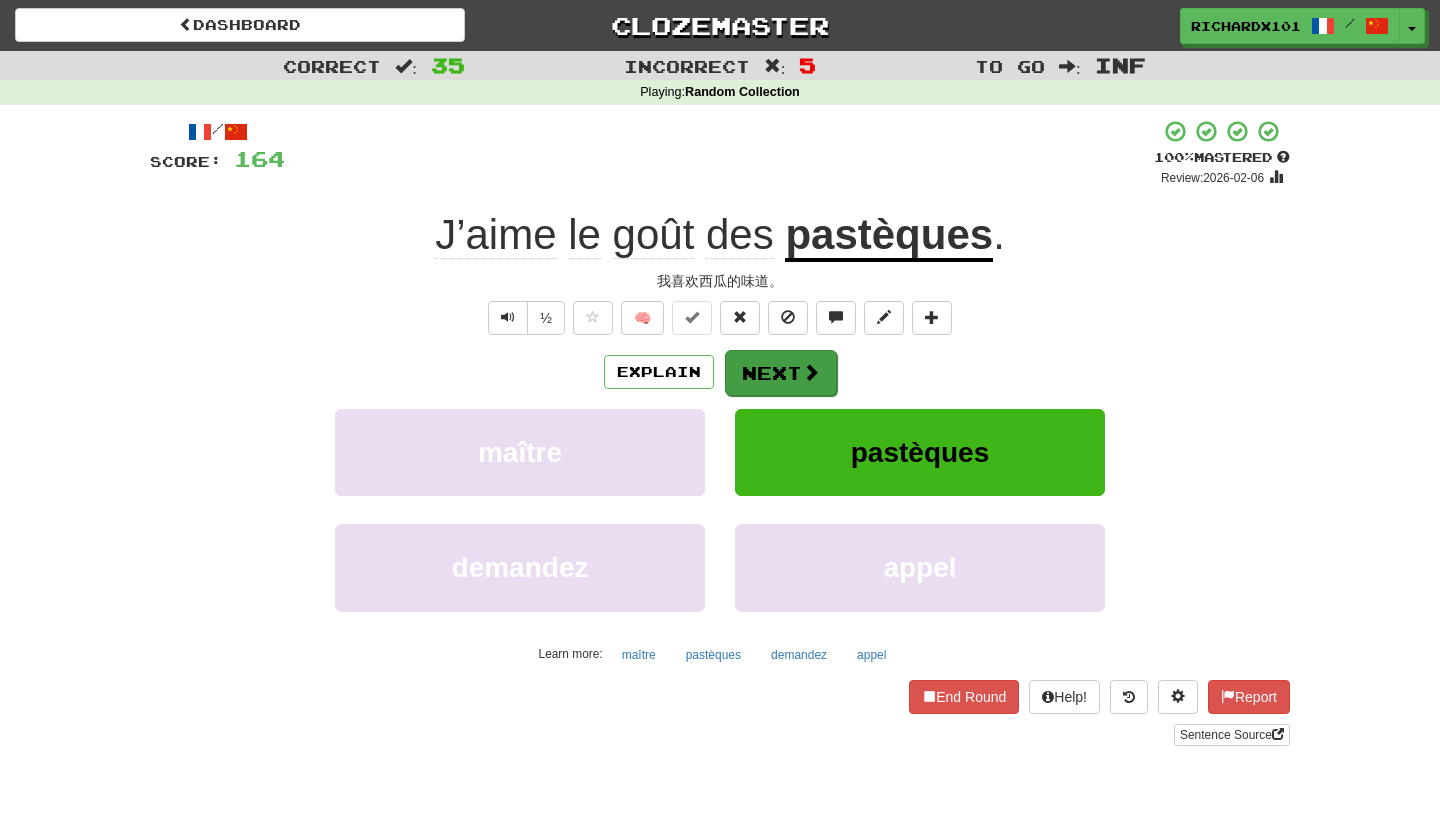 click on "Next" at bounding box center [781, 373] 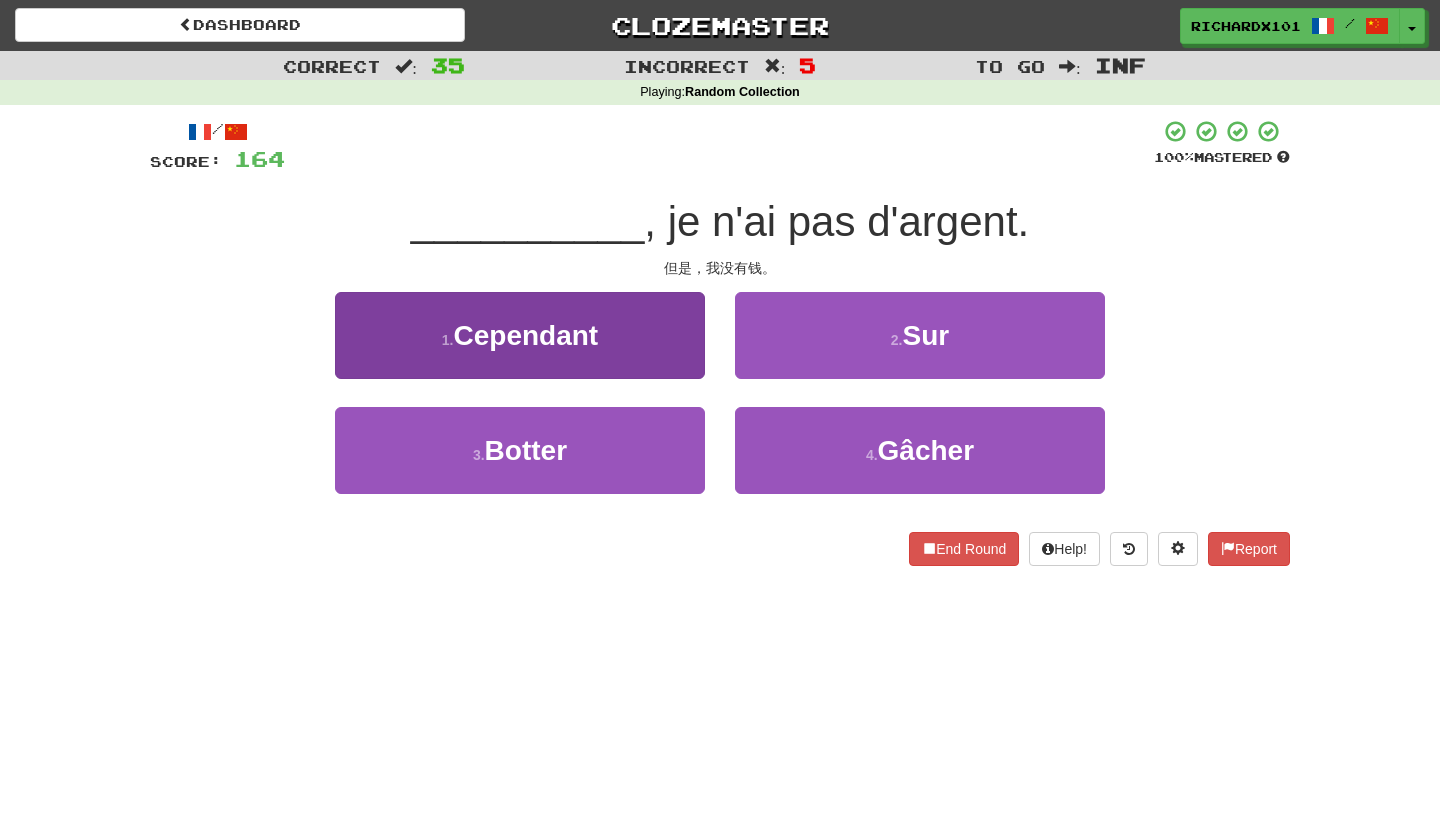 click on "1 .  Cependant" at bounding box center (520, 335) 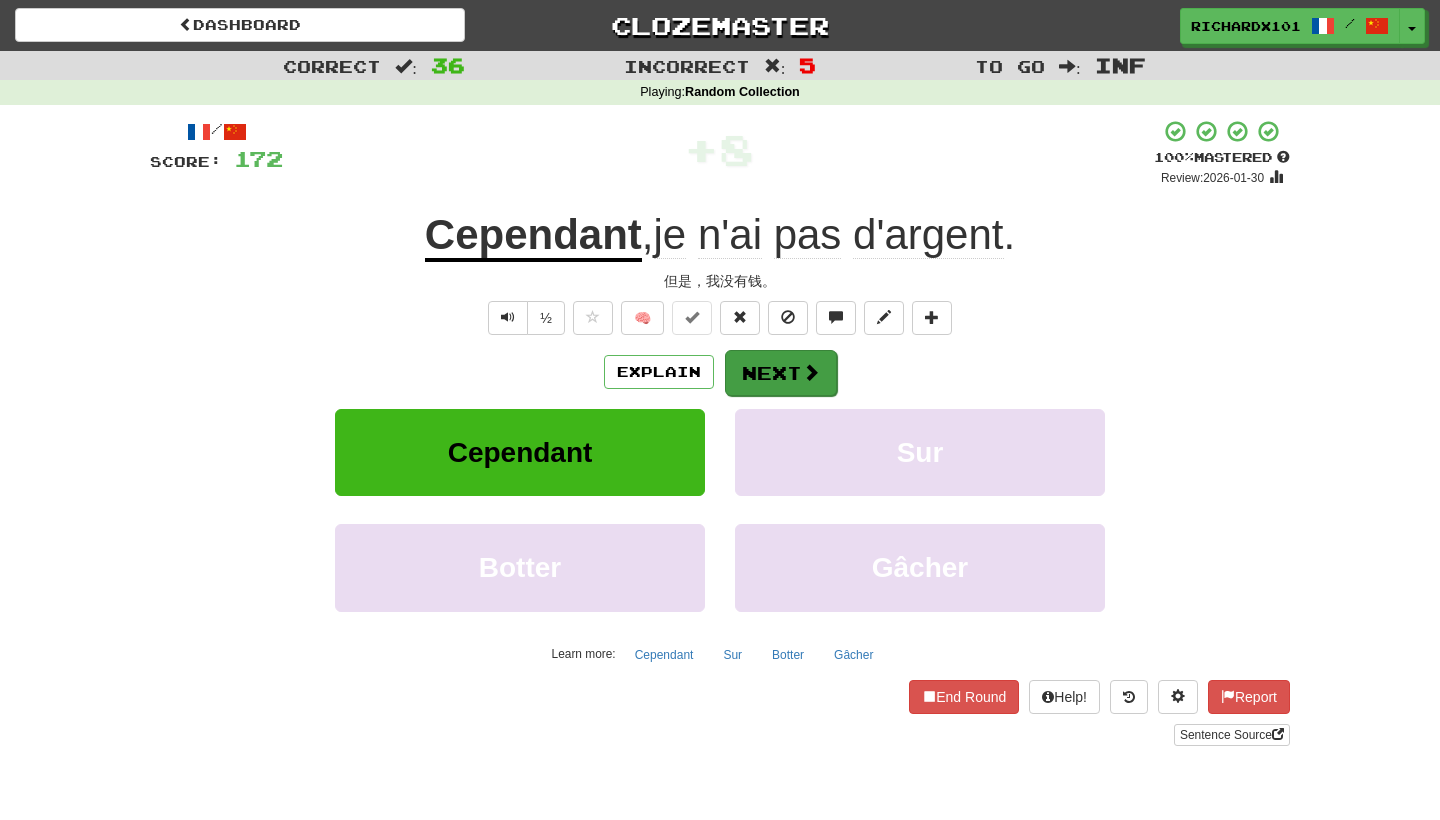 click on "Next" at bounding box center [781, 373] 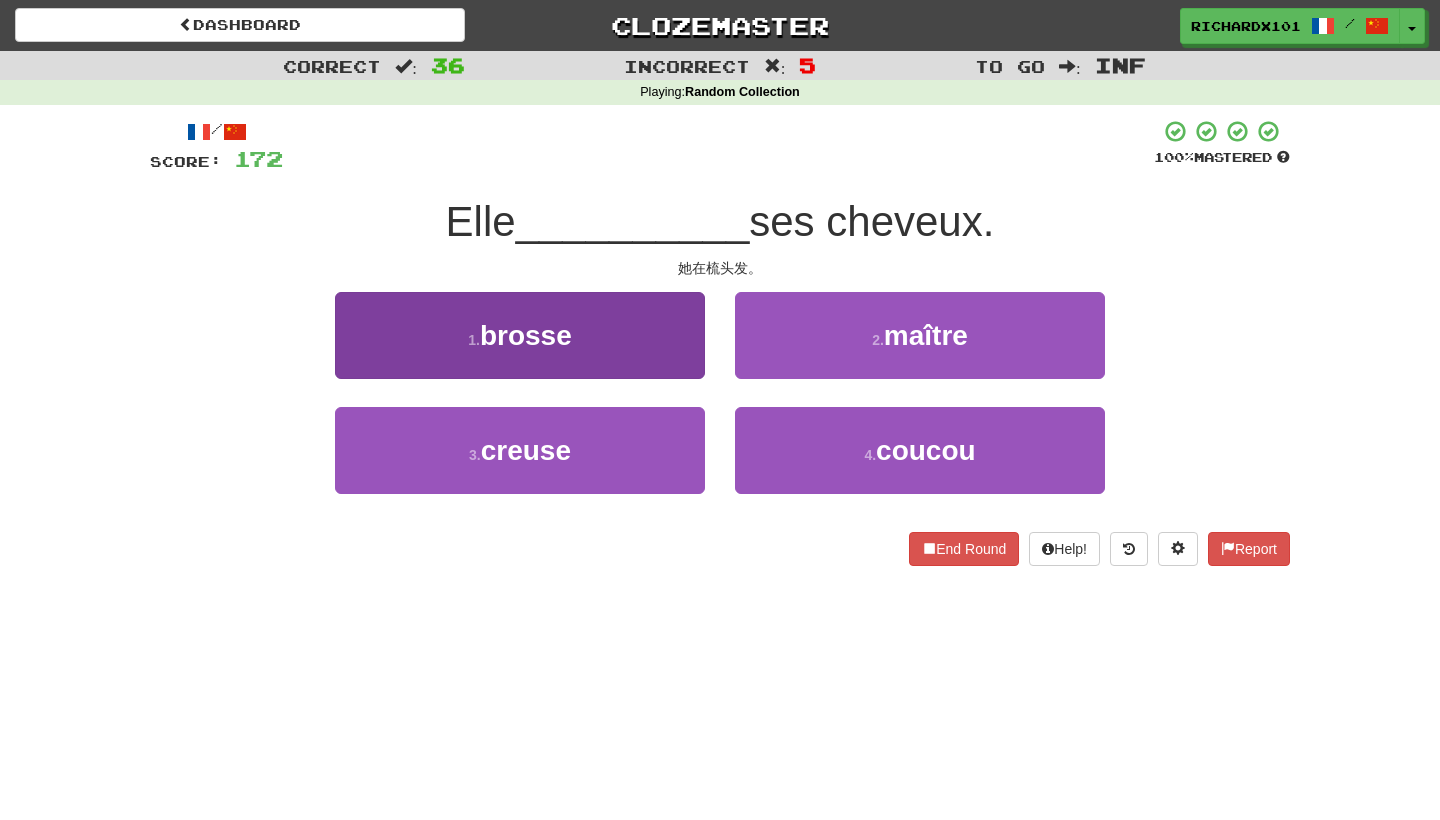 click on "1 .  brosse" at bounding box center (520, 335) 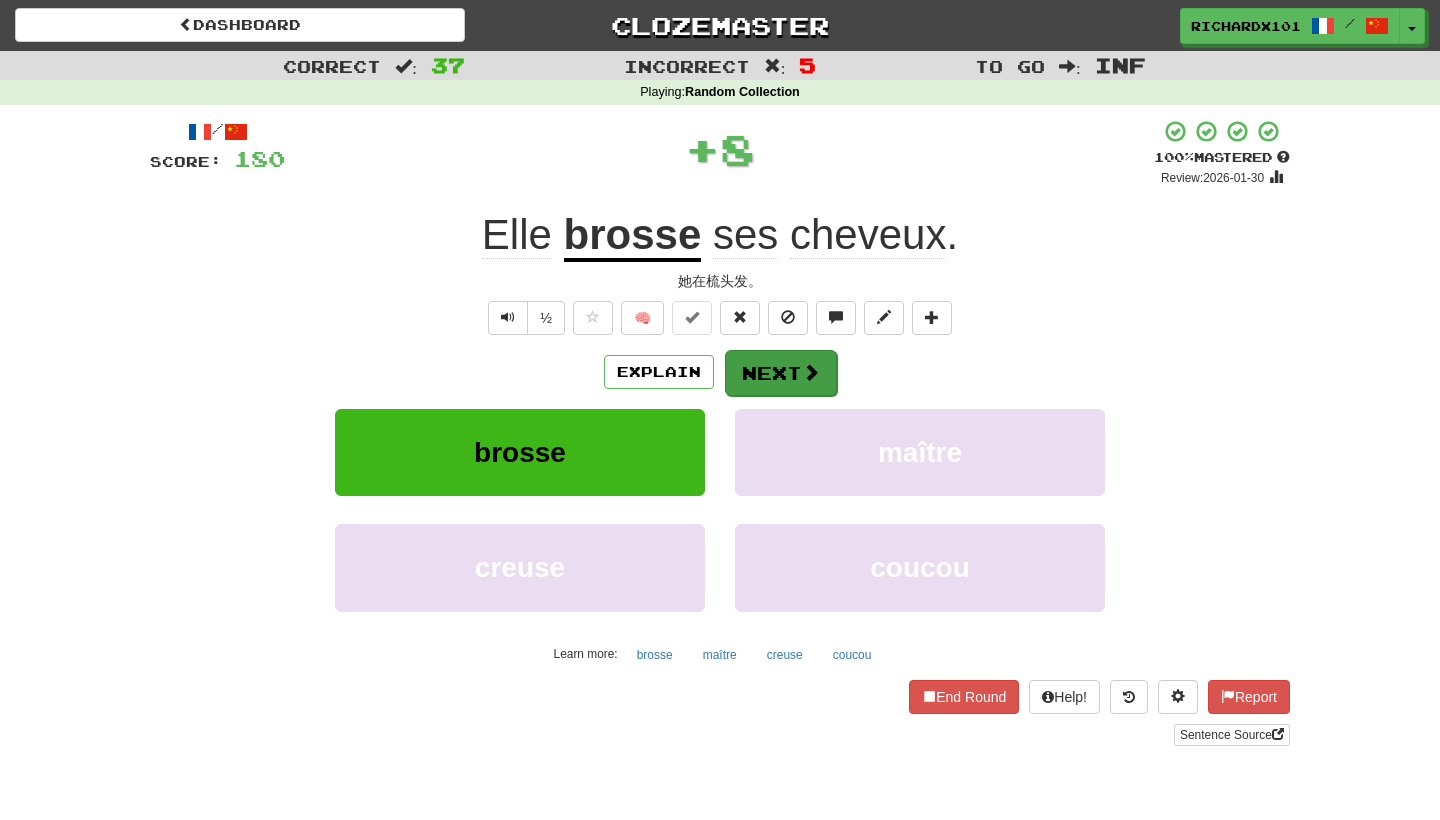 click on "Next" at bounding box center (781, 373) 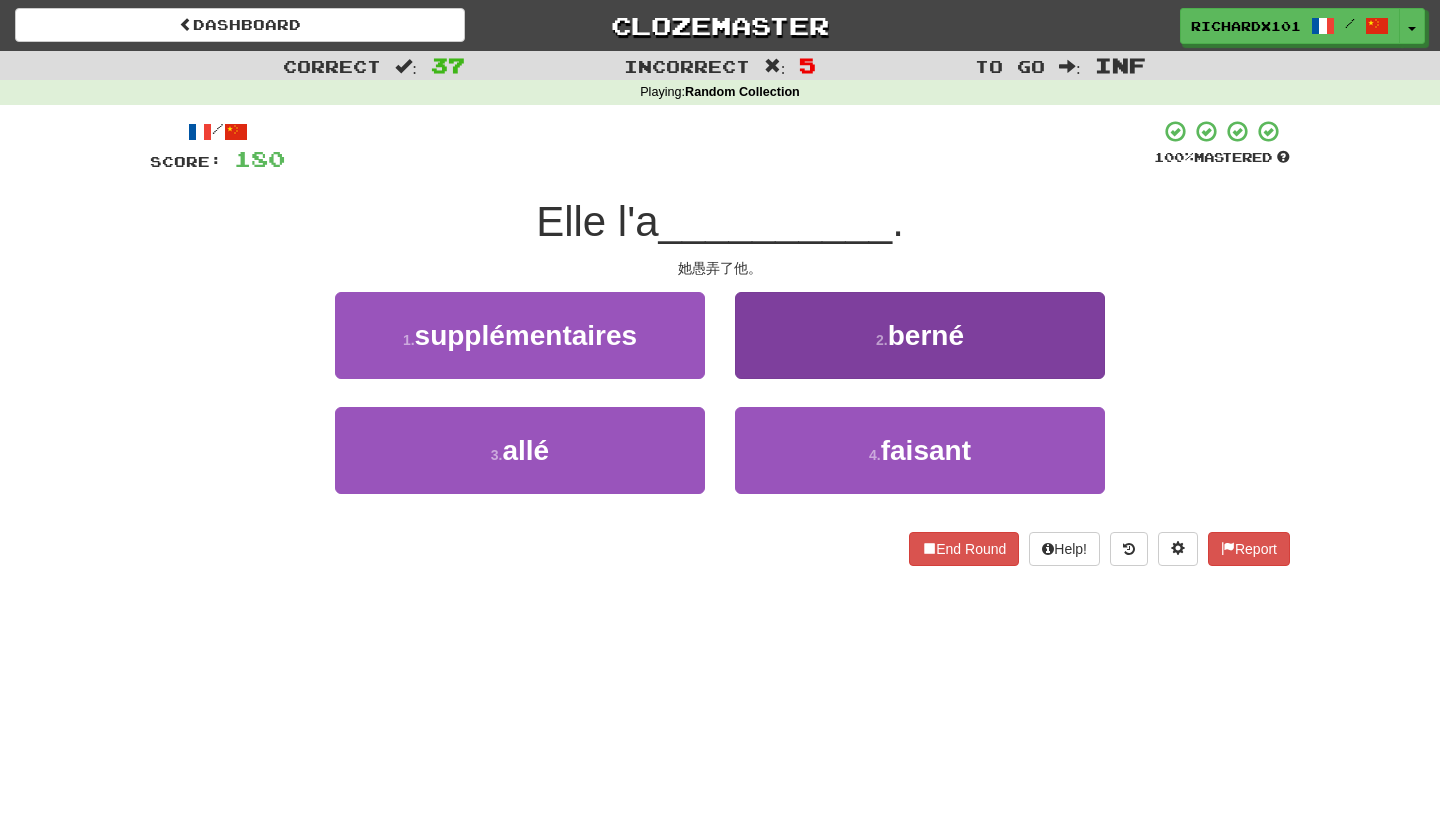 click on "2 .  berné" at bounding box center (920, 335) 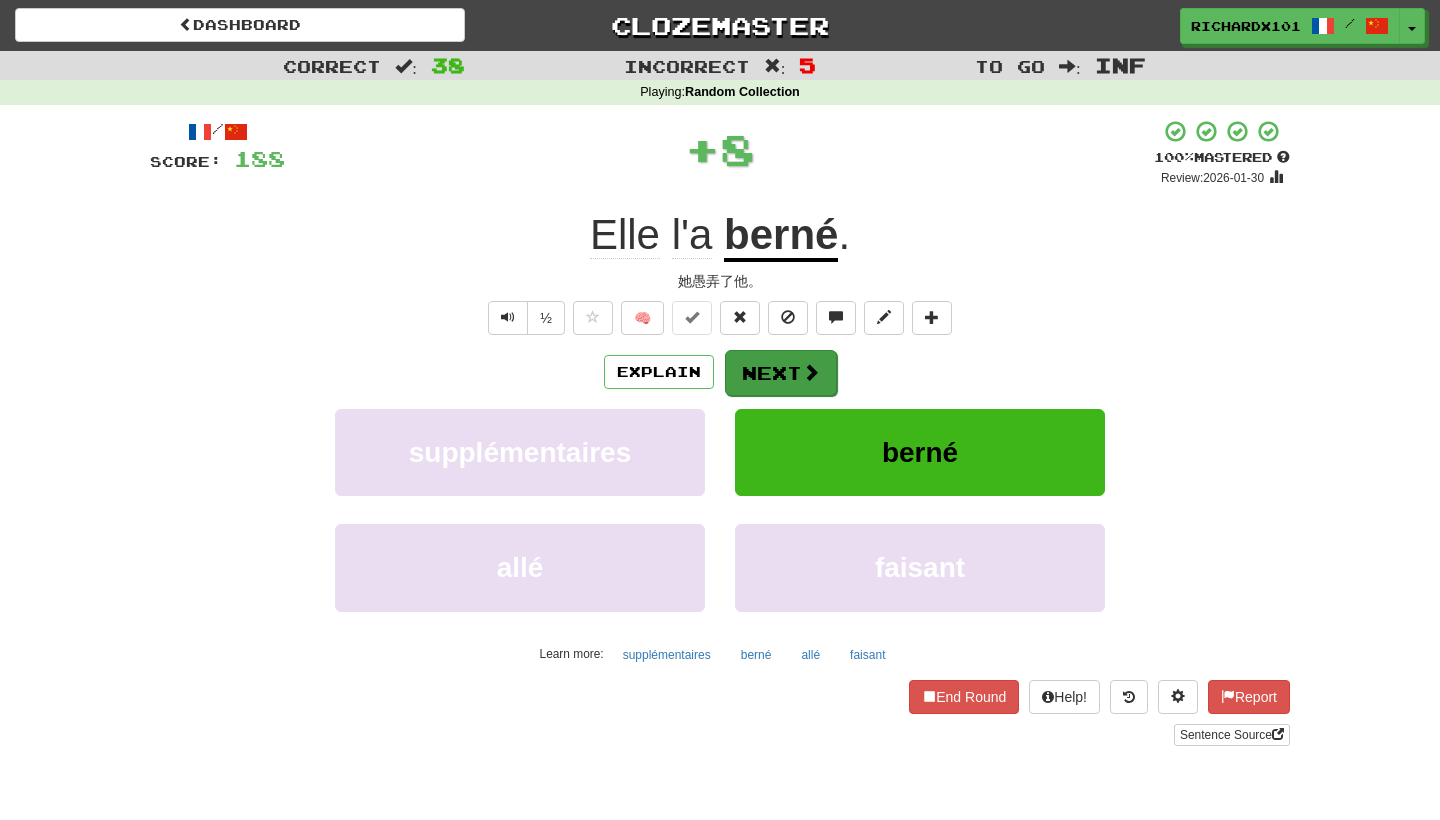 click on "Next" at bounding box center (781, 373) 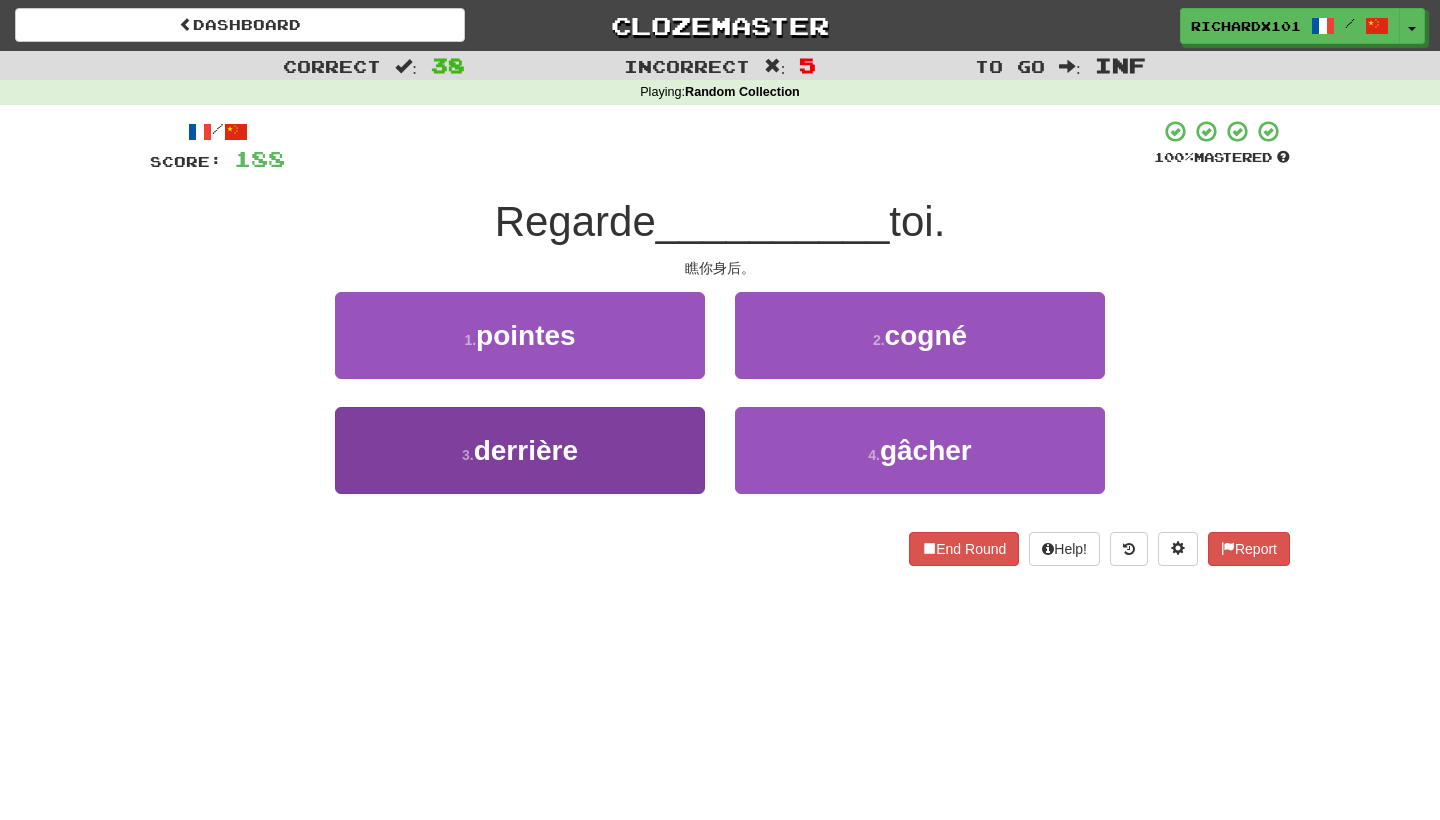 click on "3 .  derrière" at bounding box center [520, 450] 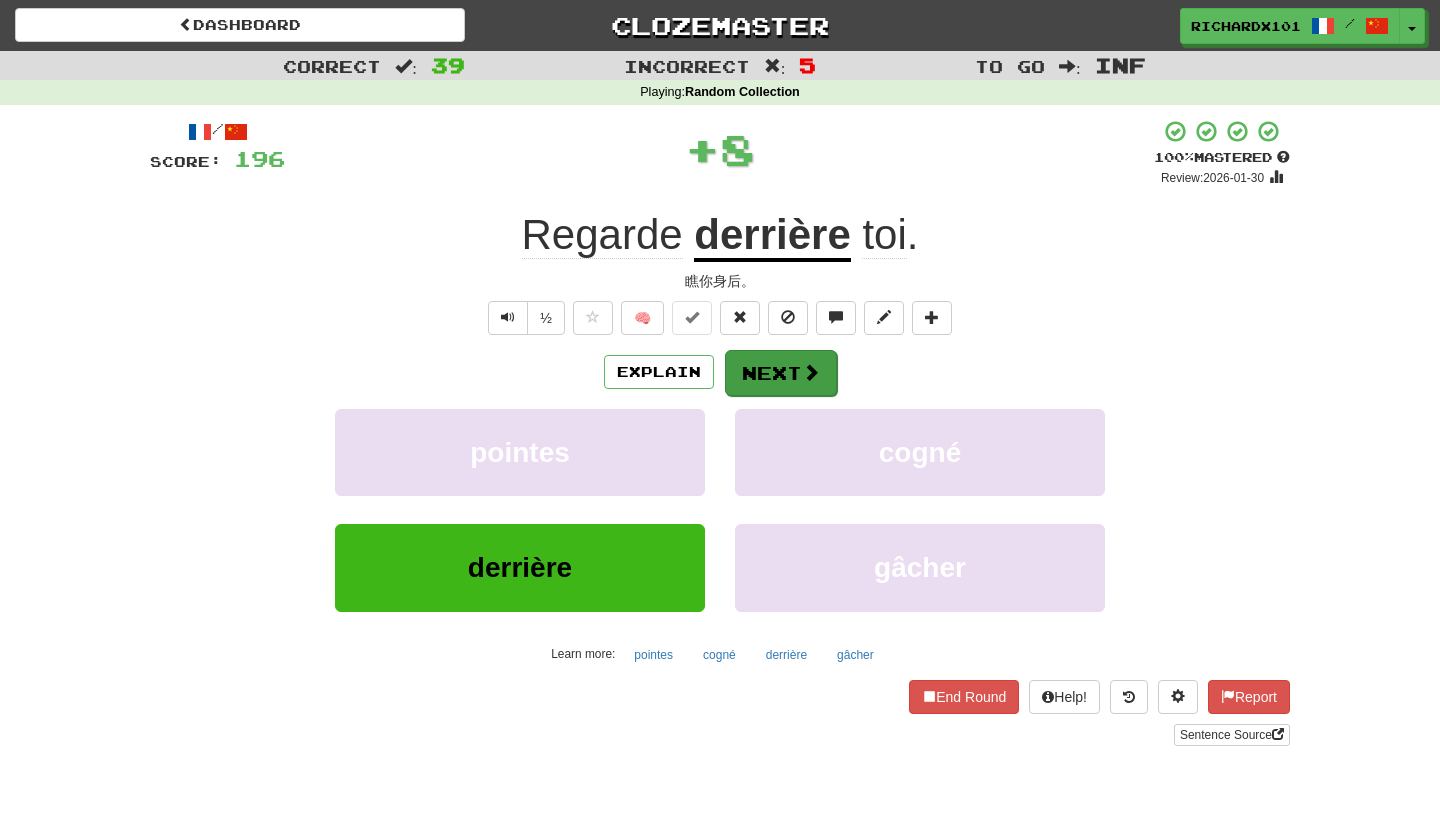click on "Next" at bounding box center (781, 373) 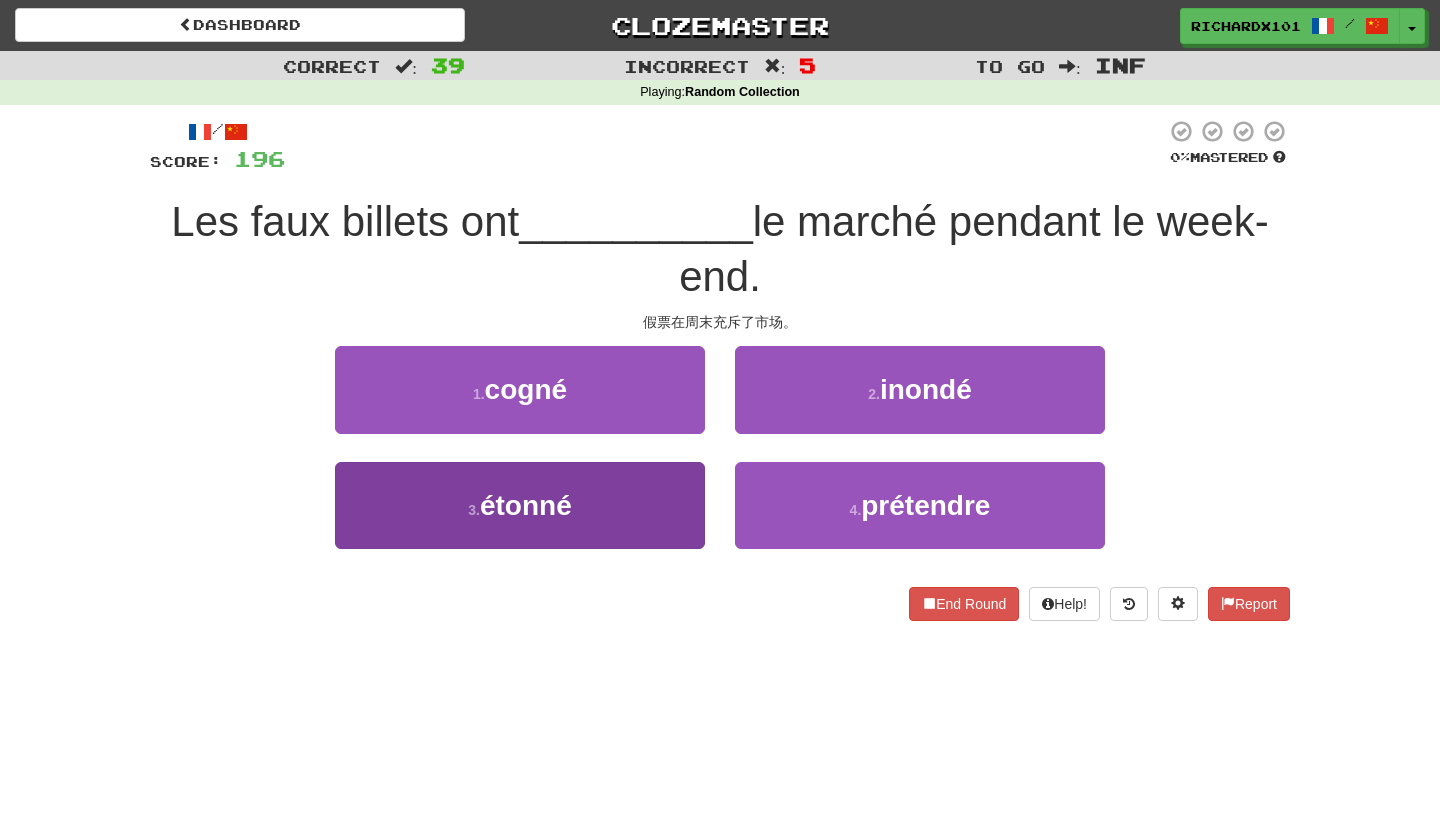 click on "3 .  étonné" at bounding box center [520, 505] 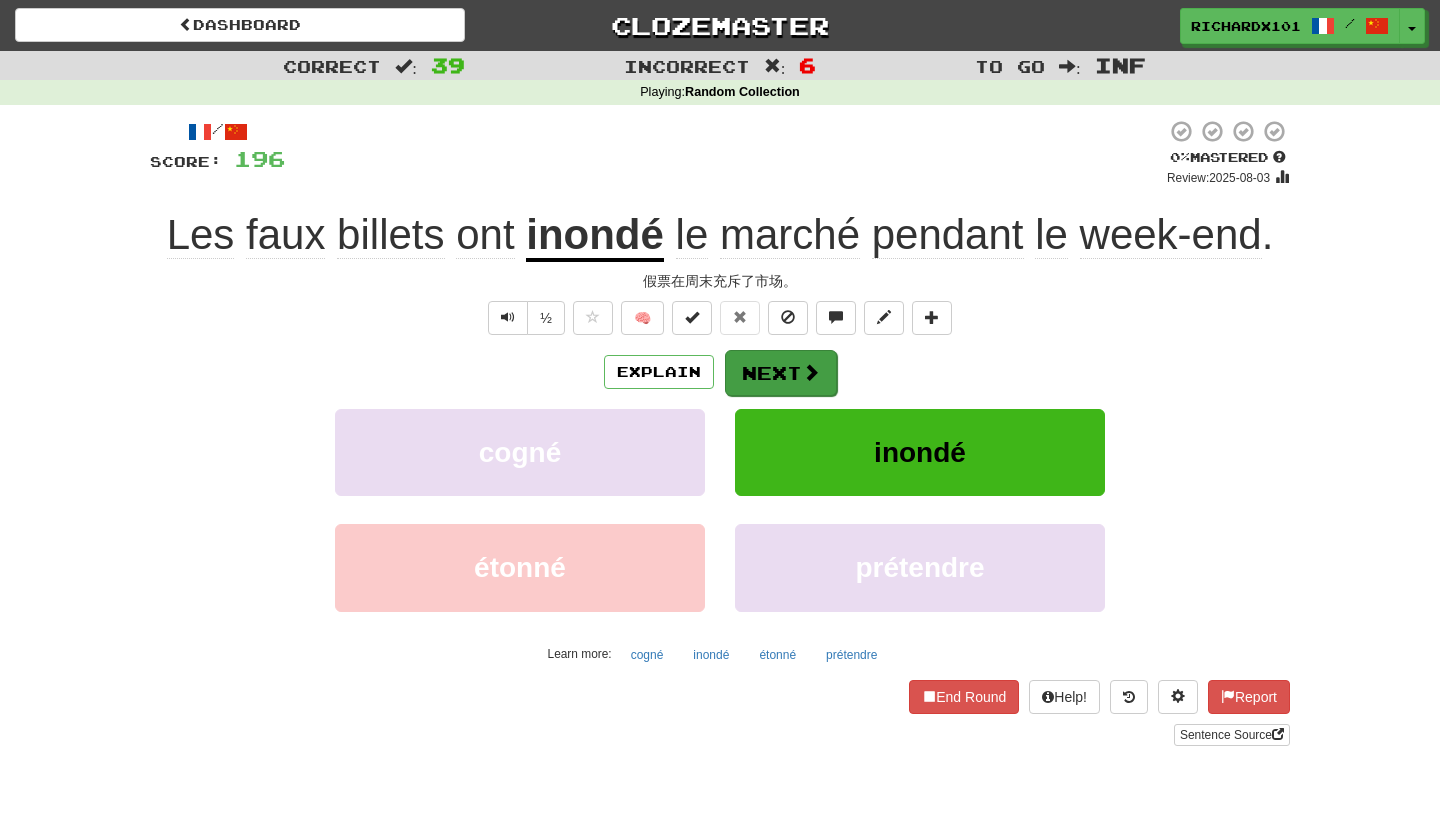 click on "Next" at bounding box center (781, 373) 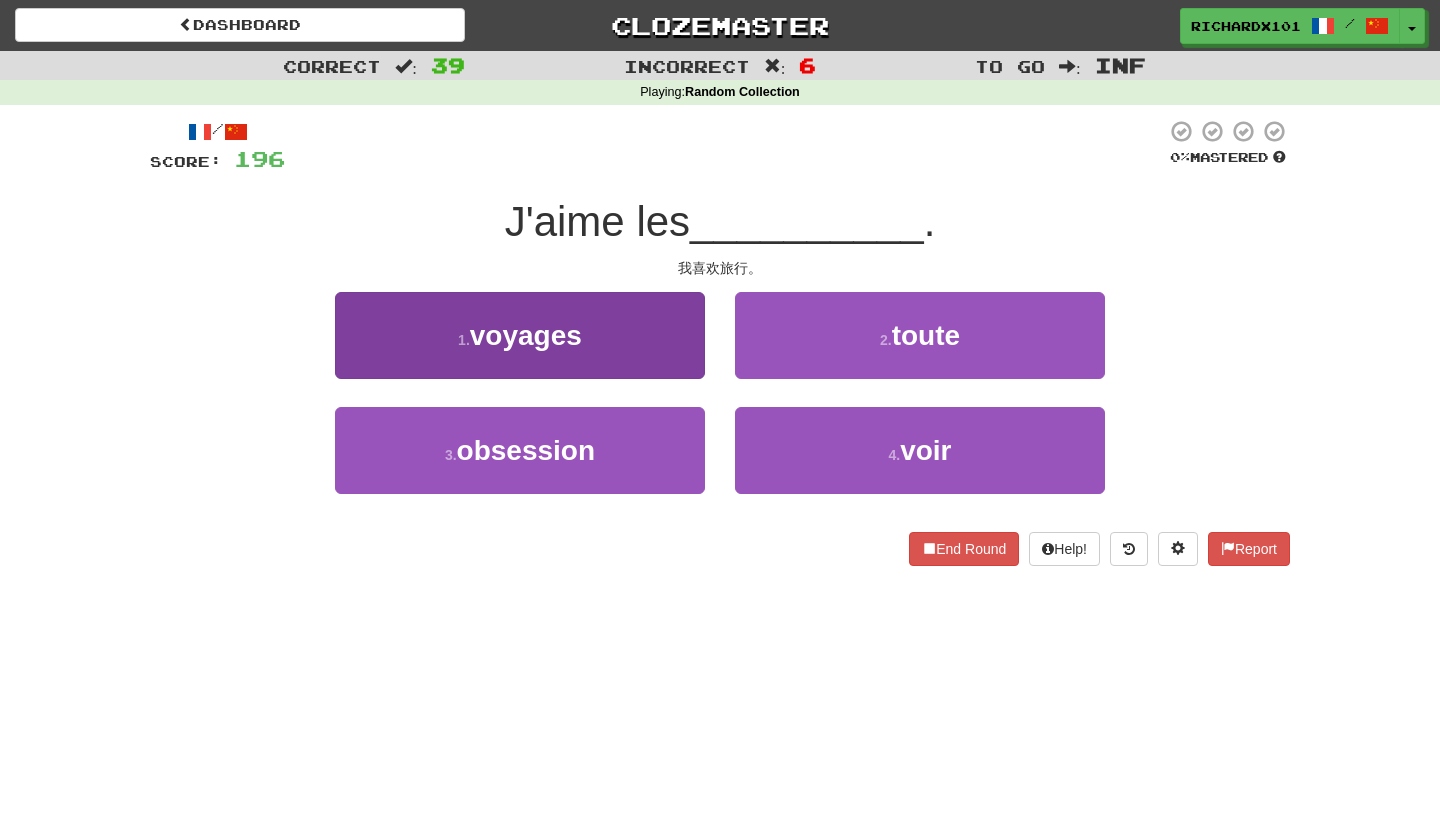 click on "1 .  voyages" at bounding box center [520, 335] 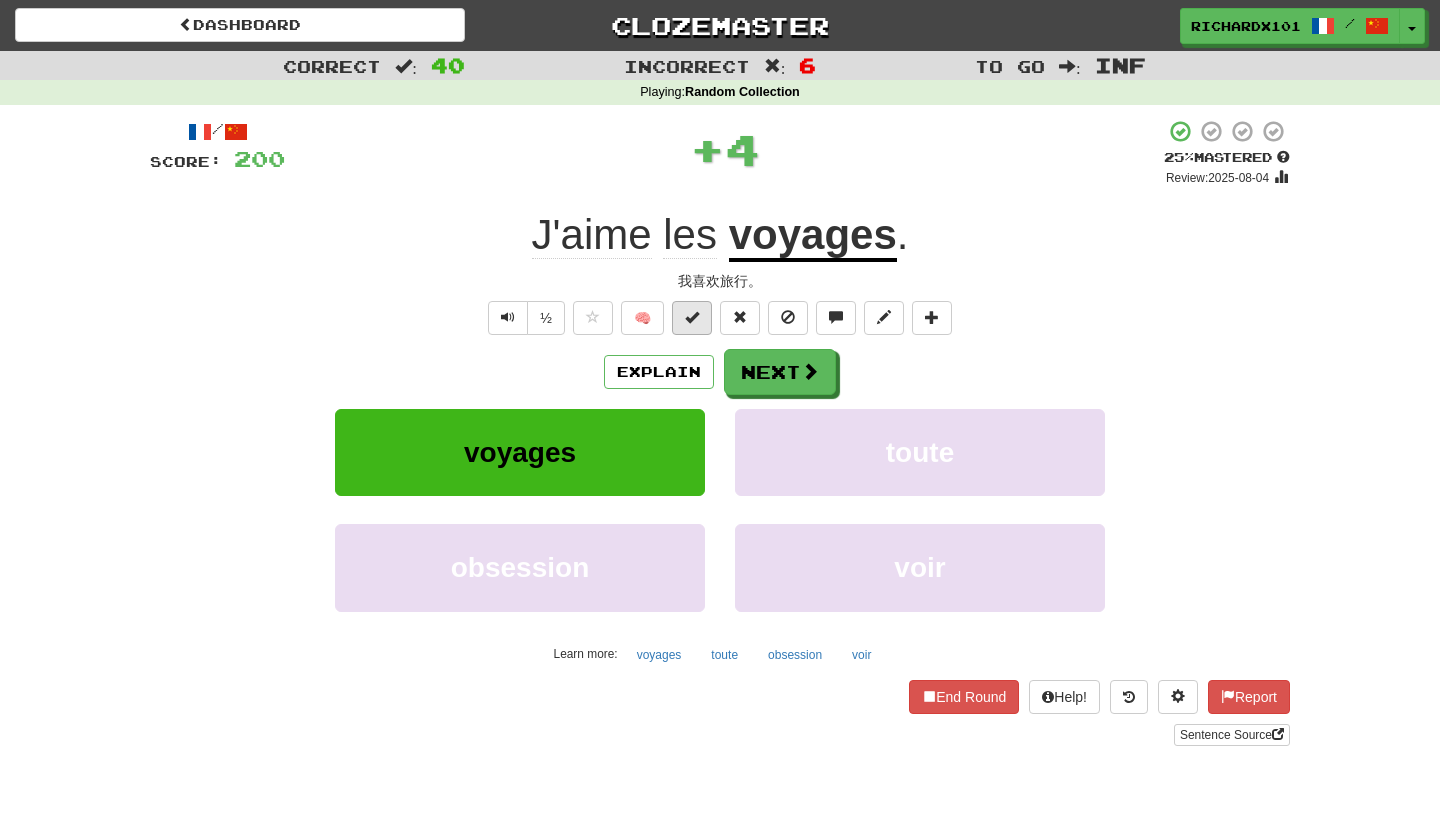 click at bounding box center [692, 317] 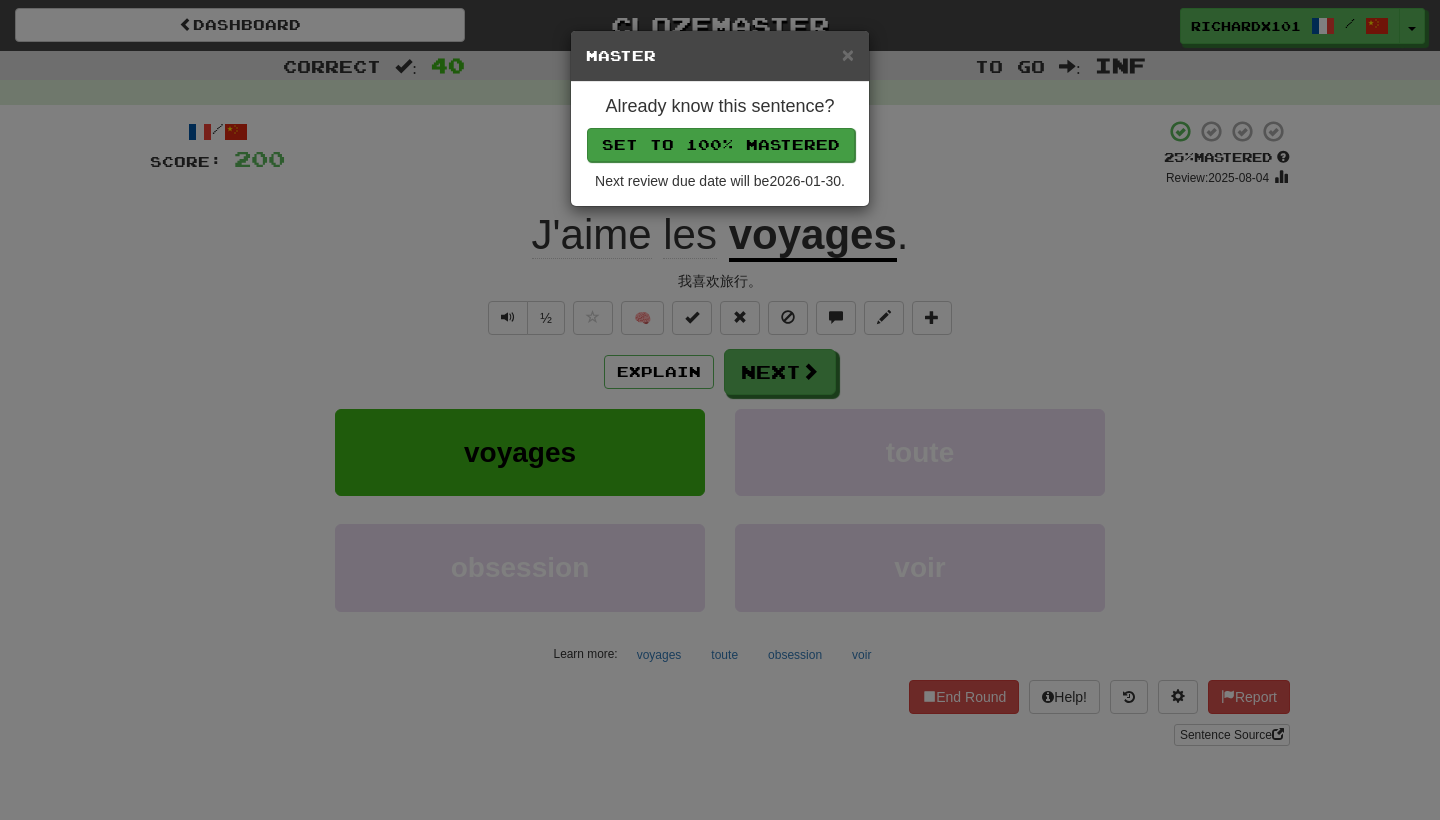 click on "Set to 100% Mastered" at bounding box center [721, 145] 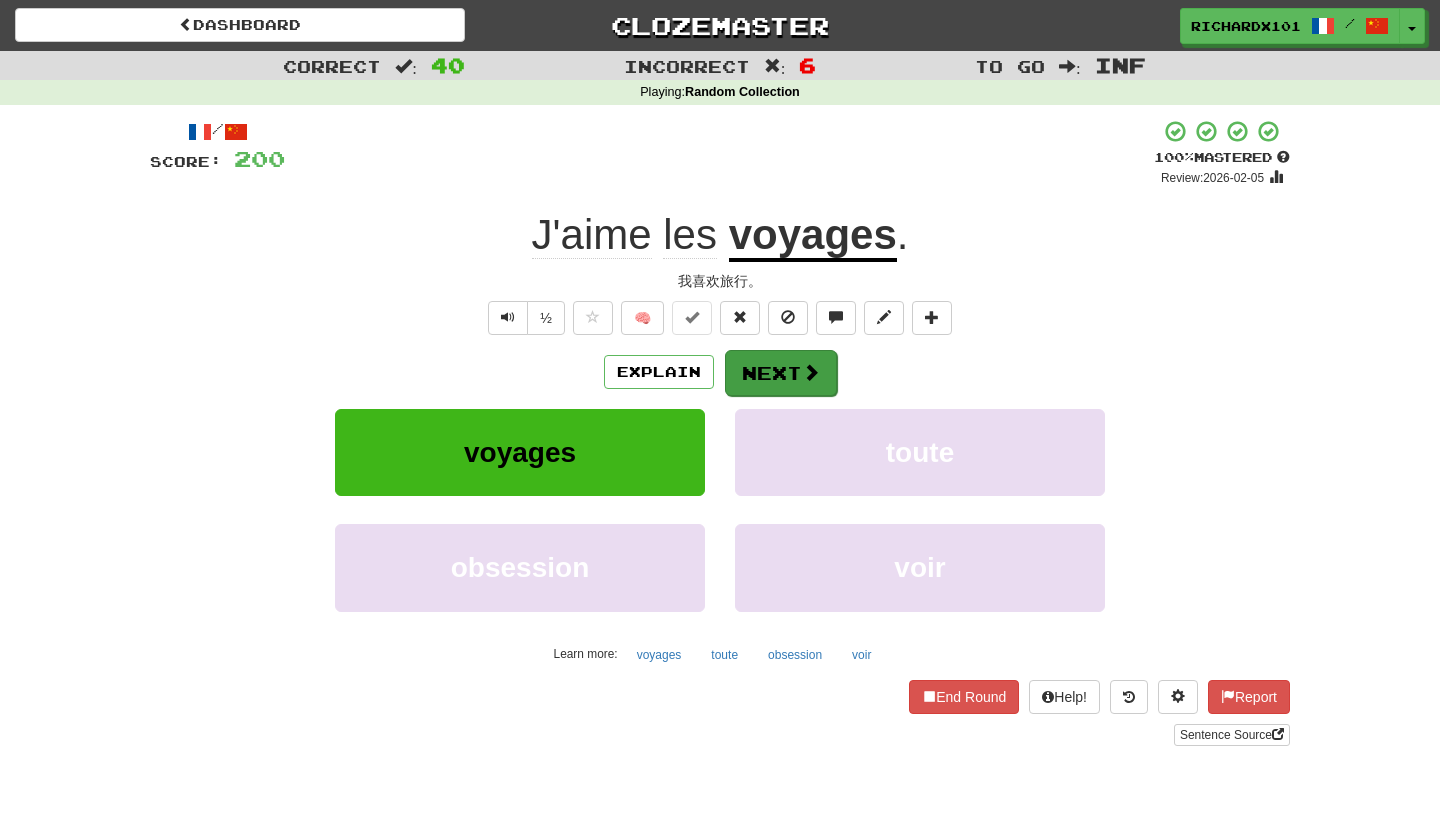 click on "Next" at bounding box center (781, 373) 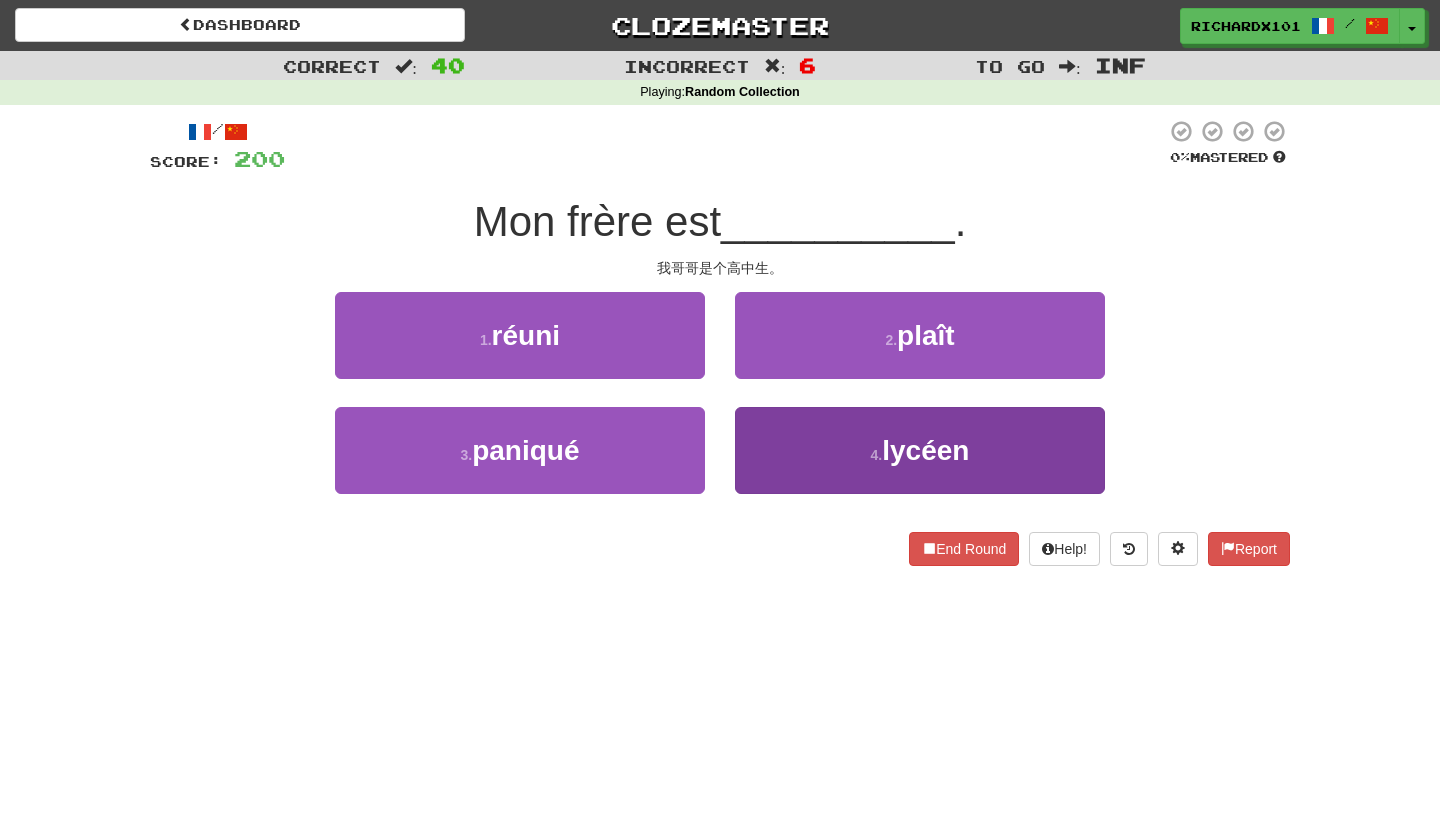 click on "4 .  lycéen" at bounding box center (920, 450) 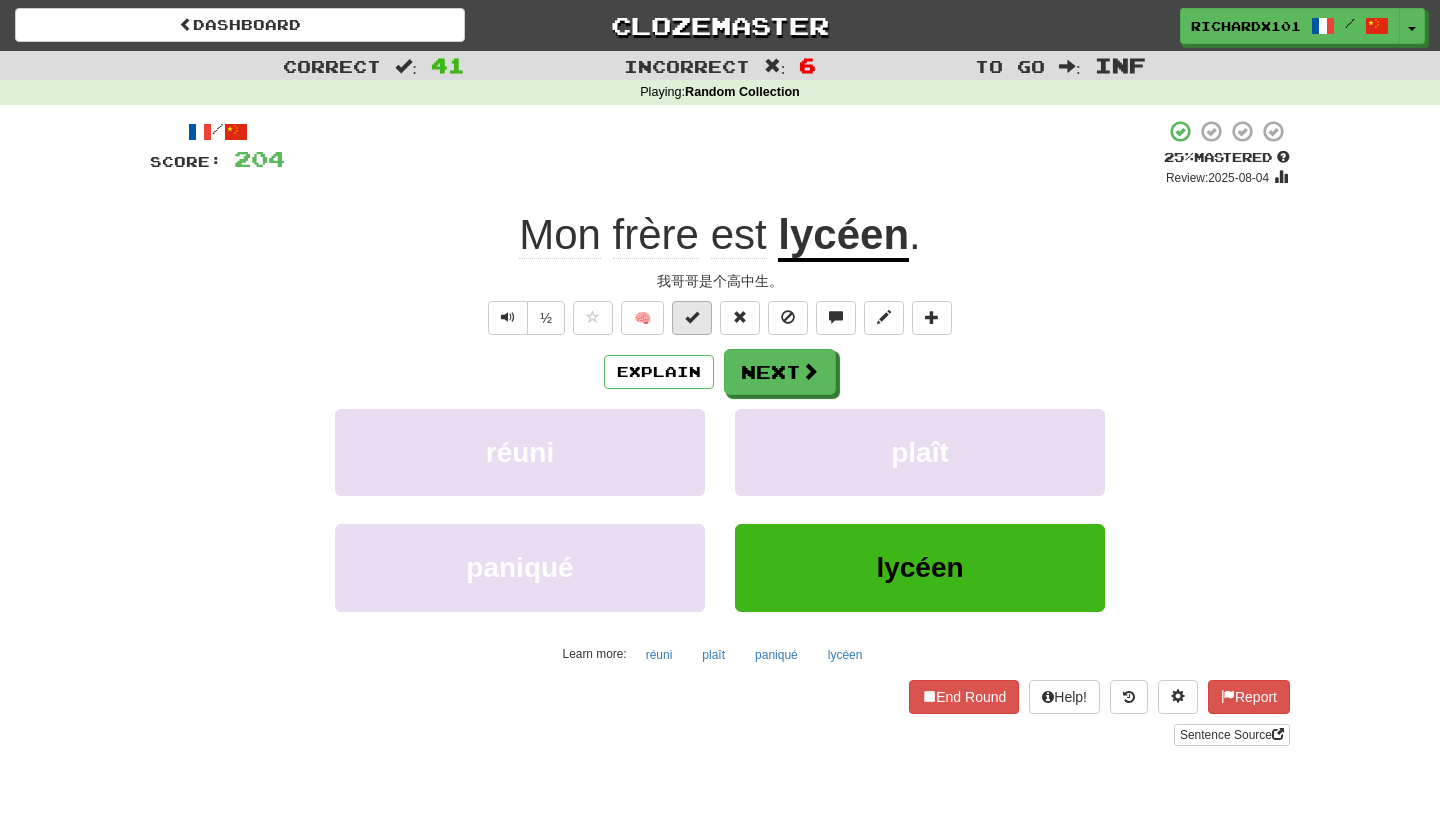 click at bounding box center [692, 318] 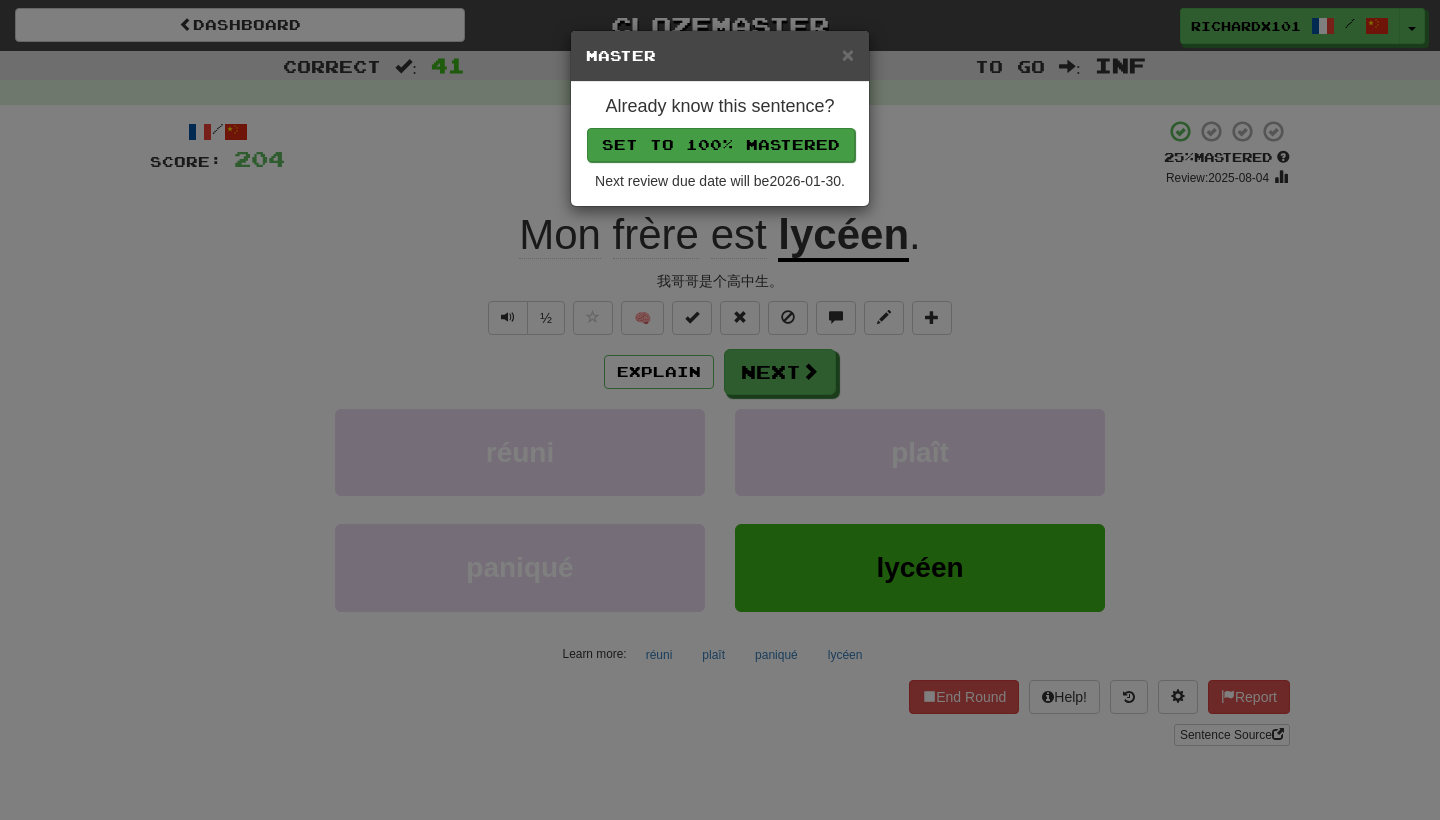 click on "Set to 100% Mastered" at bounding box center (721, 145) 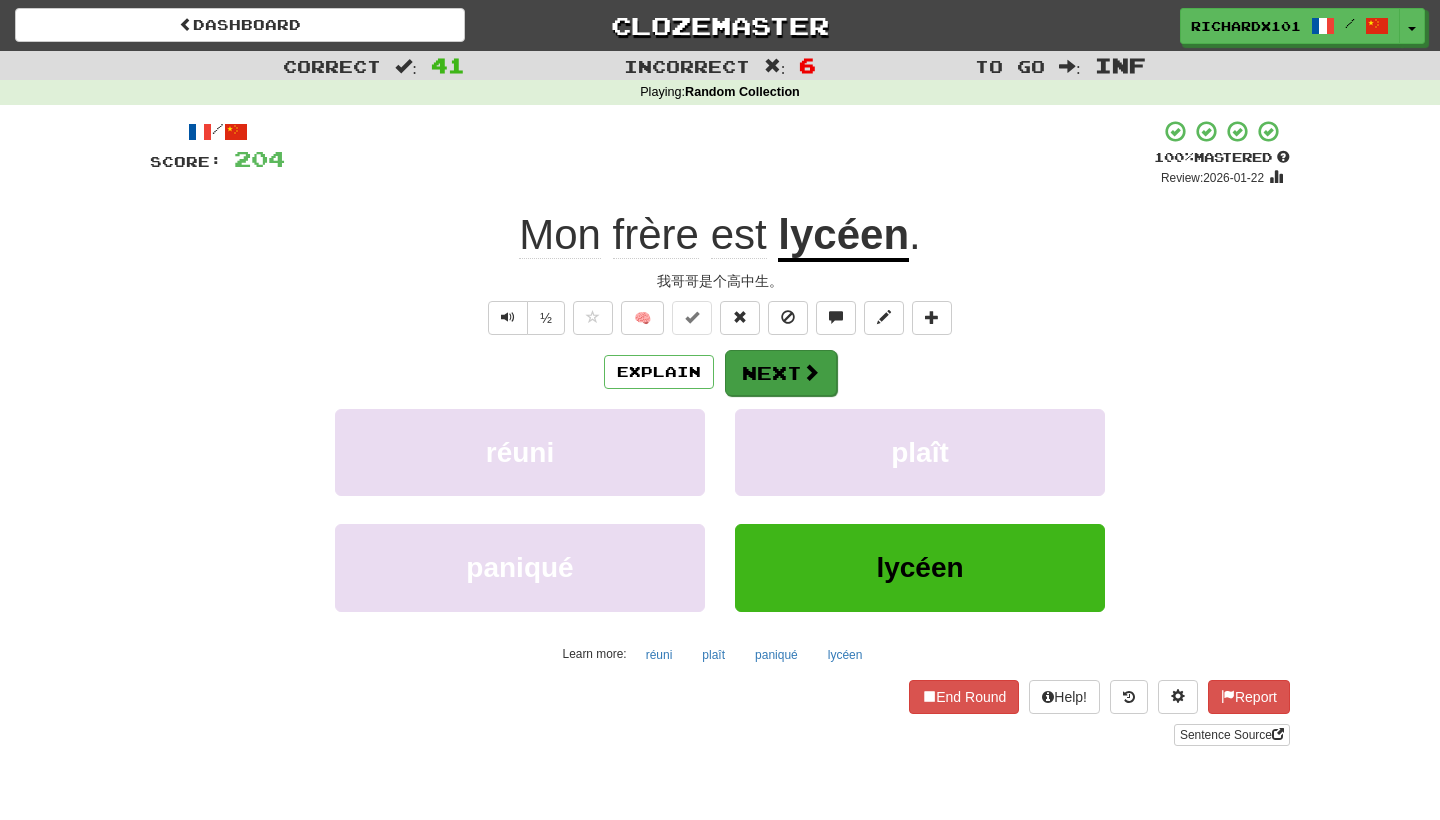 click on "Next" at bounding box center (781, 373) 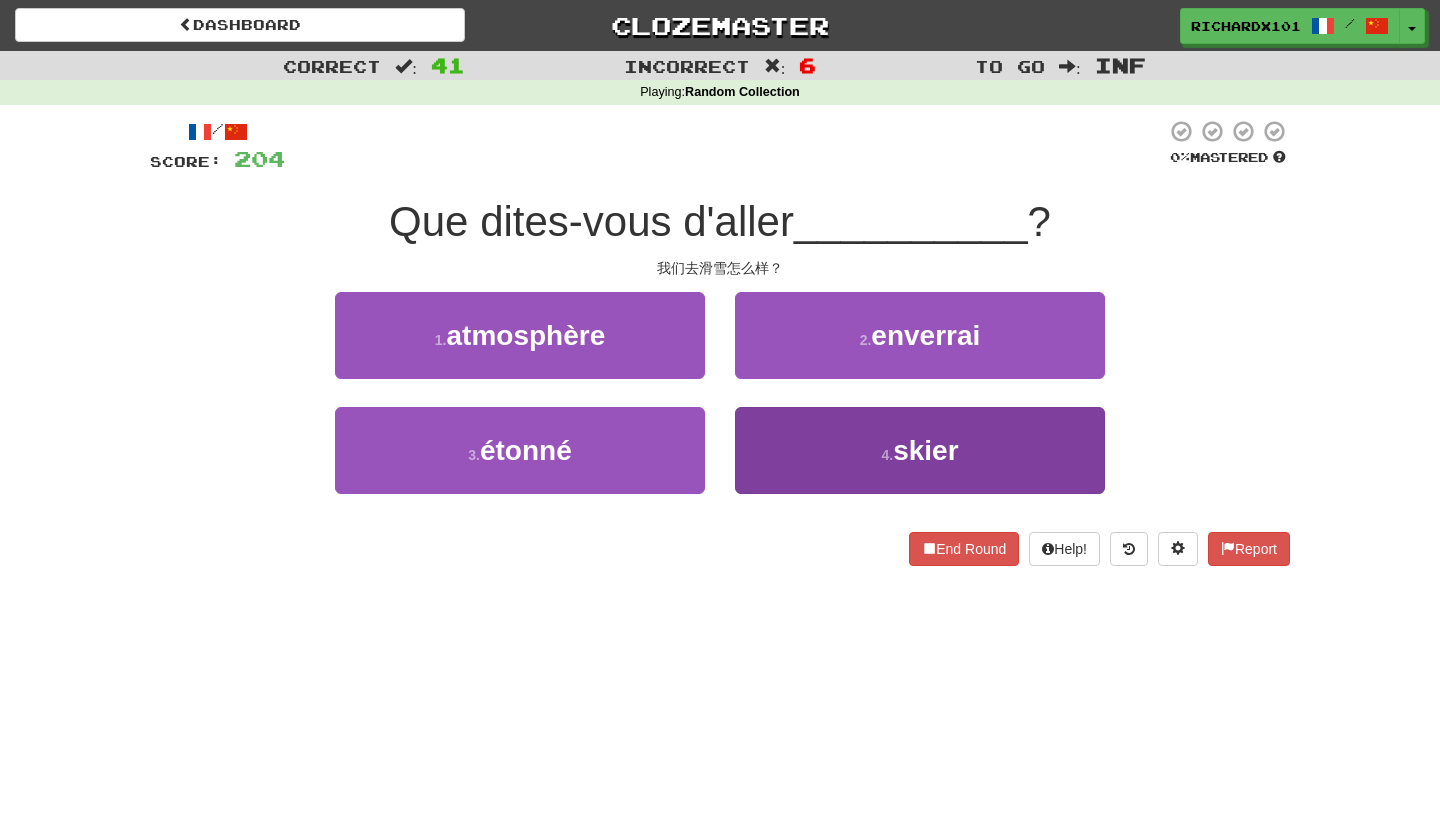 click on "4 .  skier" at bounding box center (920, 450) 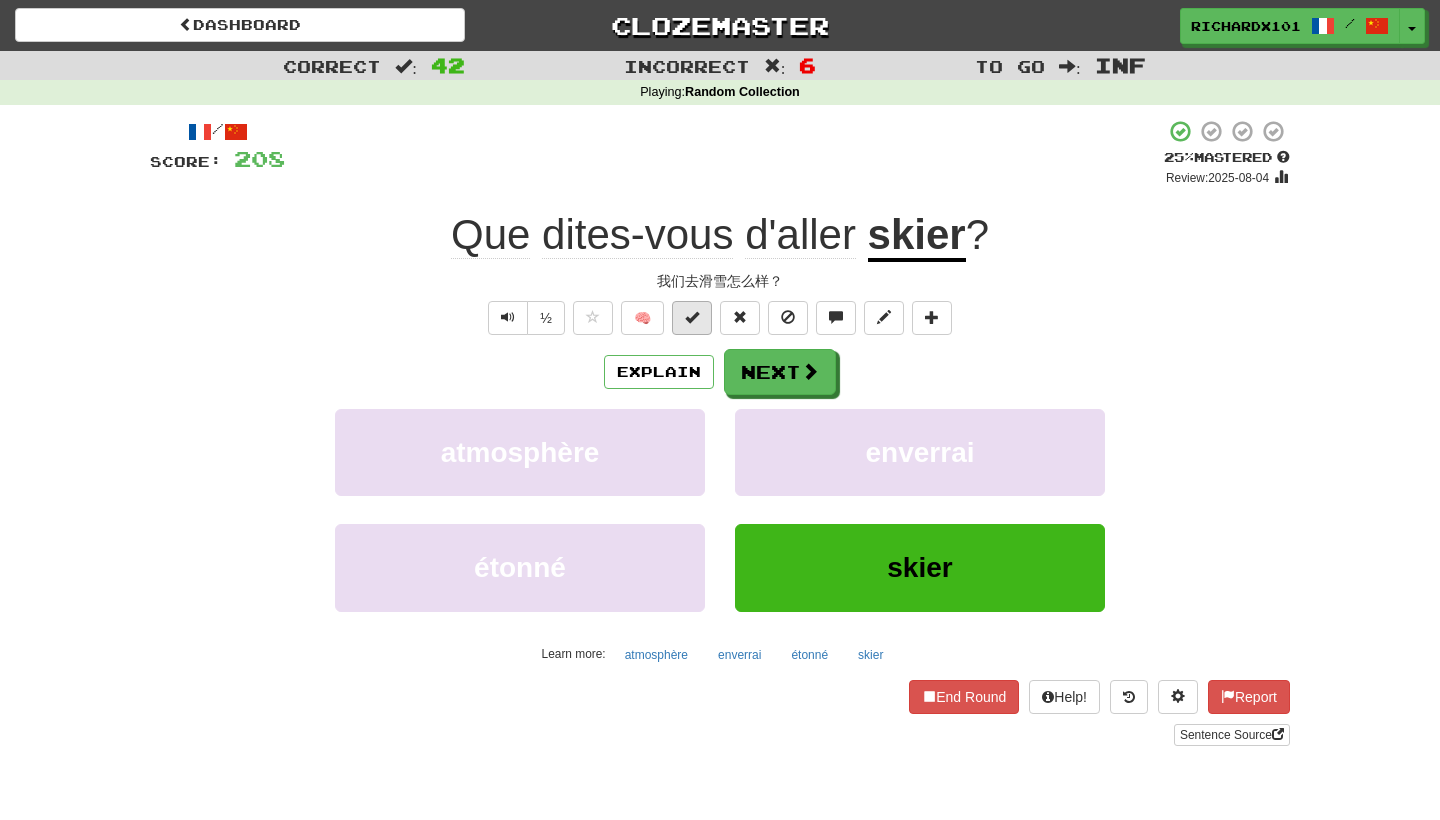 click at bounding box center [692, 318] 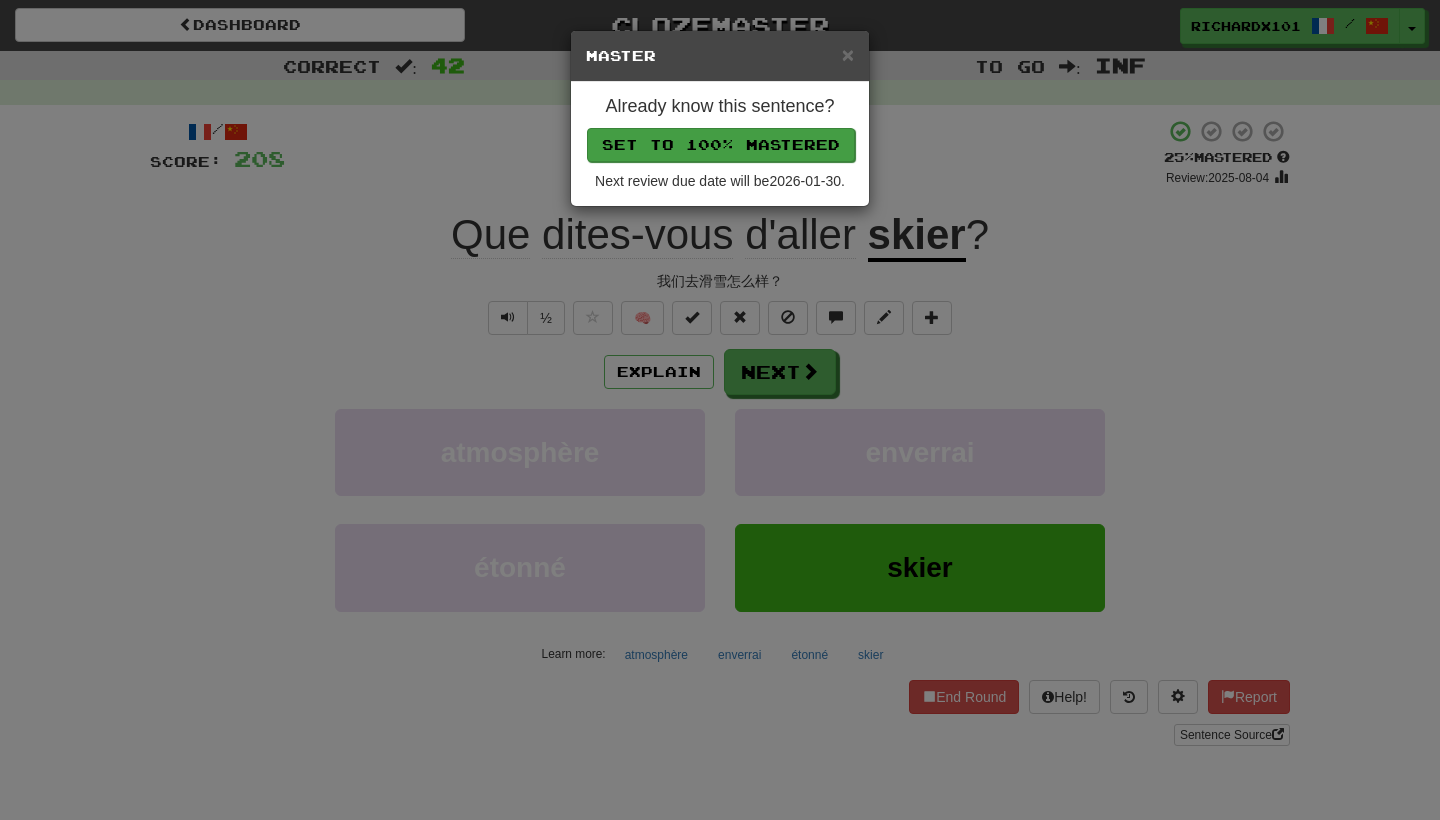 click on "Set to 100% Mastered" at bounding box center (721, 145) 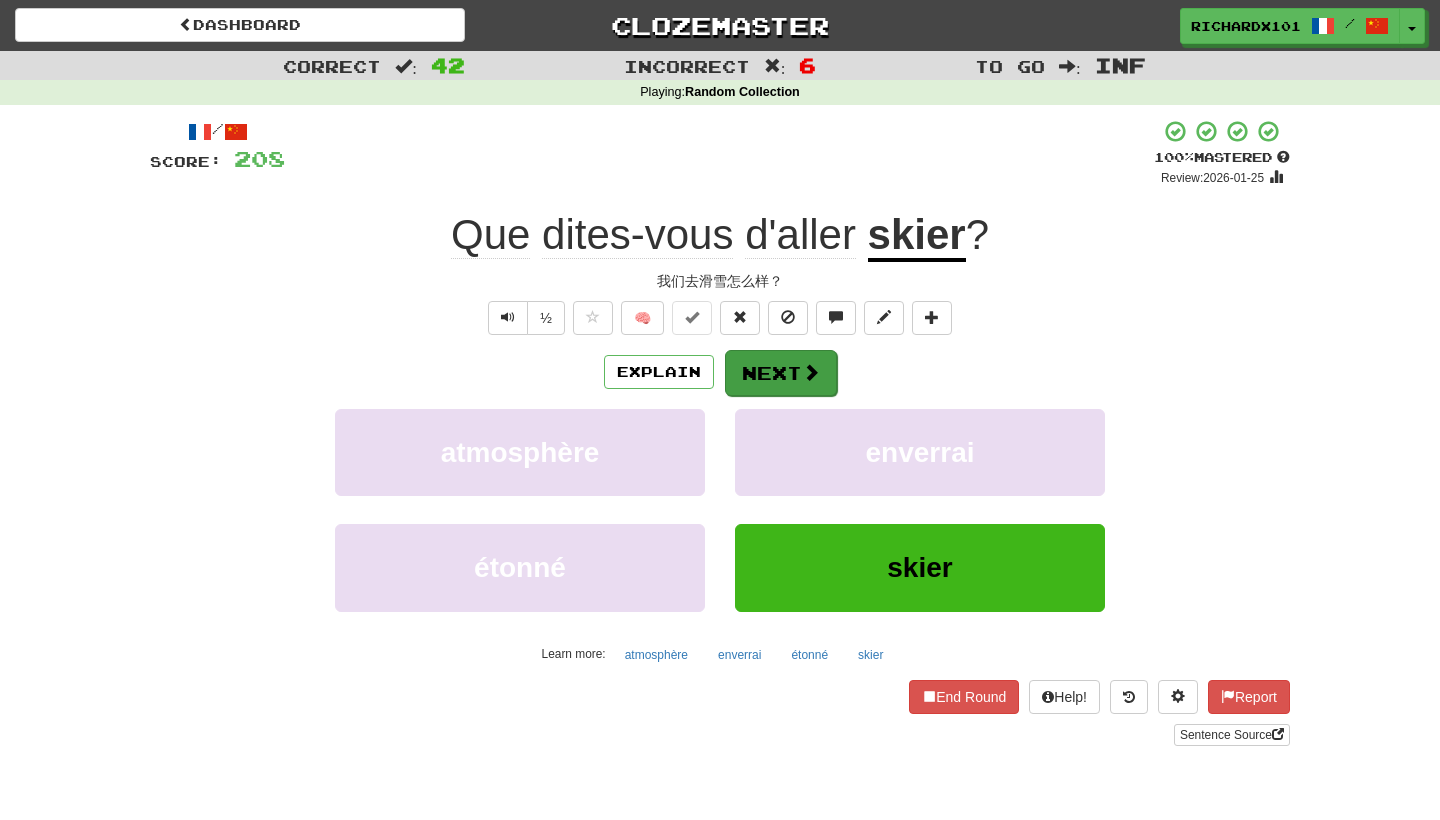 click on "Next" at bounding box center [781, 373] 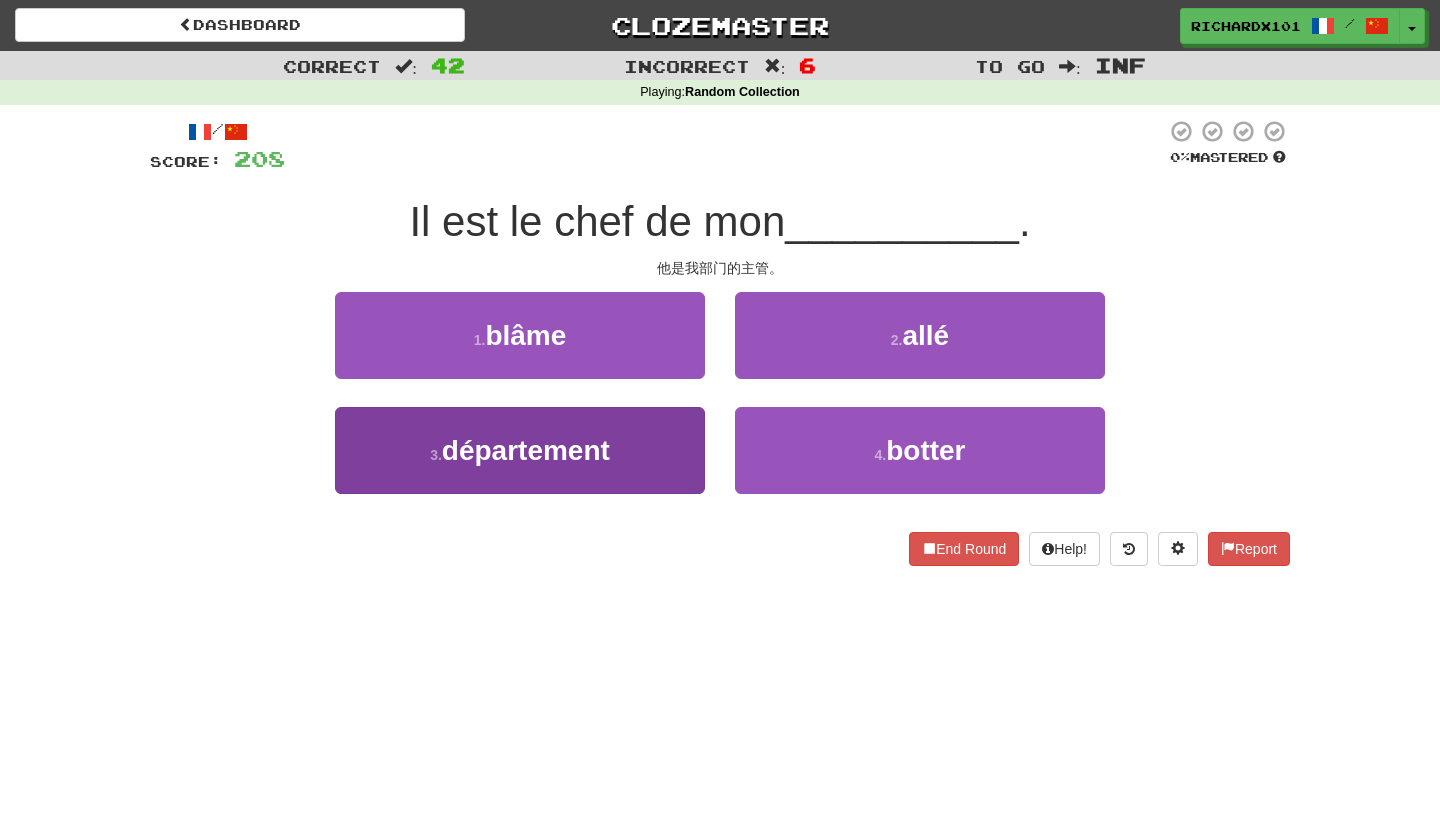 click on "3 .  département" at bounding box center [520, 450] 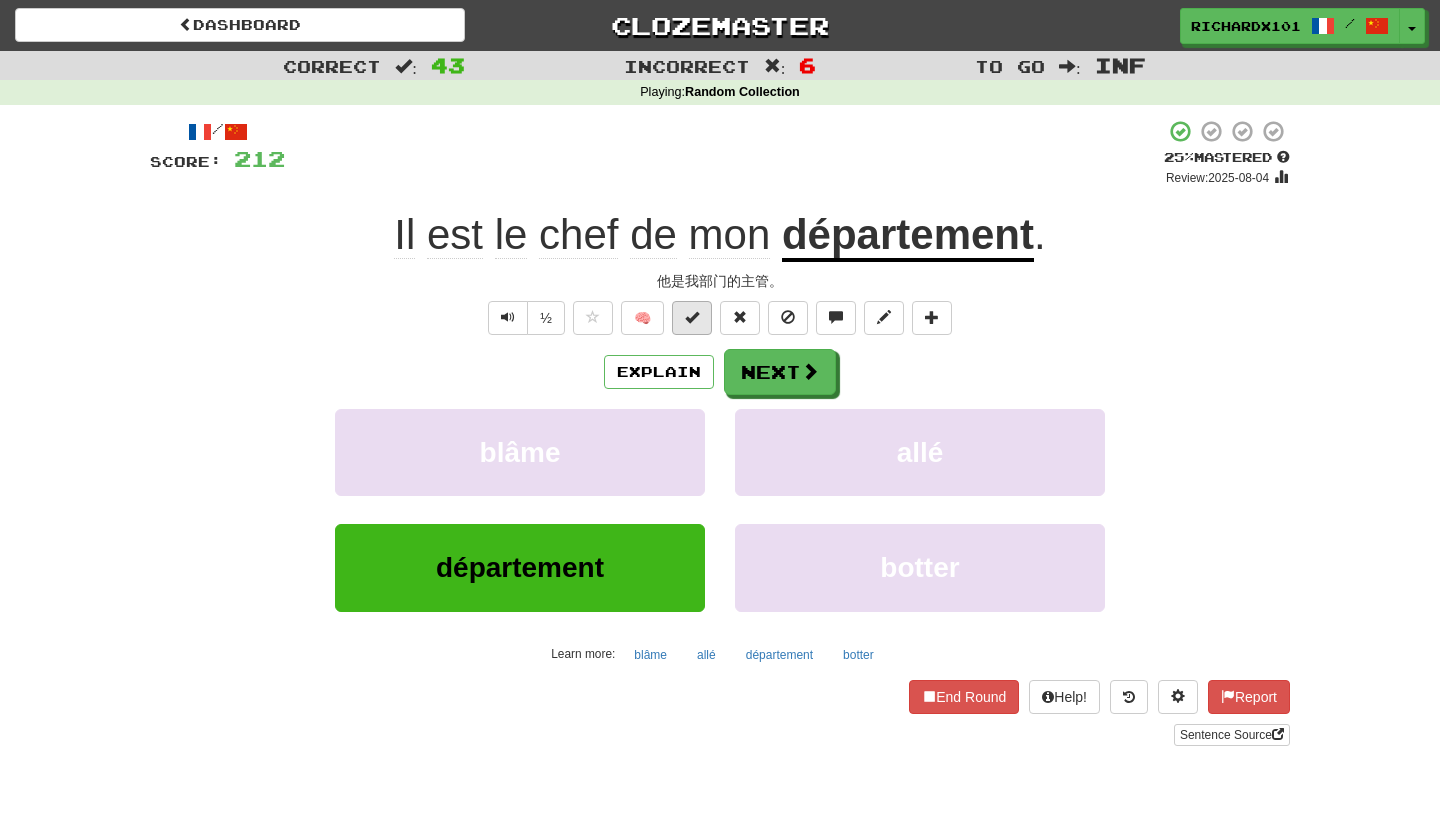 click at bounding box center (692, 317) 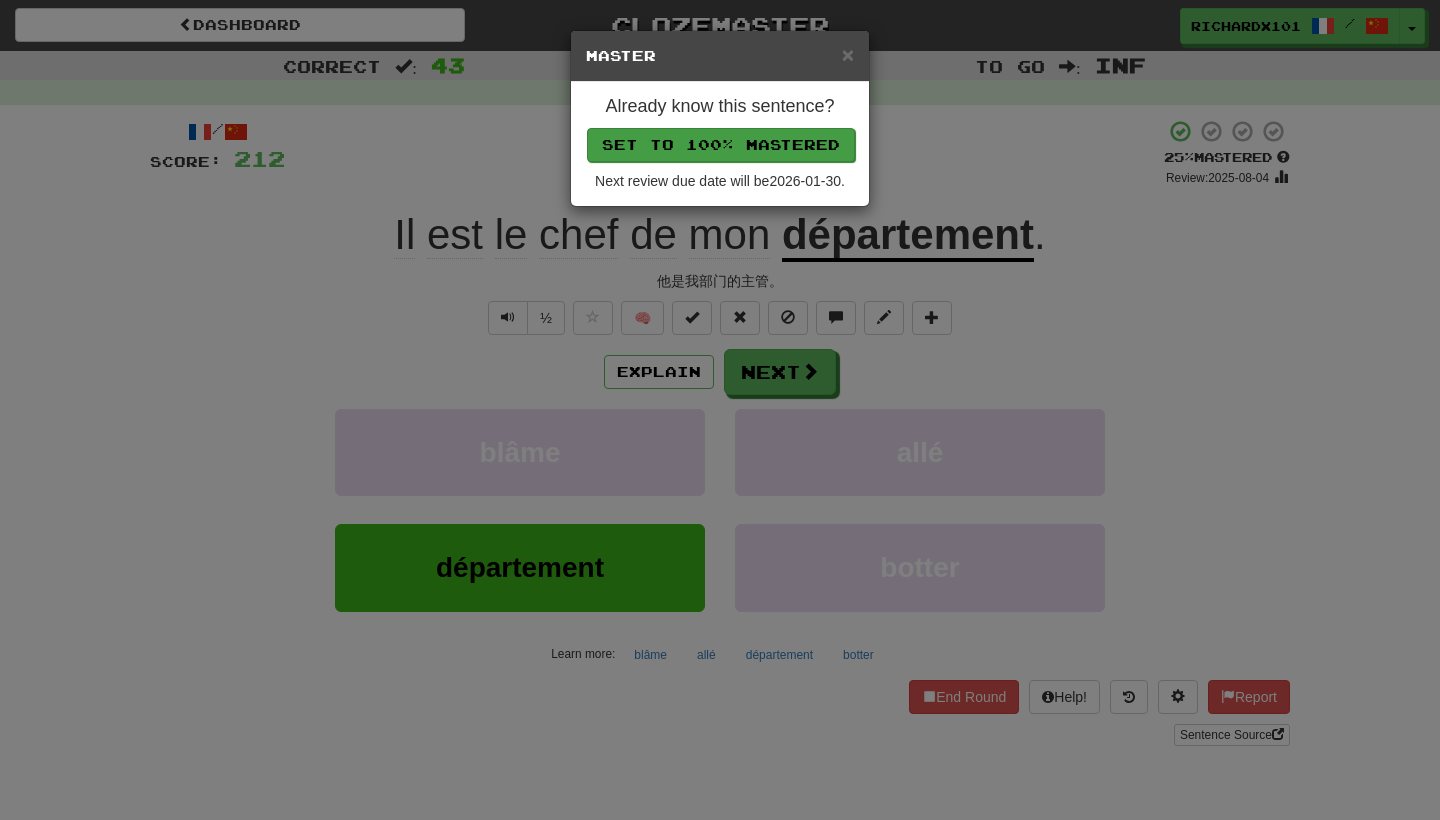 click on "Set to 100% Mastered" at bounding box center [721, 145] 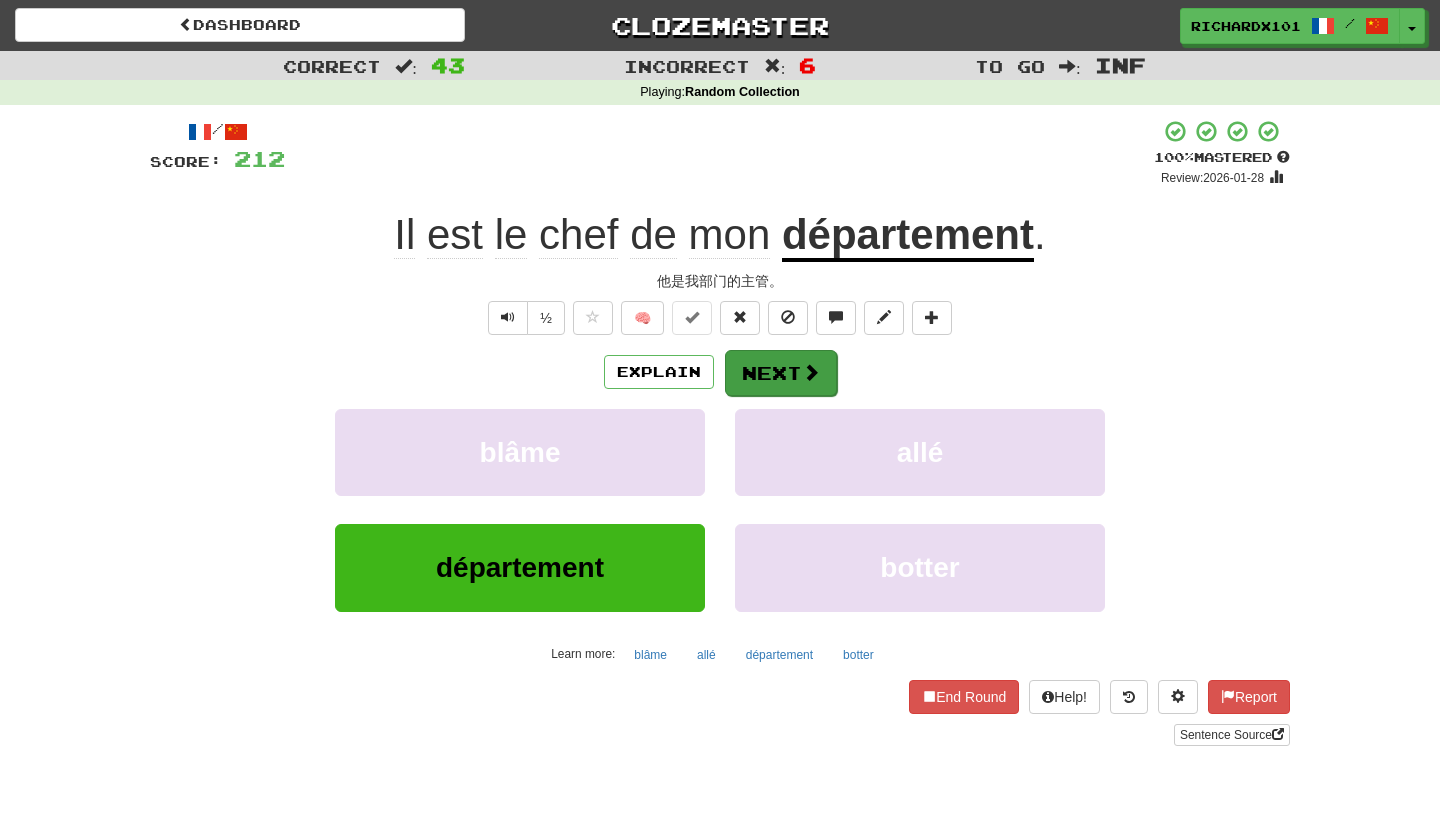 click on "Next" at bounding box center (781, 373) 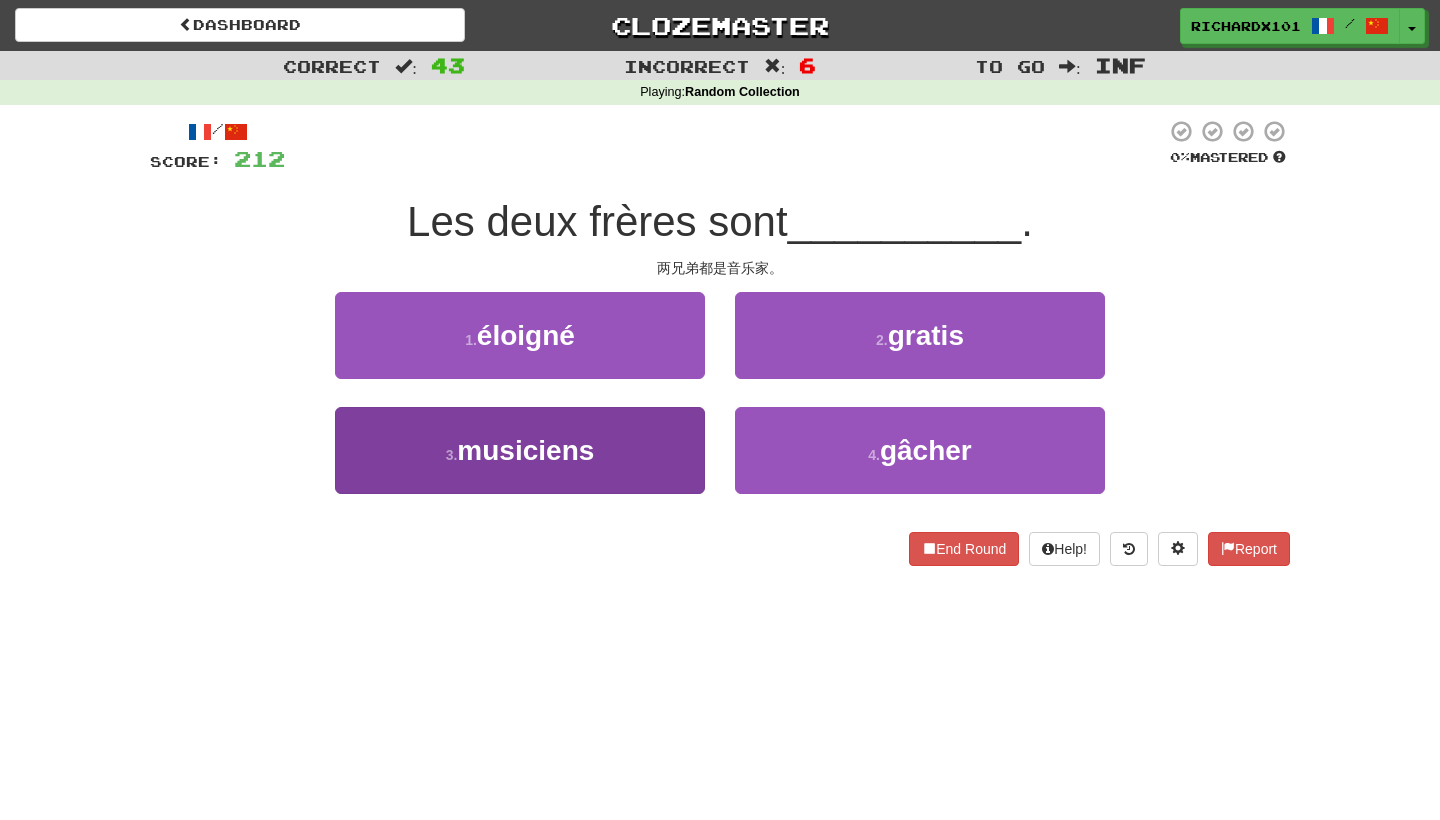 click on "3 .  musiciens" at bounding box center [520, 450] 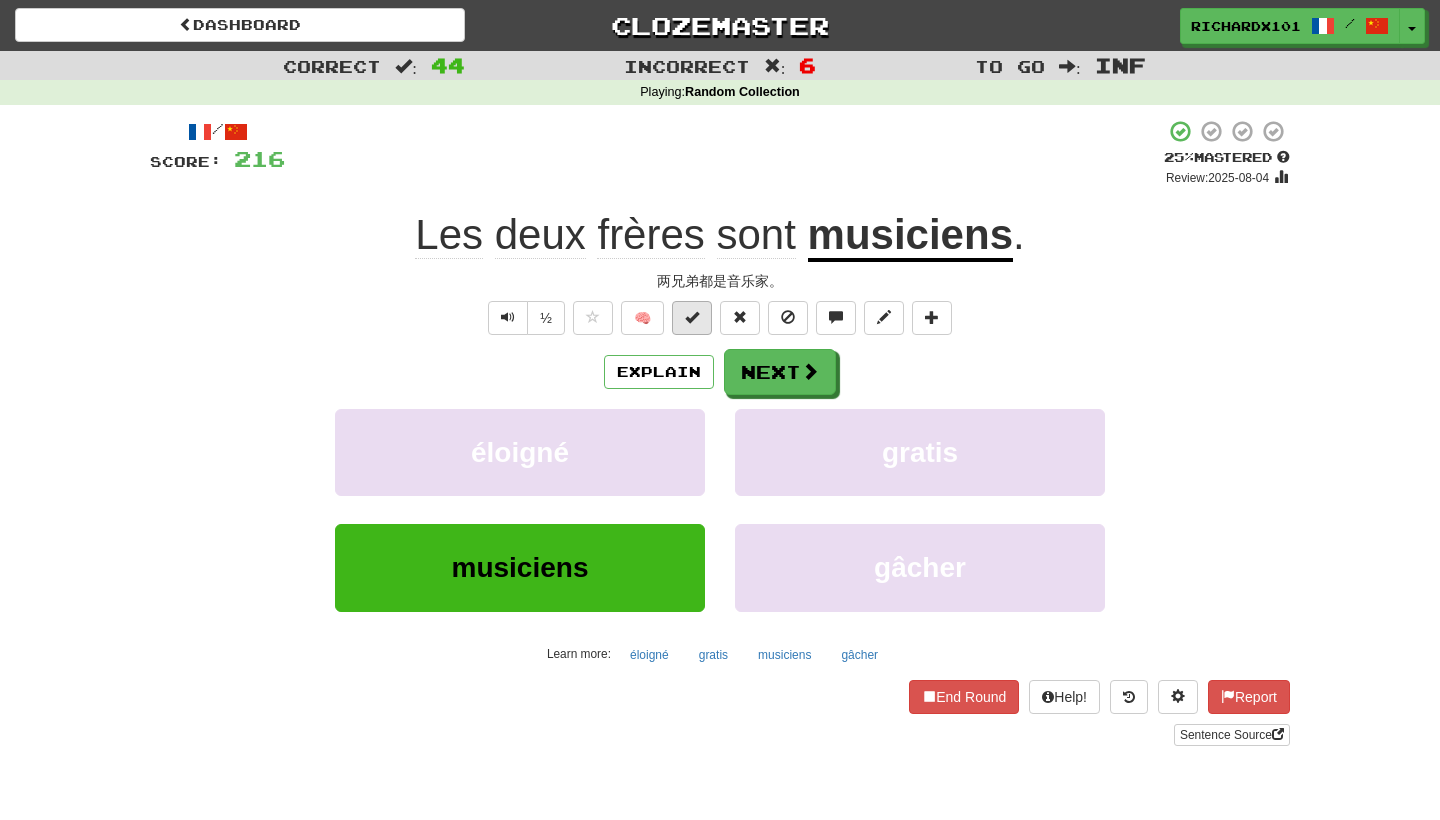 click at bounding box center [692, 318] 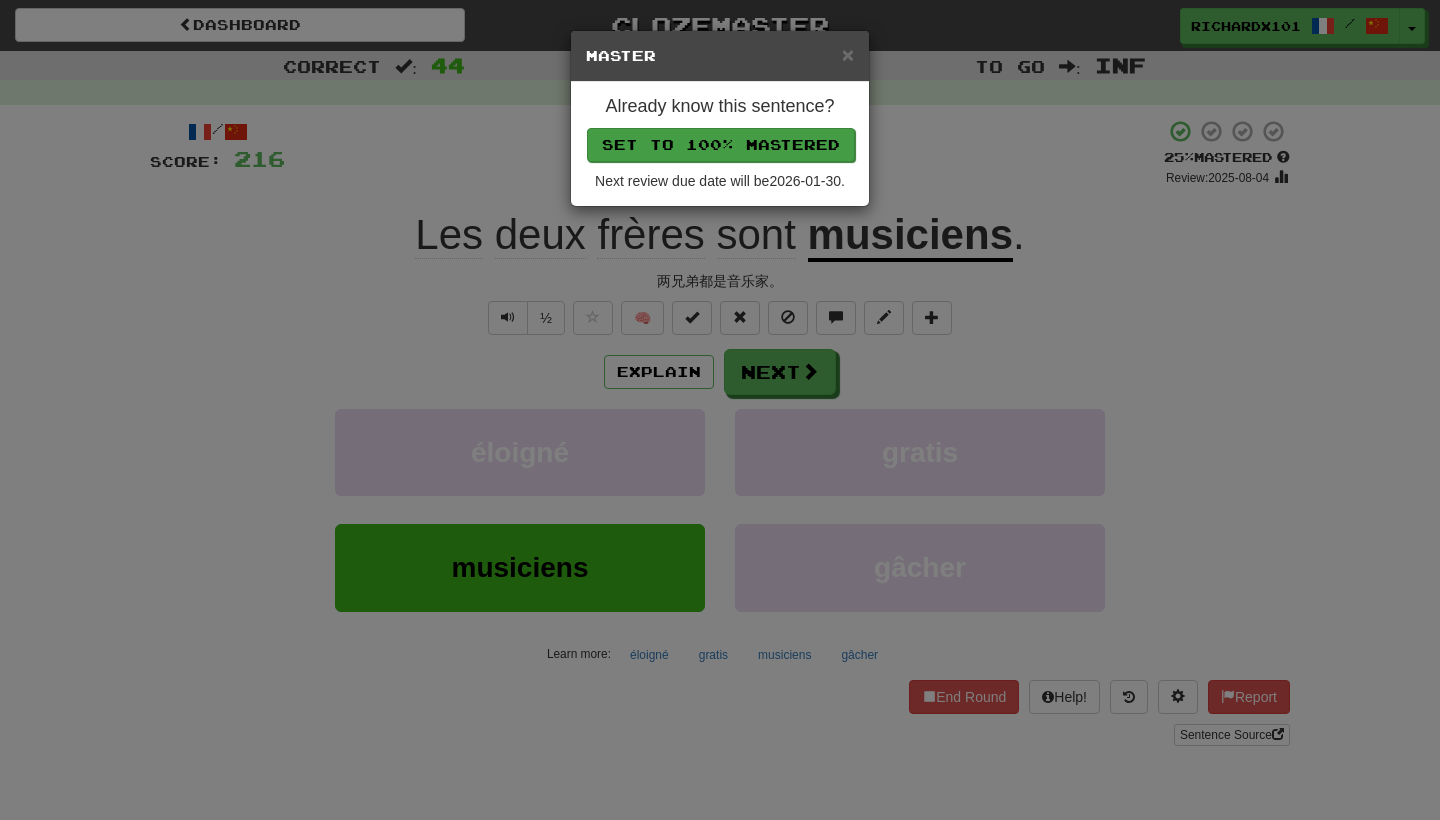 click on "Set to 100% Mastered" at bounding box center [721, 145] 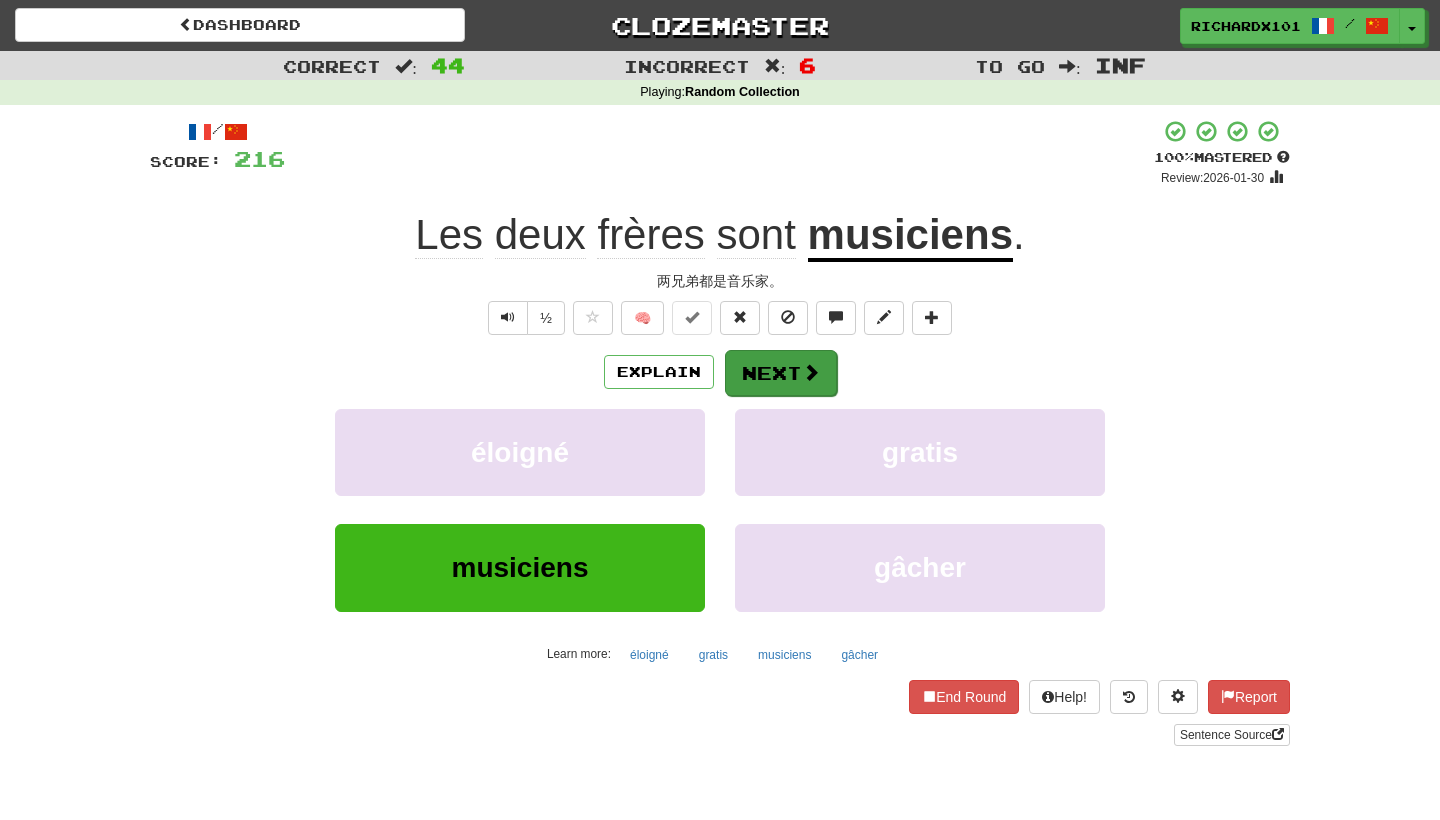 click on "Next" at bounding box center (781, 373) 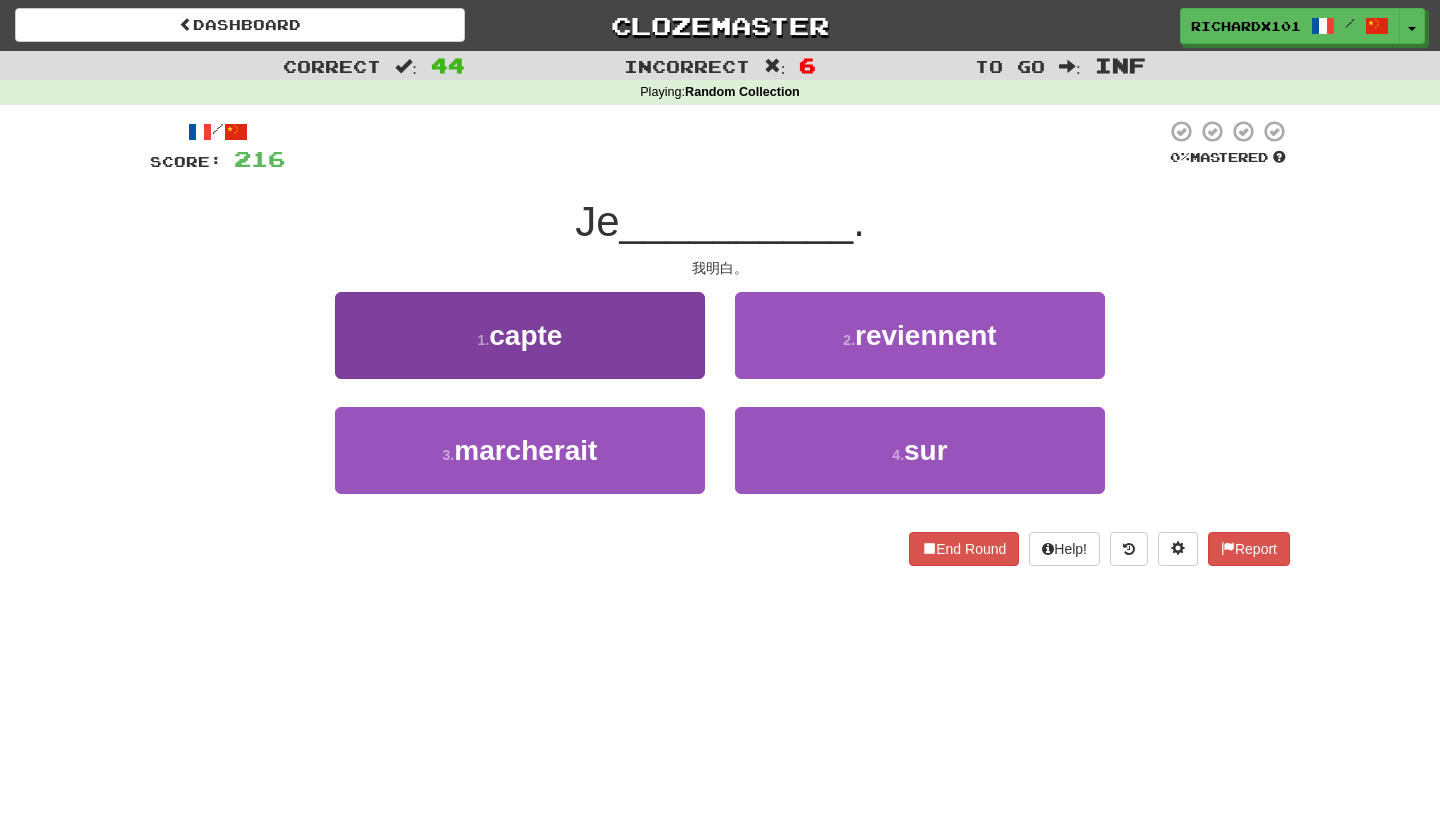 click on "1 .  capte" at bounding box center [520, 335] 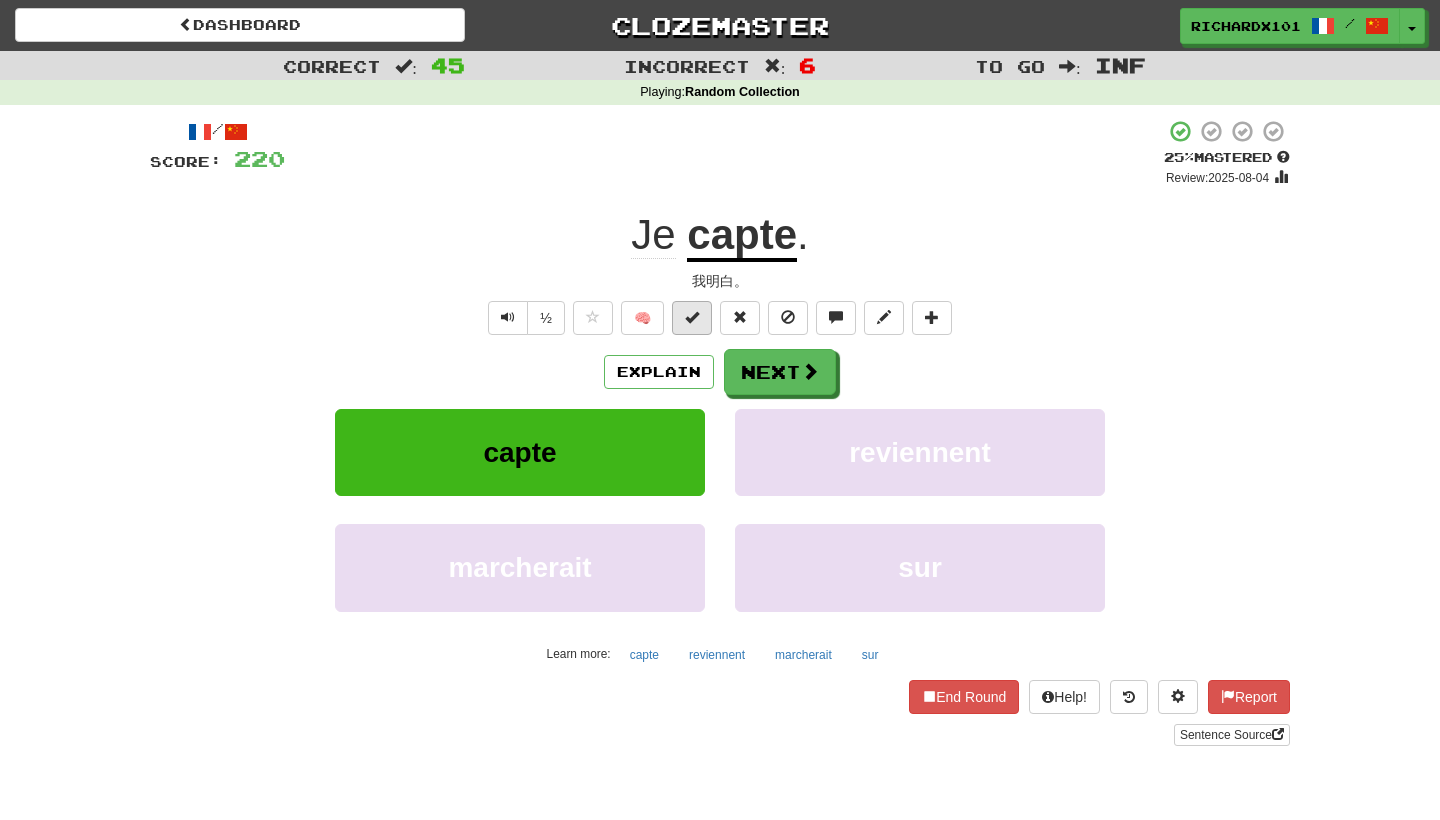 click at bounding box center (692, 317) 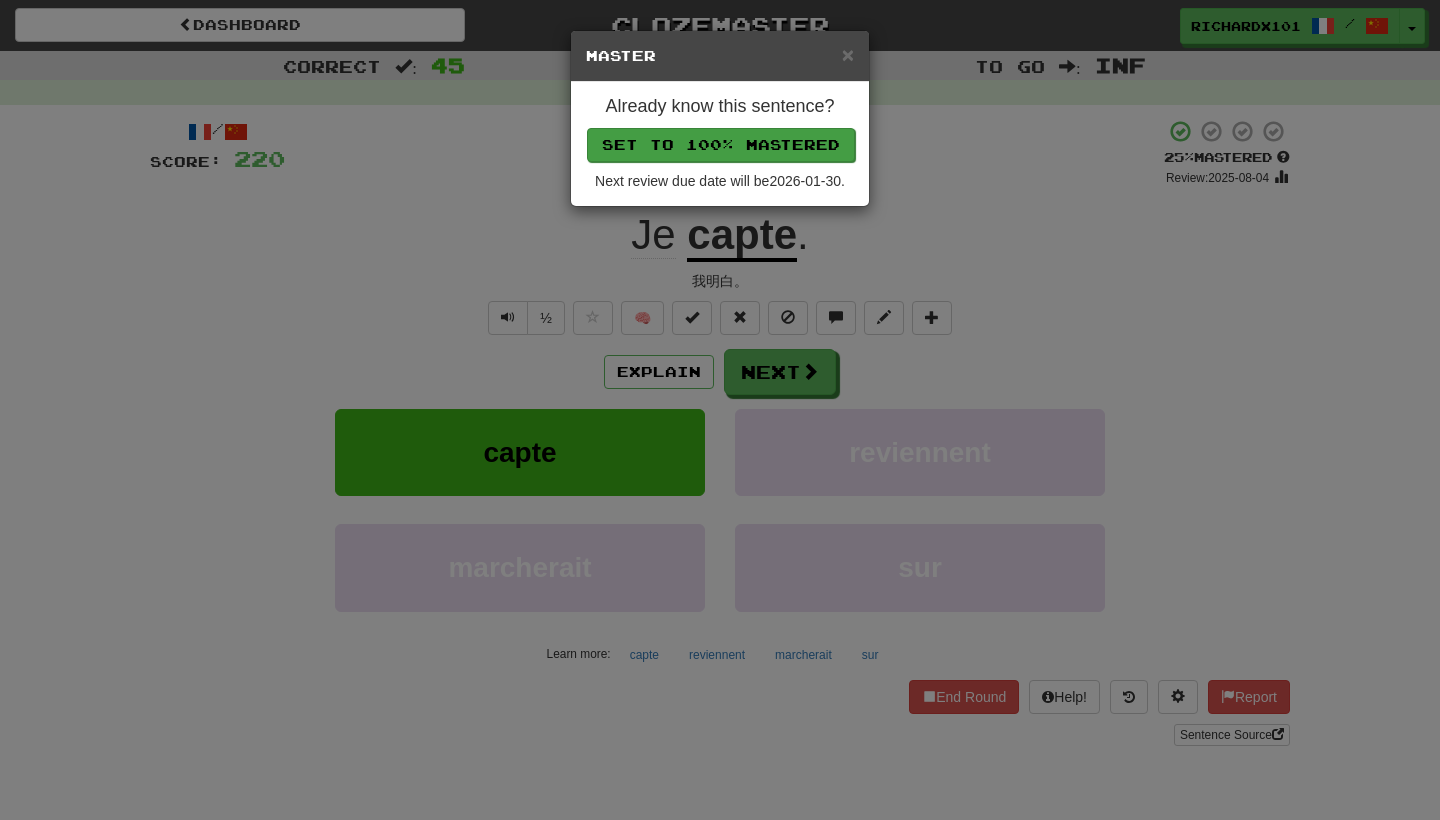 click on "Set to 100% Mastered" at bounding box center (721, 145) 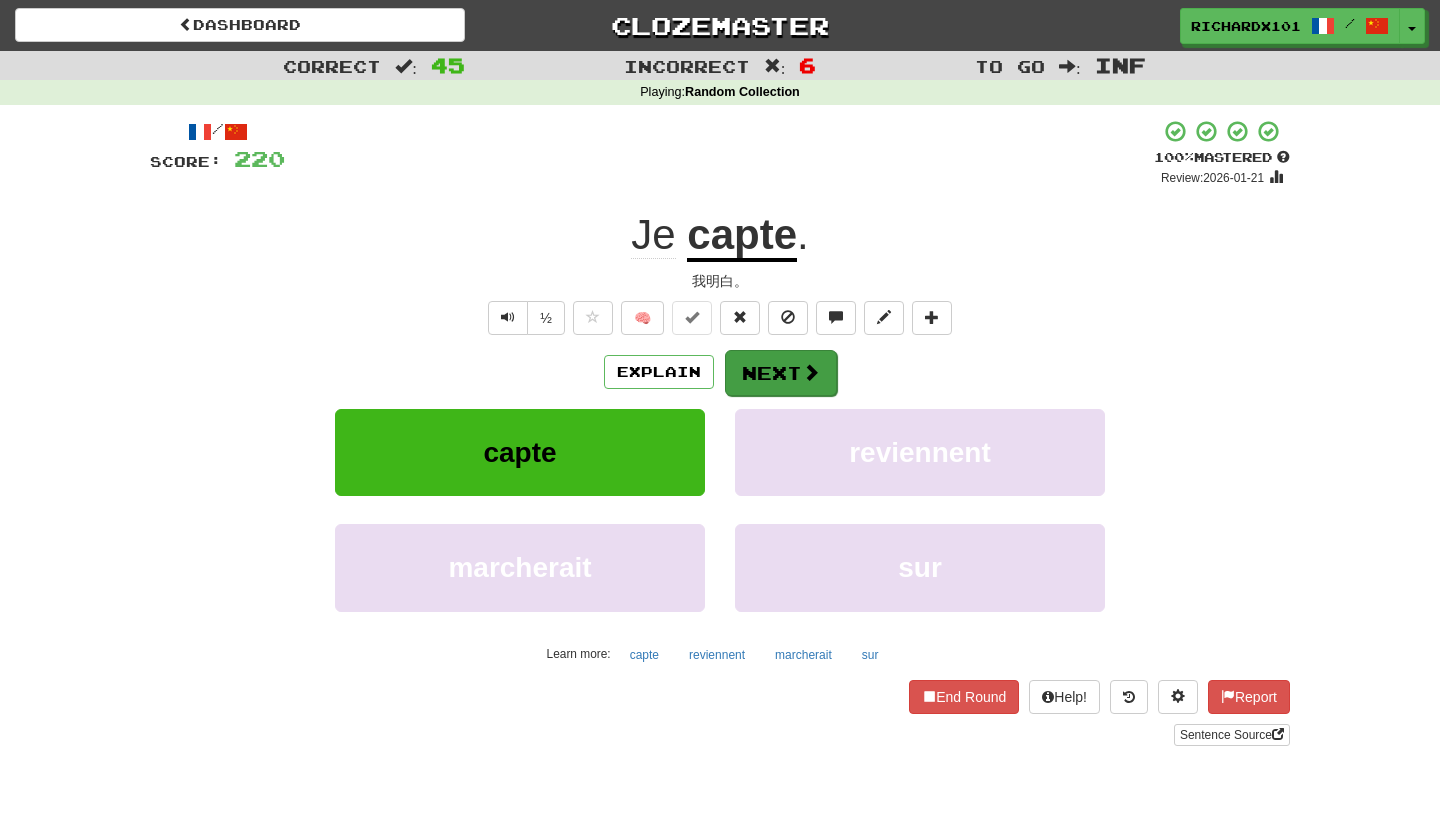 click on "Next" at bounding box center [781, 373] 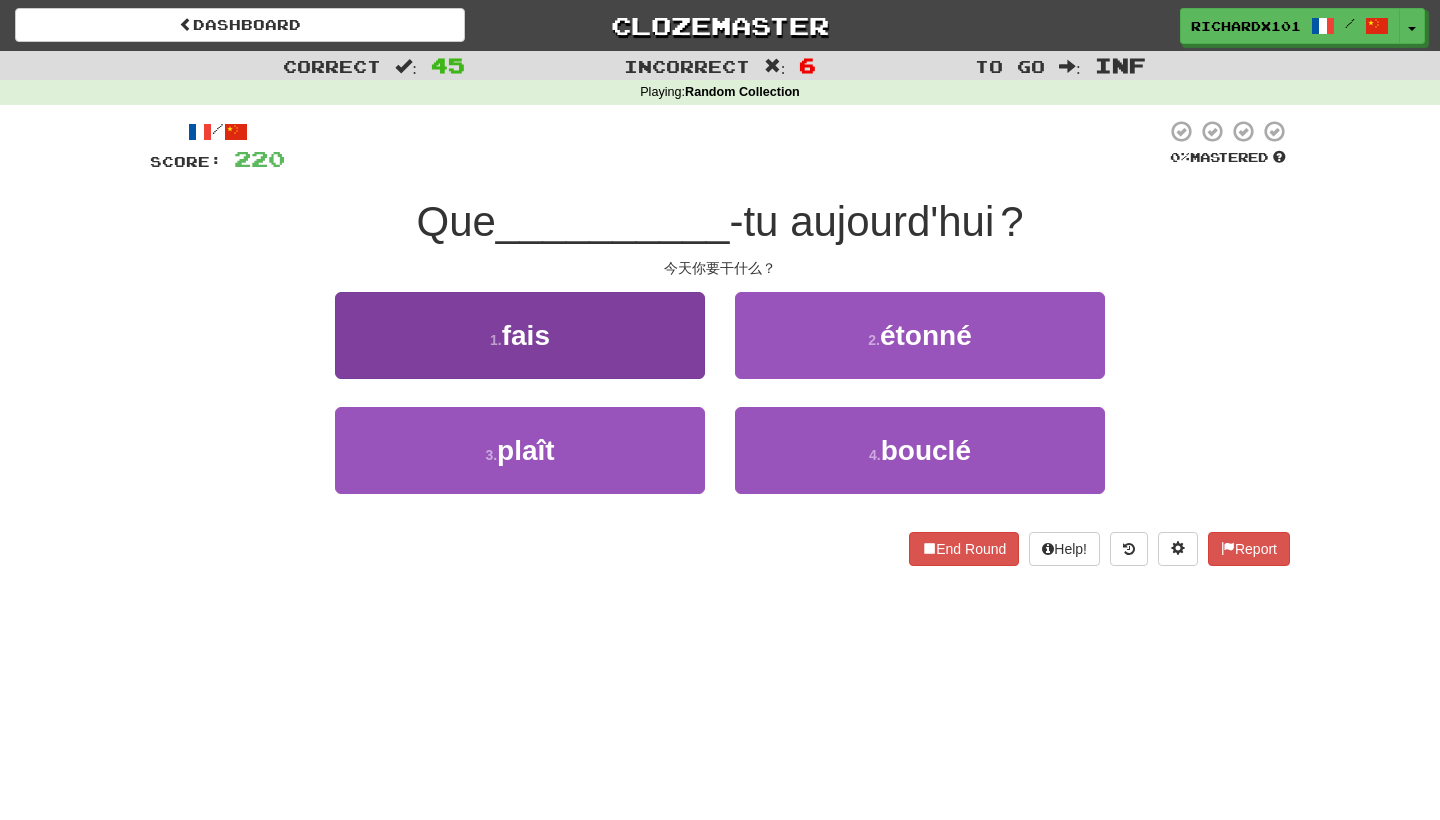 click on "1 .  fais" at bounding box center [520, 335] 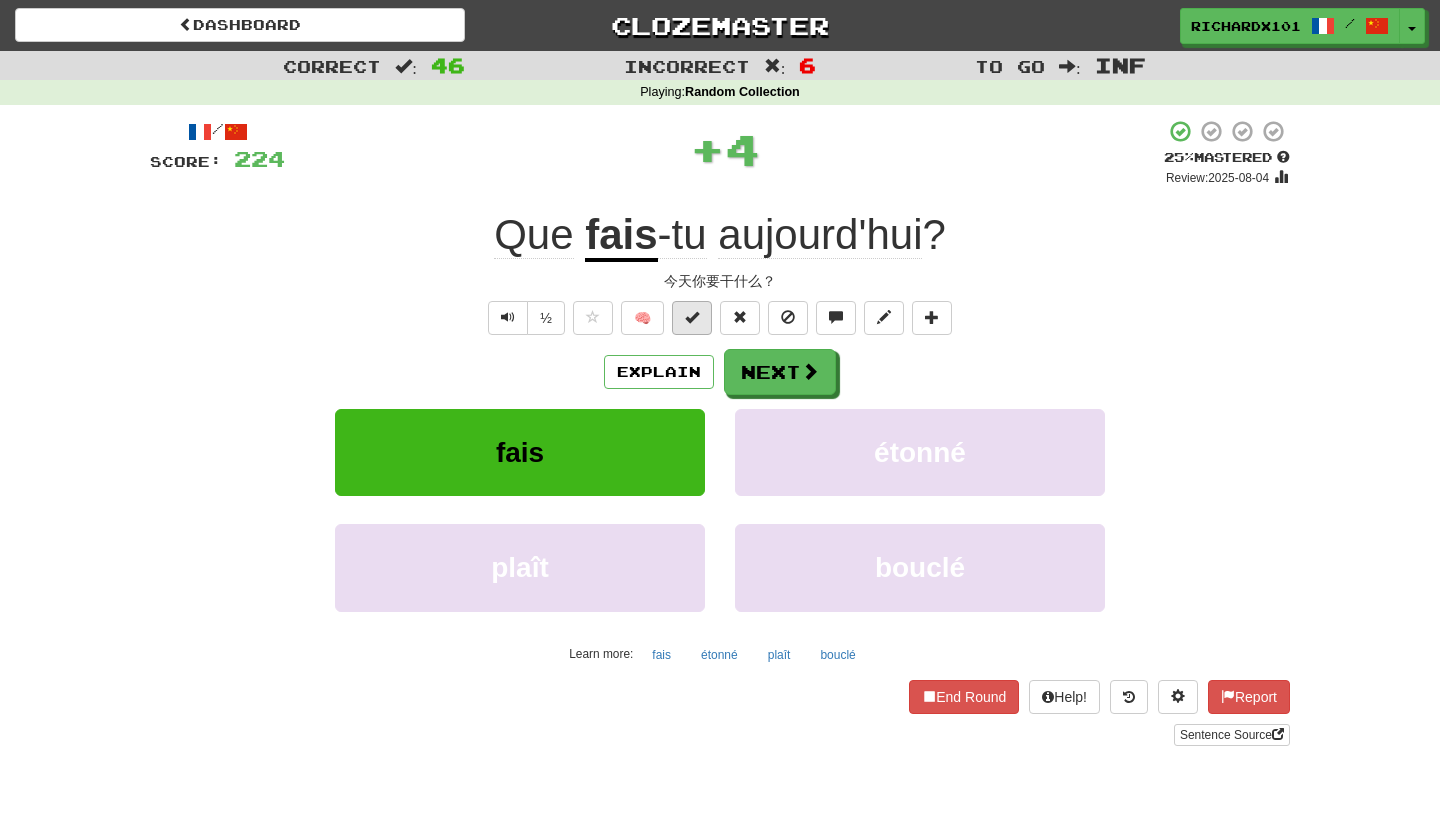 click at bounding box center (692, 317) 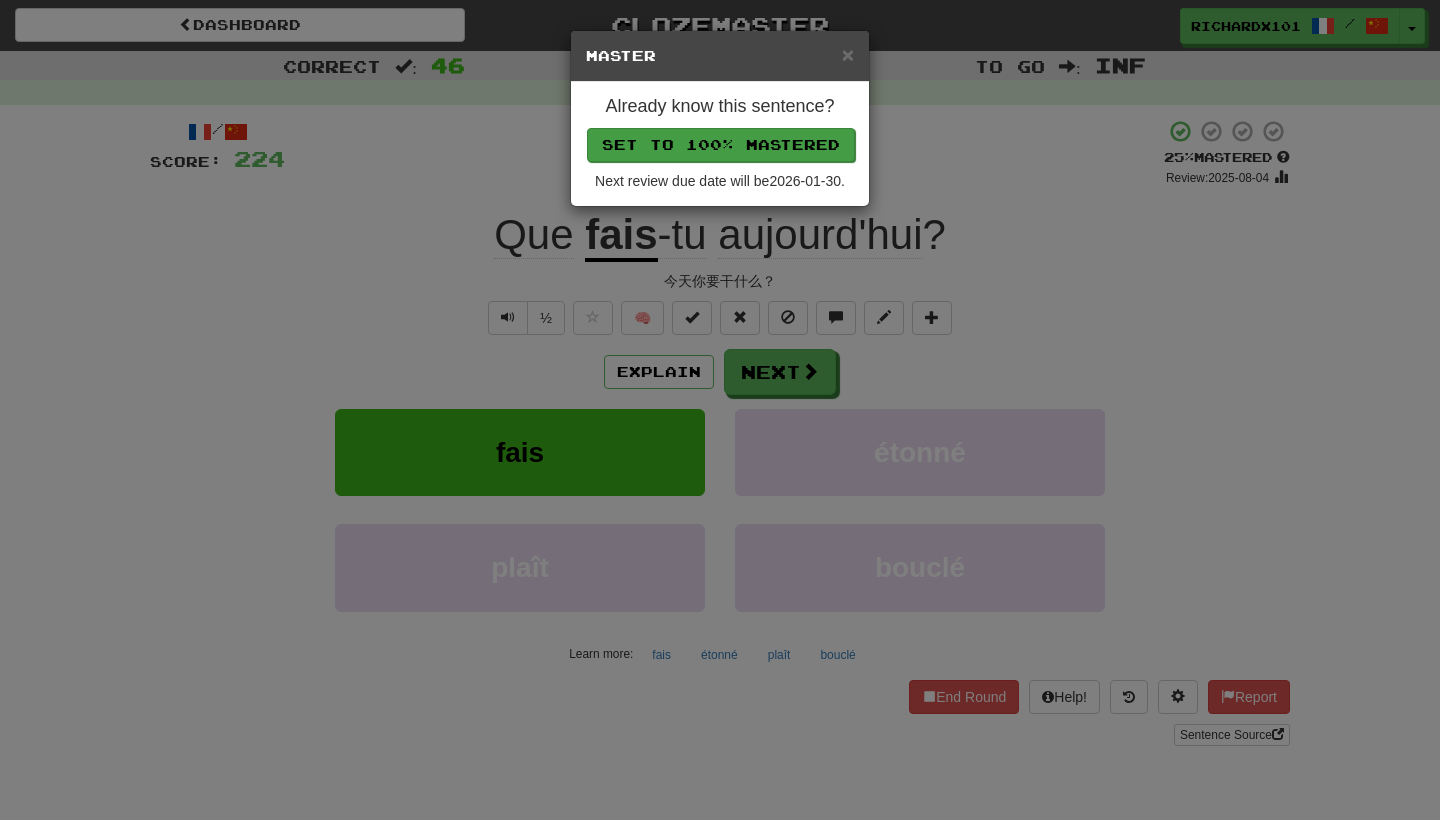 click on "Set to 100% Mastered" at bounding box center (721, 145) 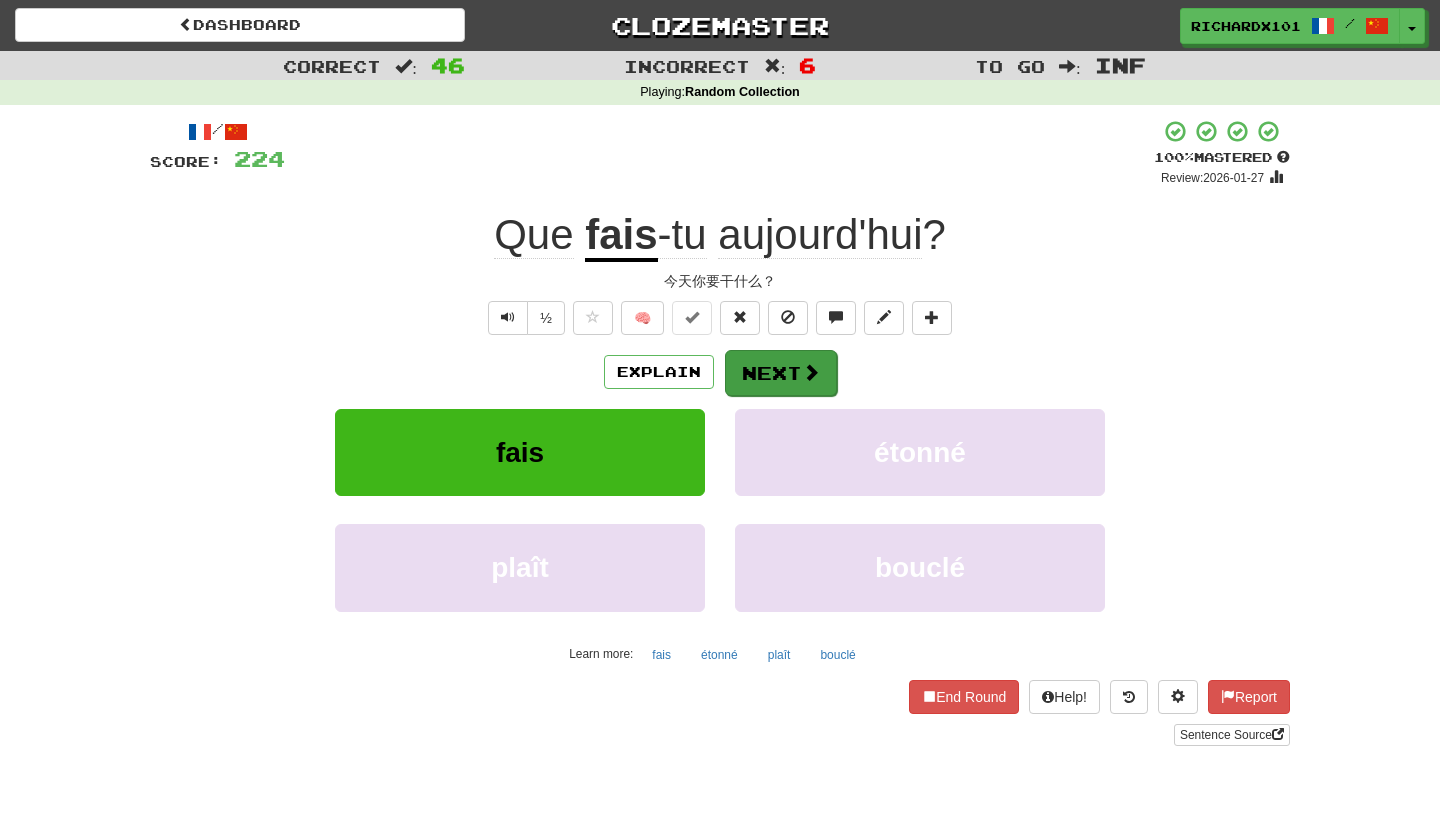 click on "Next" at bounding box center [781, 373] 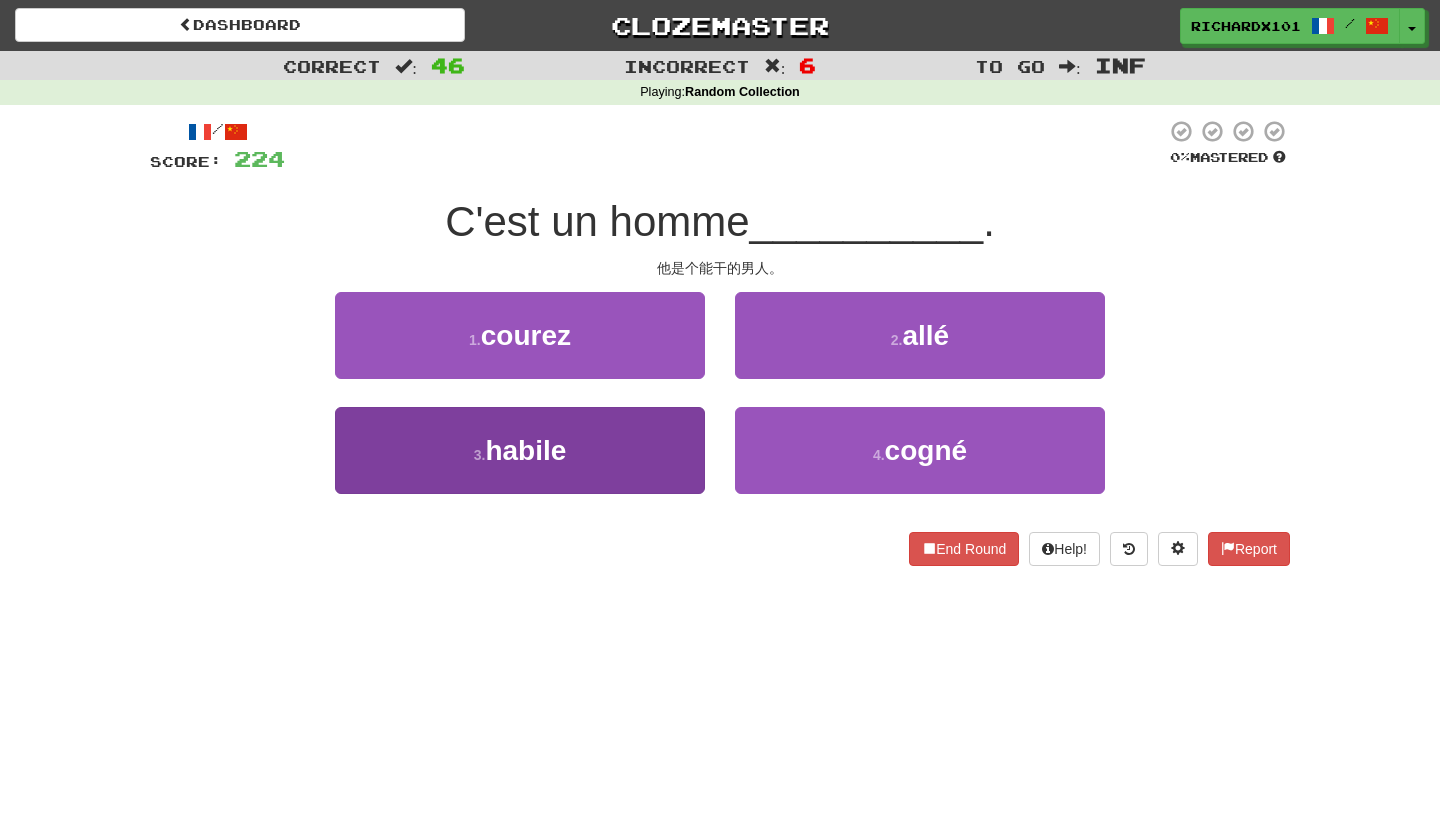 click on "3 .  habile" at bounding box center (520, 450) 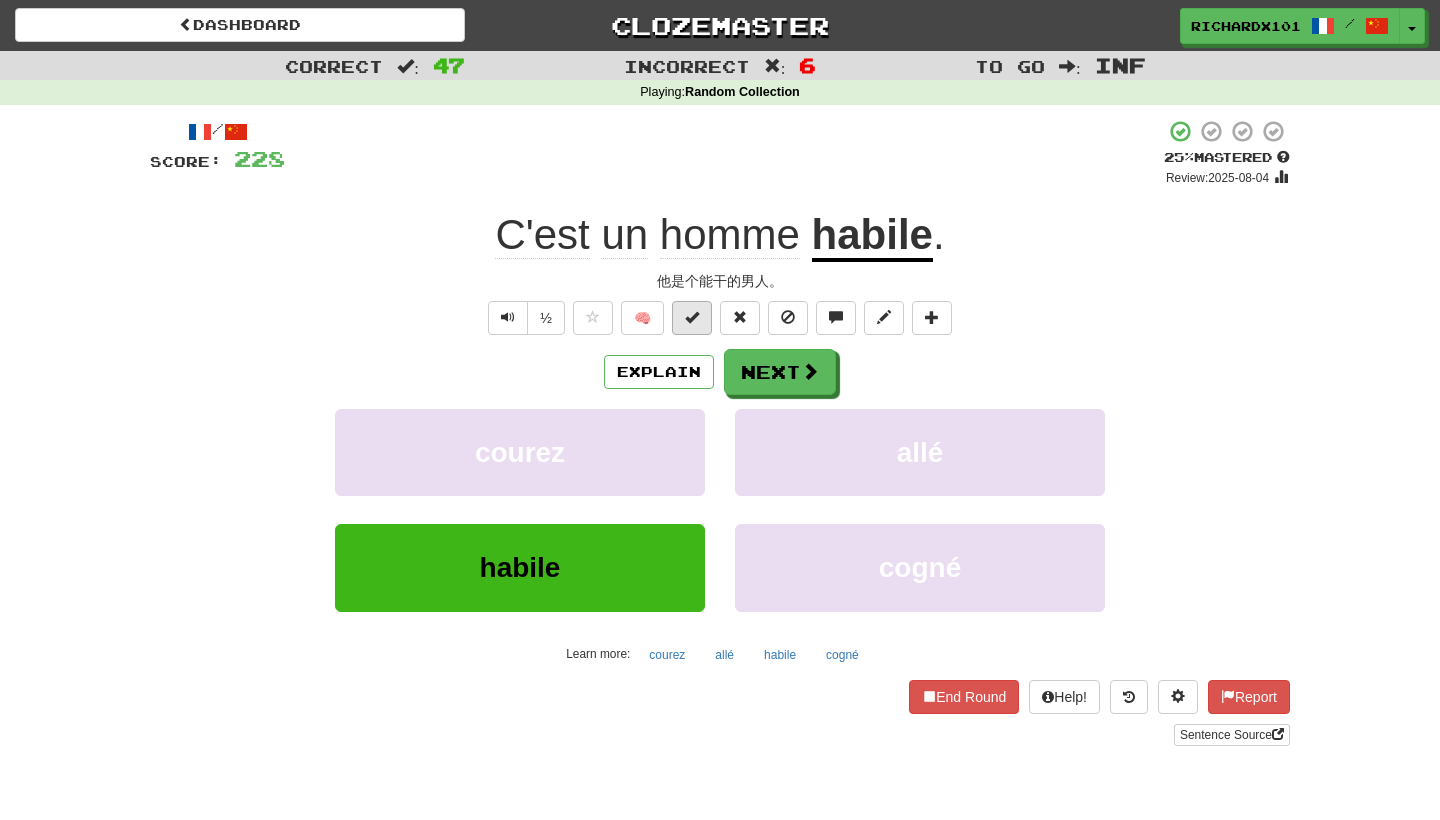 click at bounding box center [692, 317] 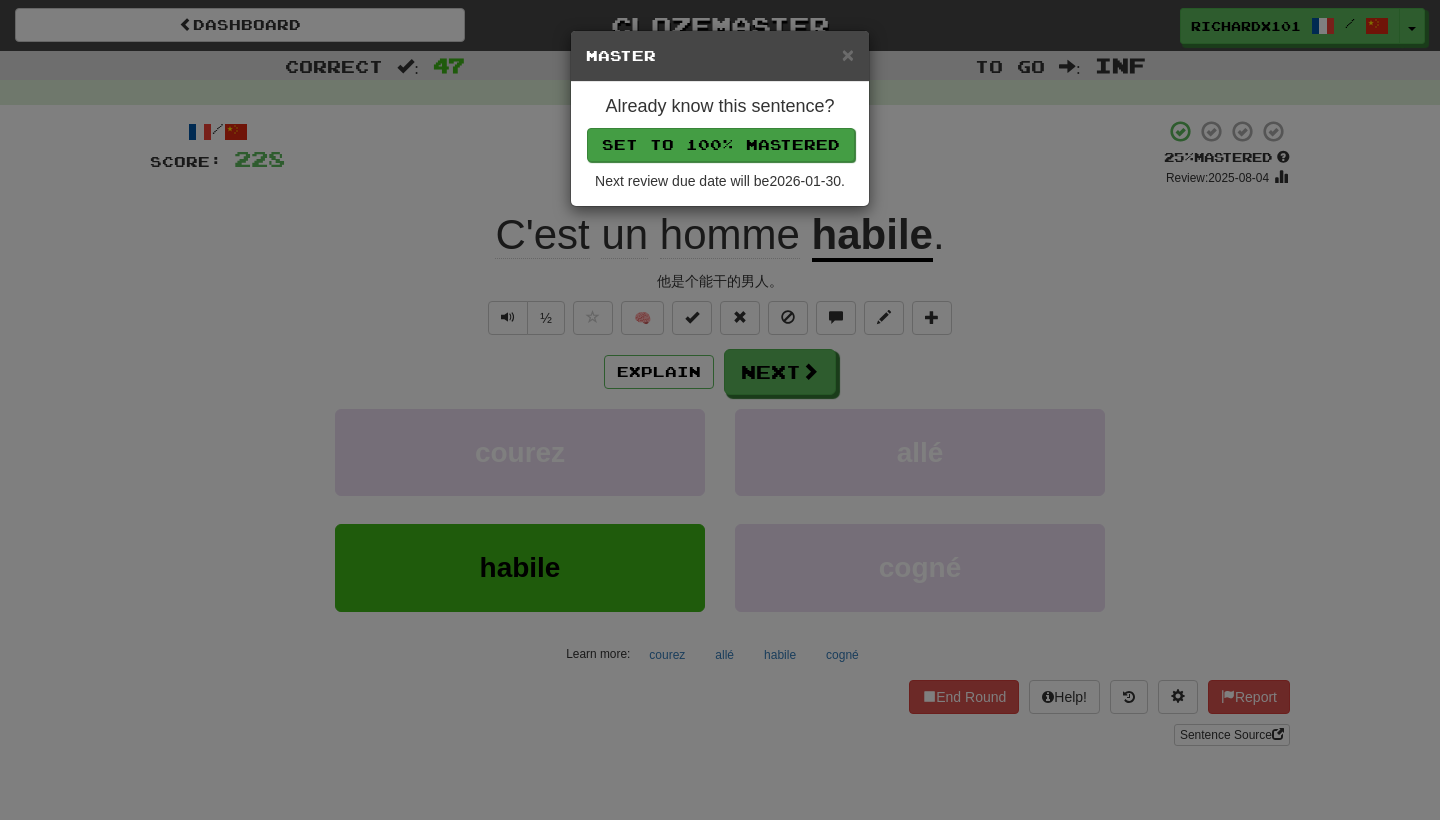 click on "Set to 100% Mastered" at bounding box center (721, 145) 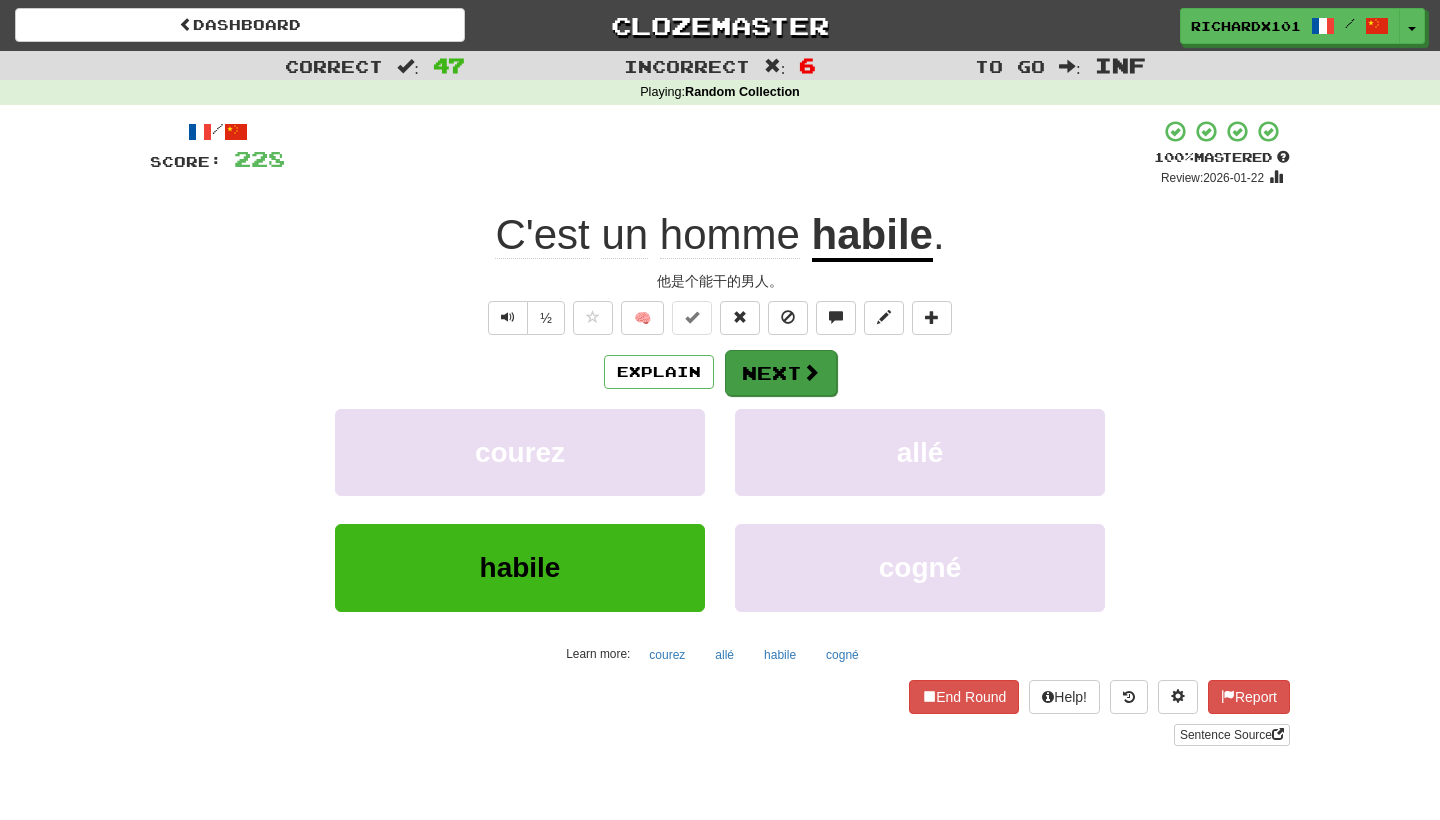 click on "Next" at bounding box center (781, 373) 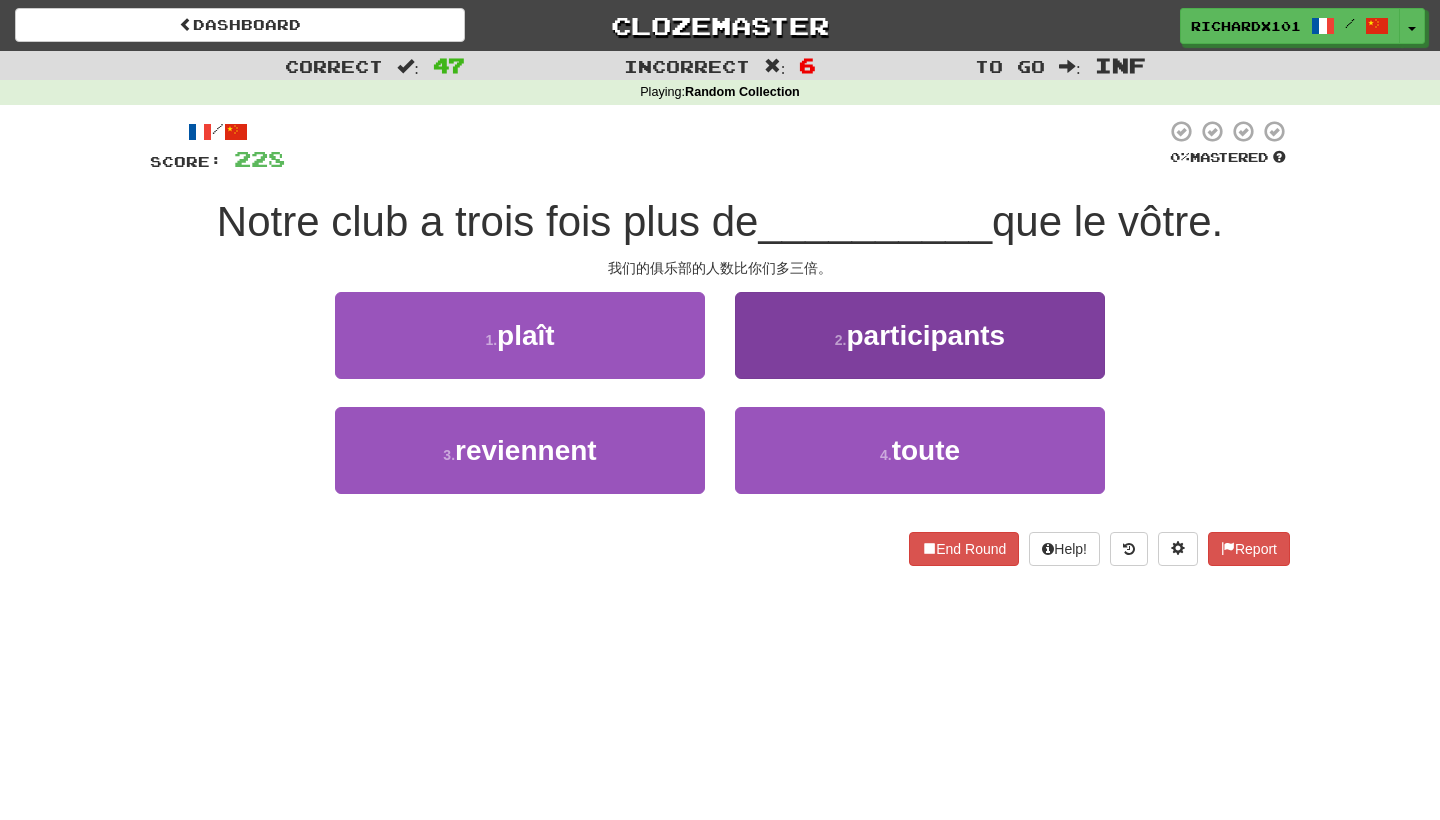 click on "2 .  participants" at bounding box center (920, 335) 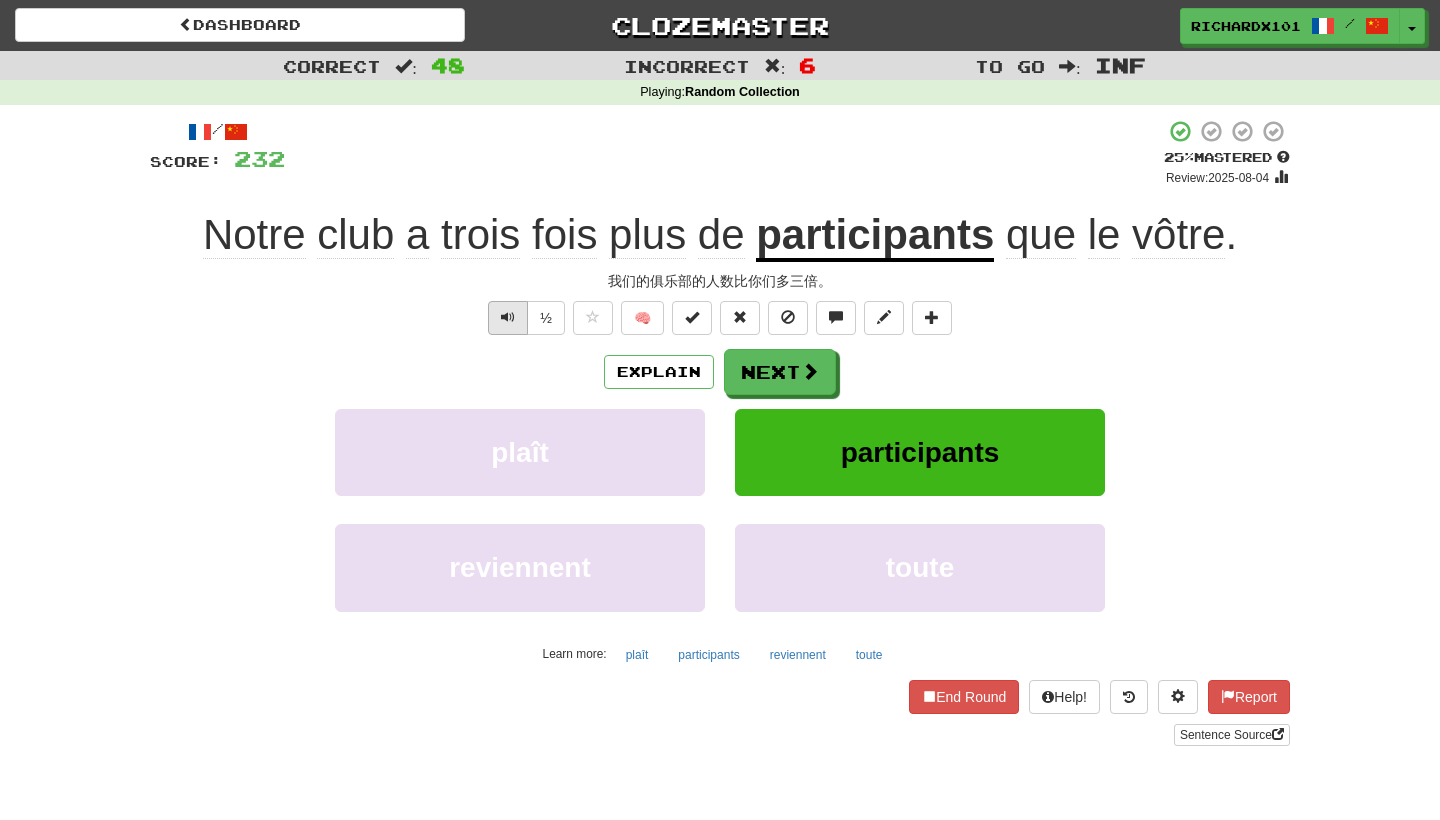 click at bounding box center (508, 317) 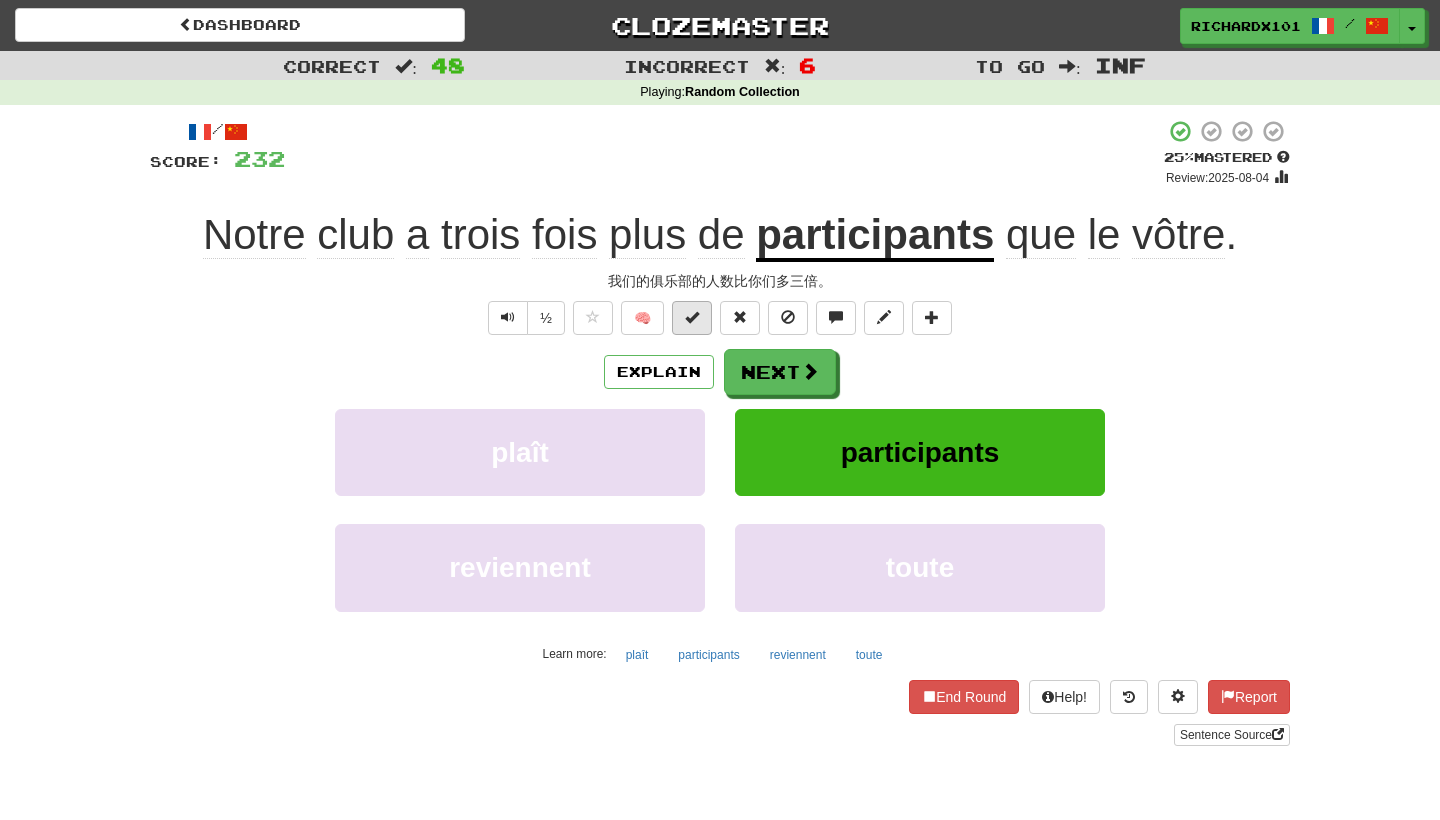 click at bounding box center (692, 317) 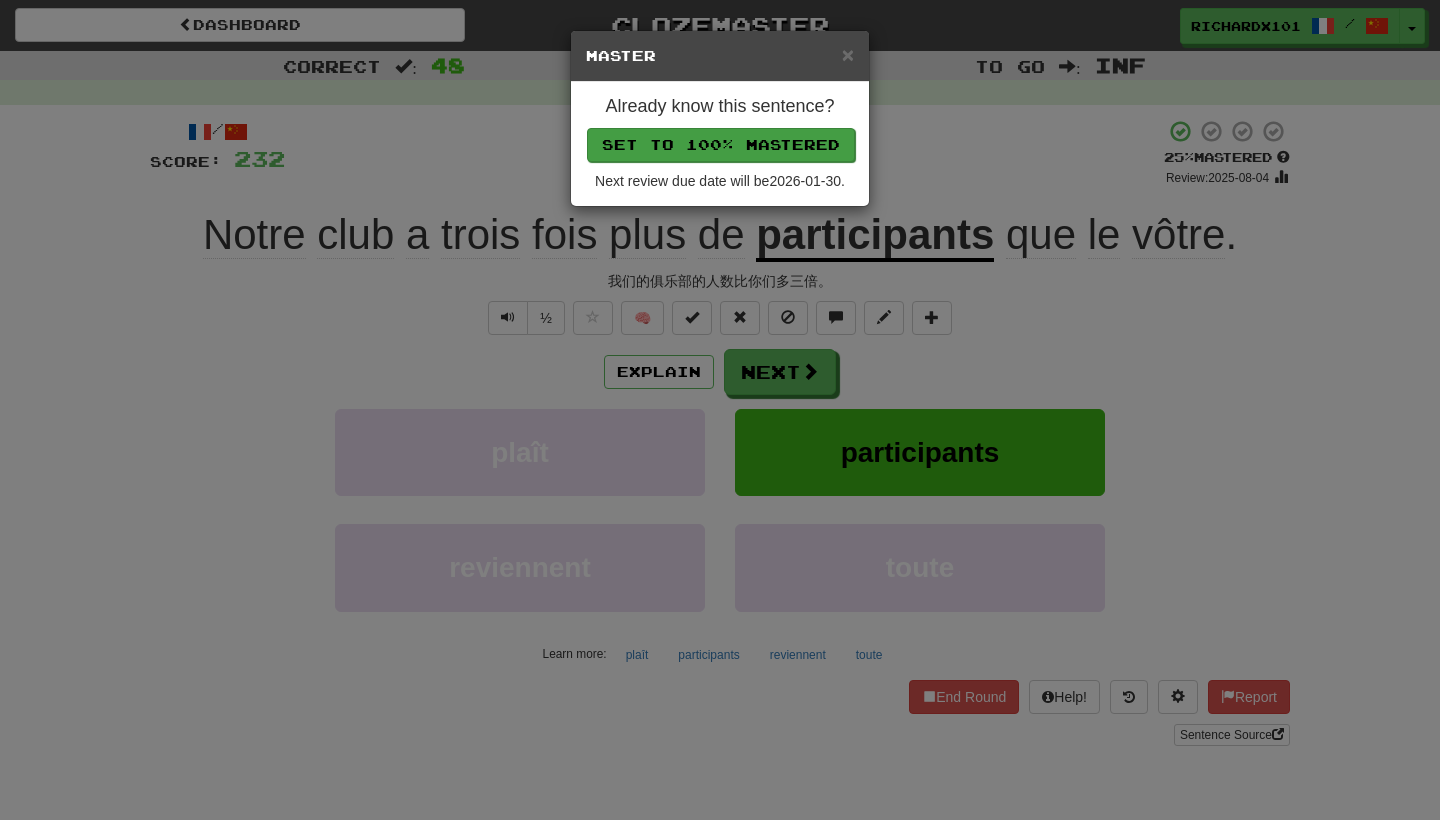 click on "Set to 100% Mastered" at bounding box center (721, 145) 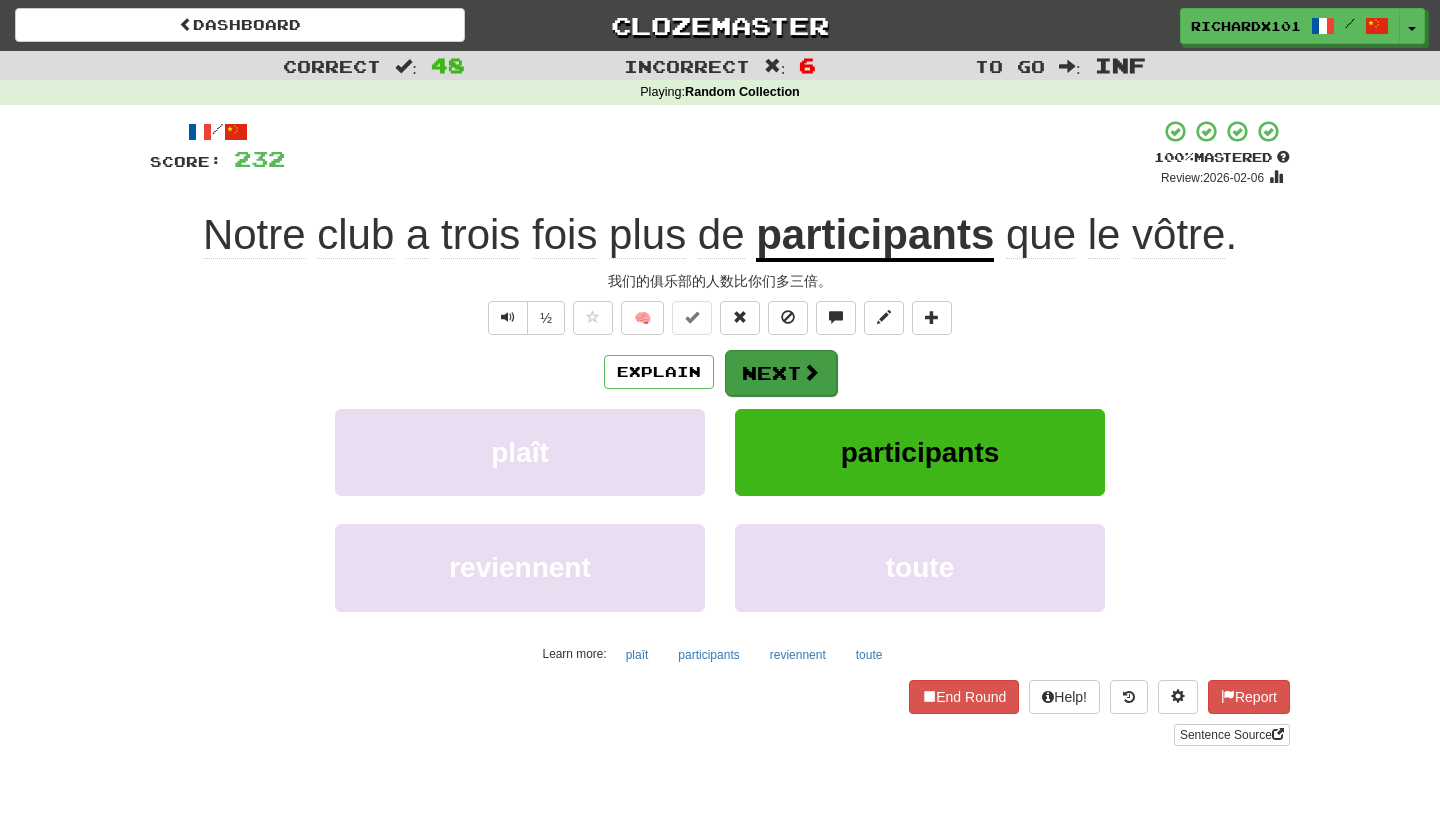 click on "Next" at bounding box center [781, 373] 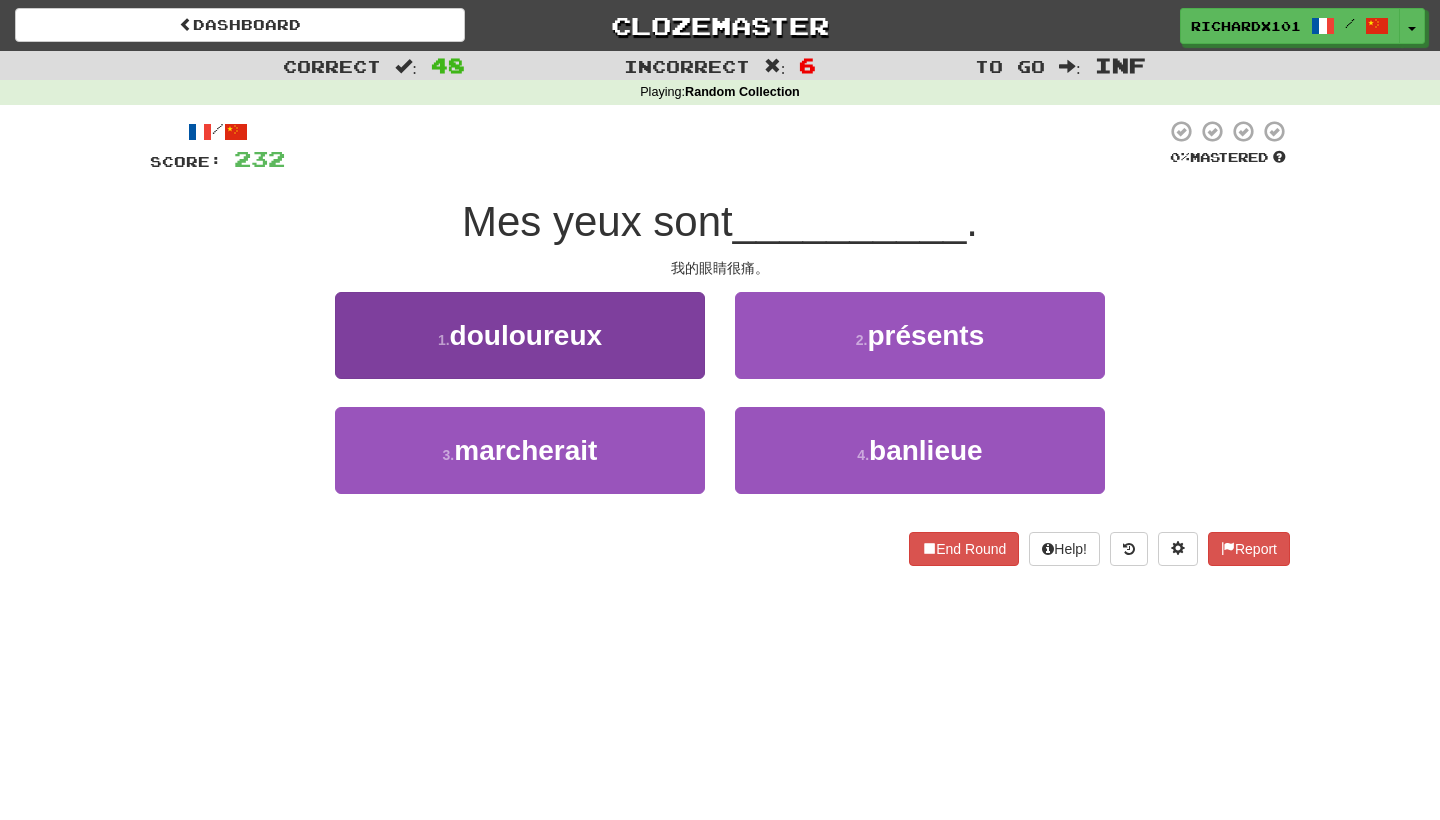 click on "1 .  douloureux" at bounding box center (520, 335) 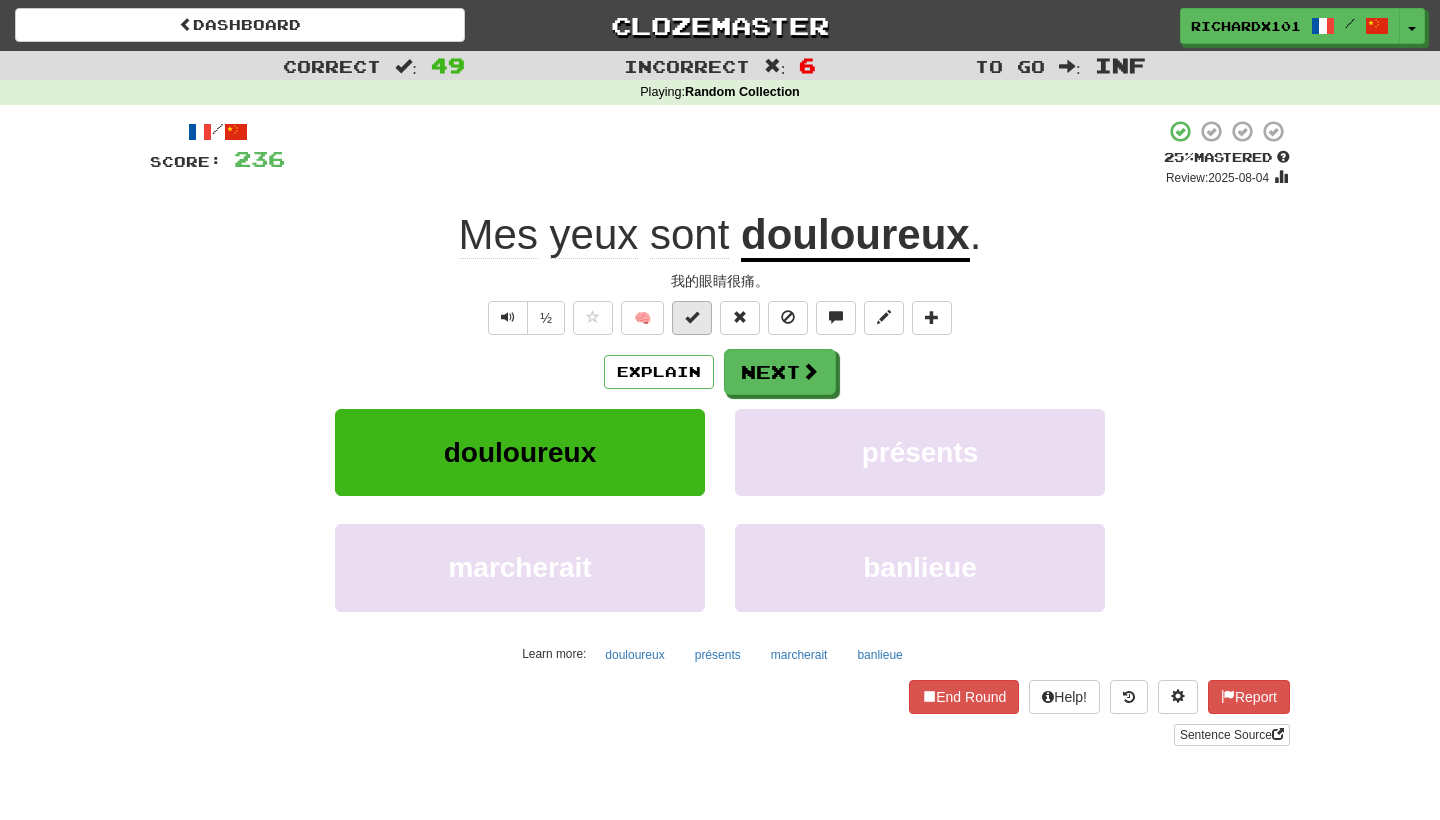 click at bounding box center [692, 317] 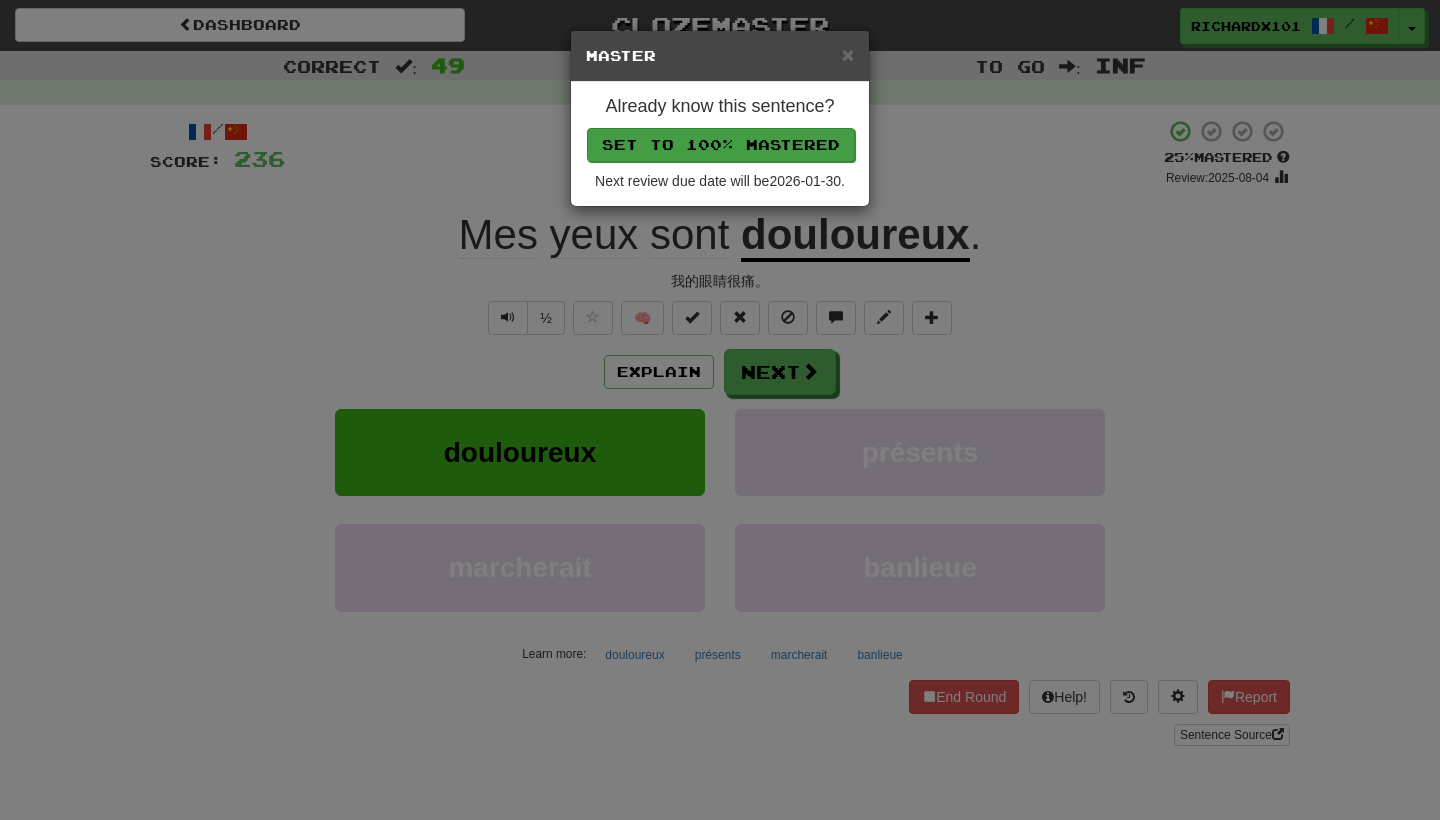 click on "Set to 100% Mastered" at bounding box center [721, 145] 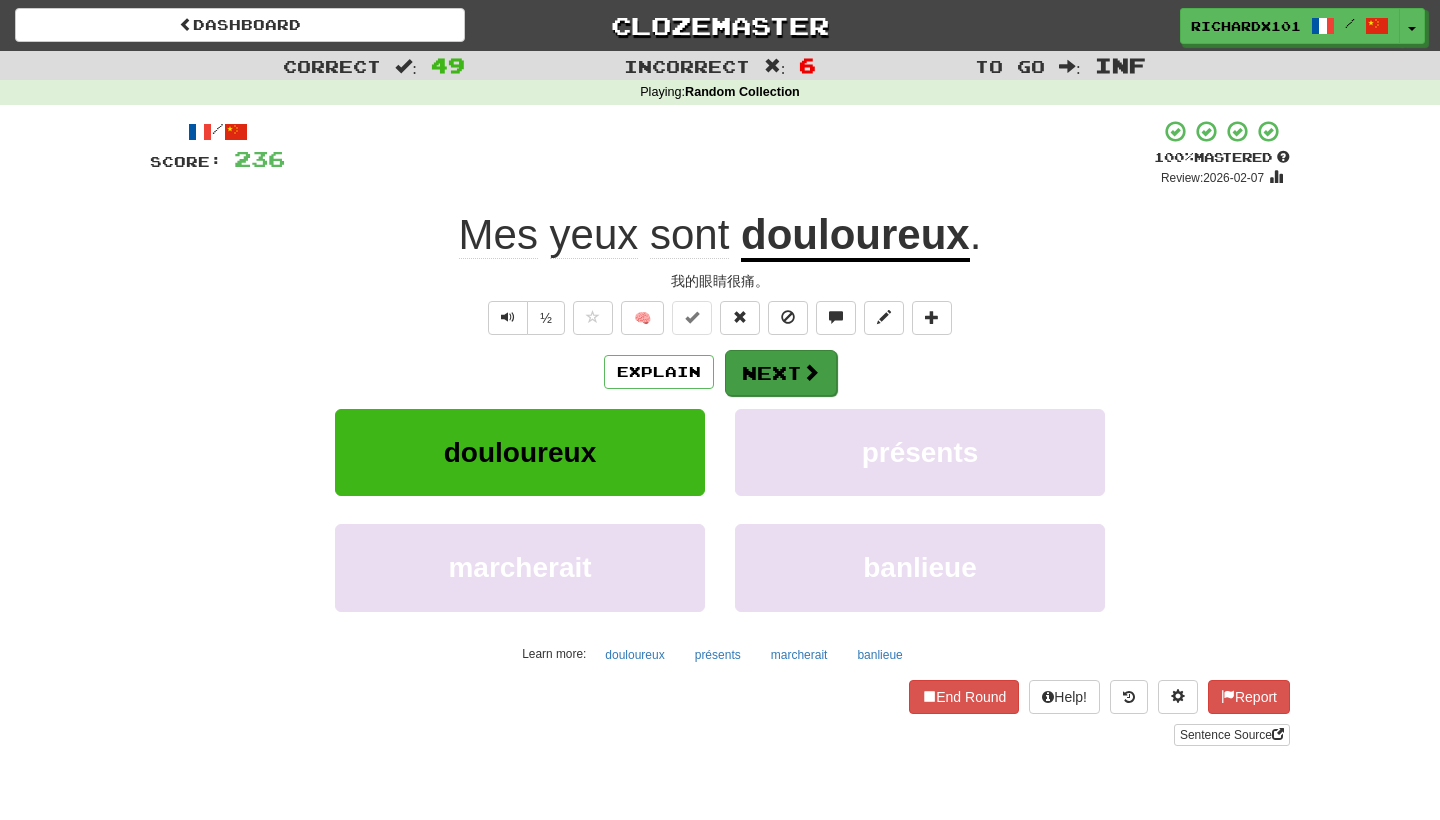 click on "Next" at bounding box center (781, 373) 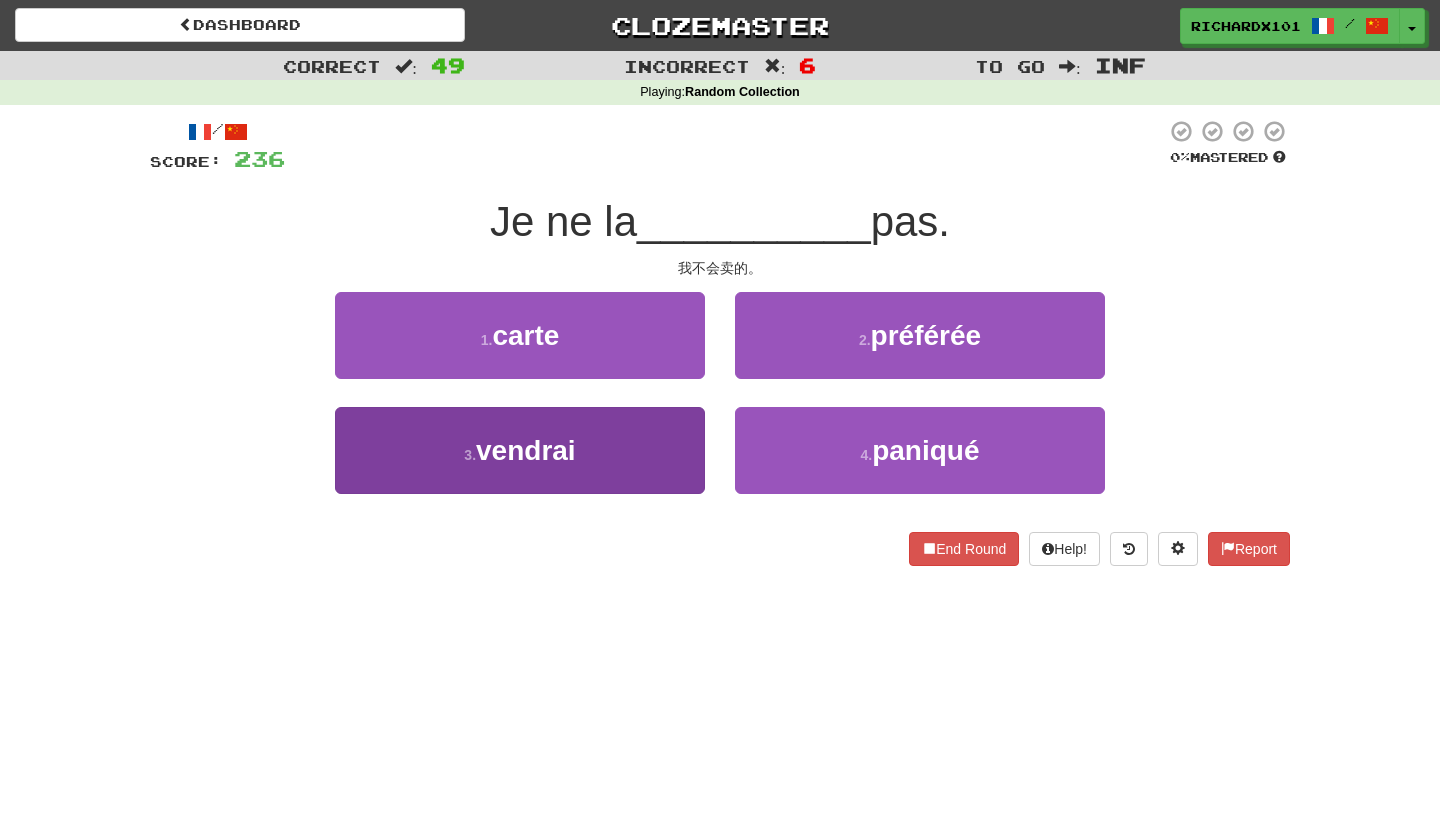 click on "3 .  vendrai" at bounding box center (520, 450) 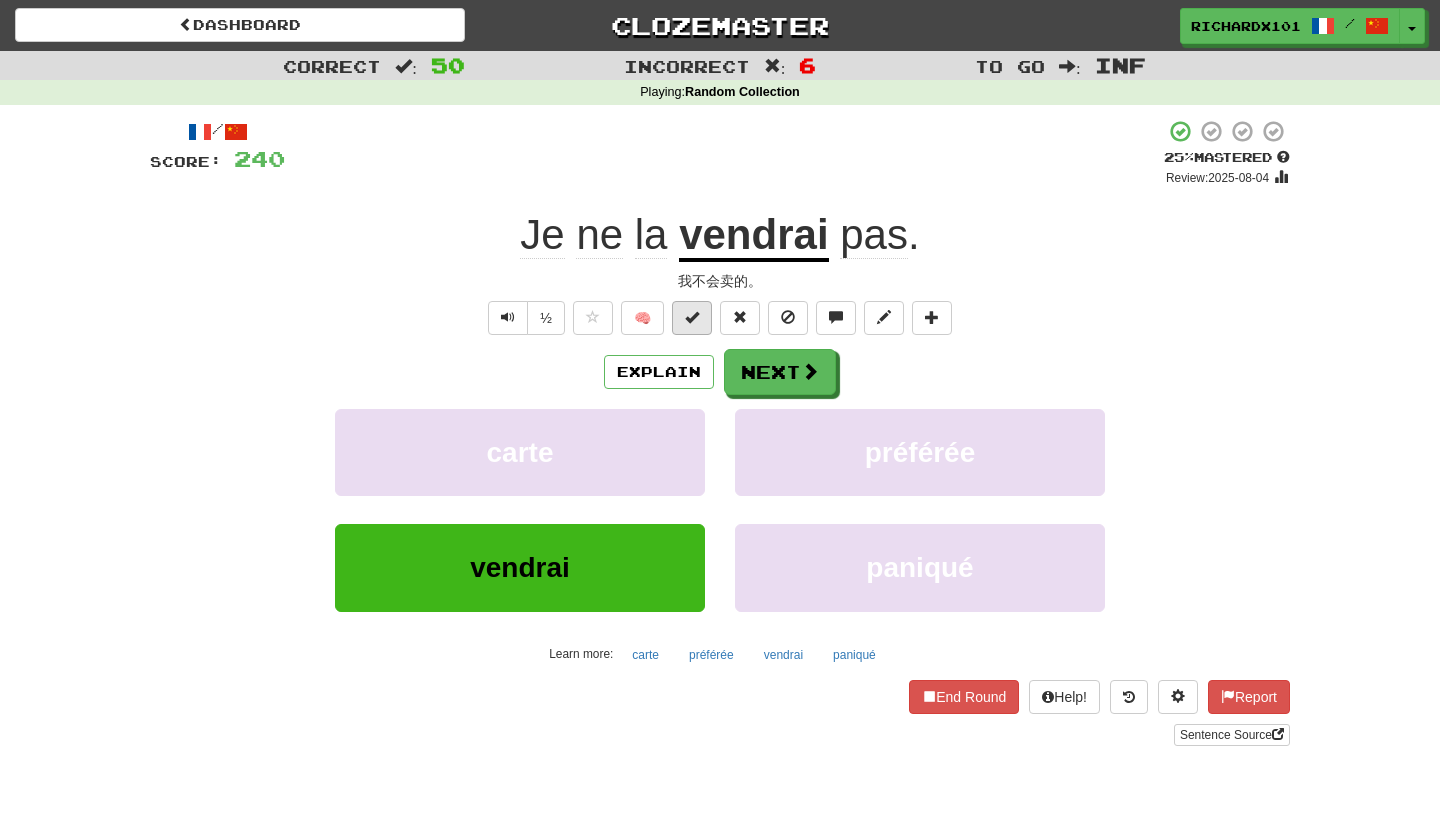 click at bounding box center (692, 318) 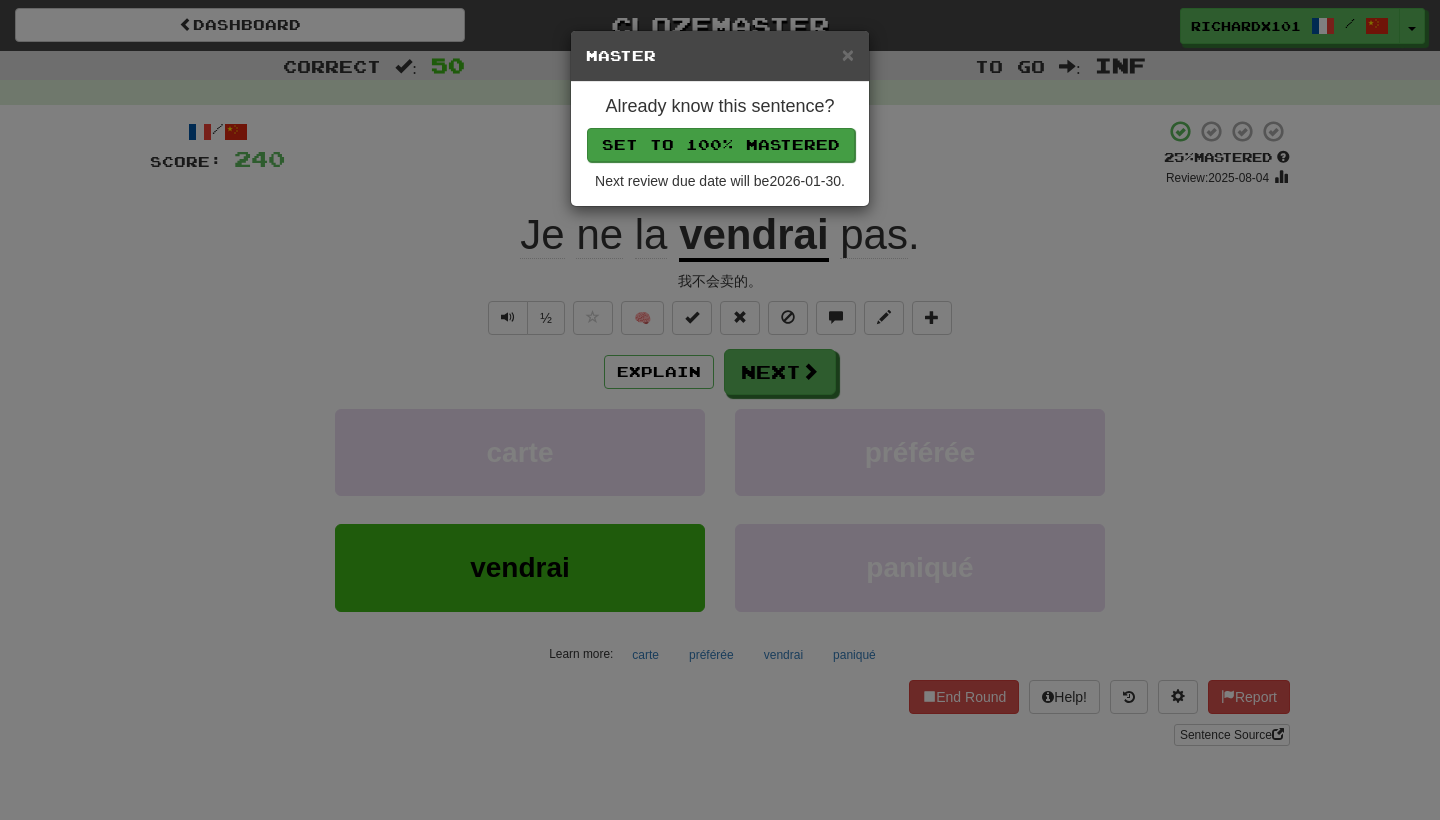 click on "Set to 100% Mastered" at bounding box center (721, 145) 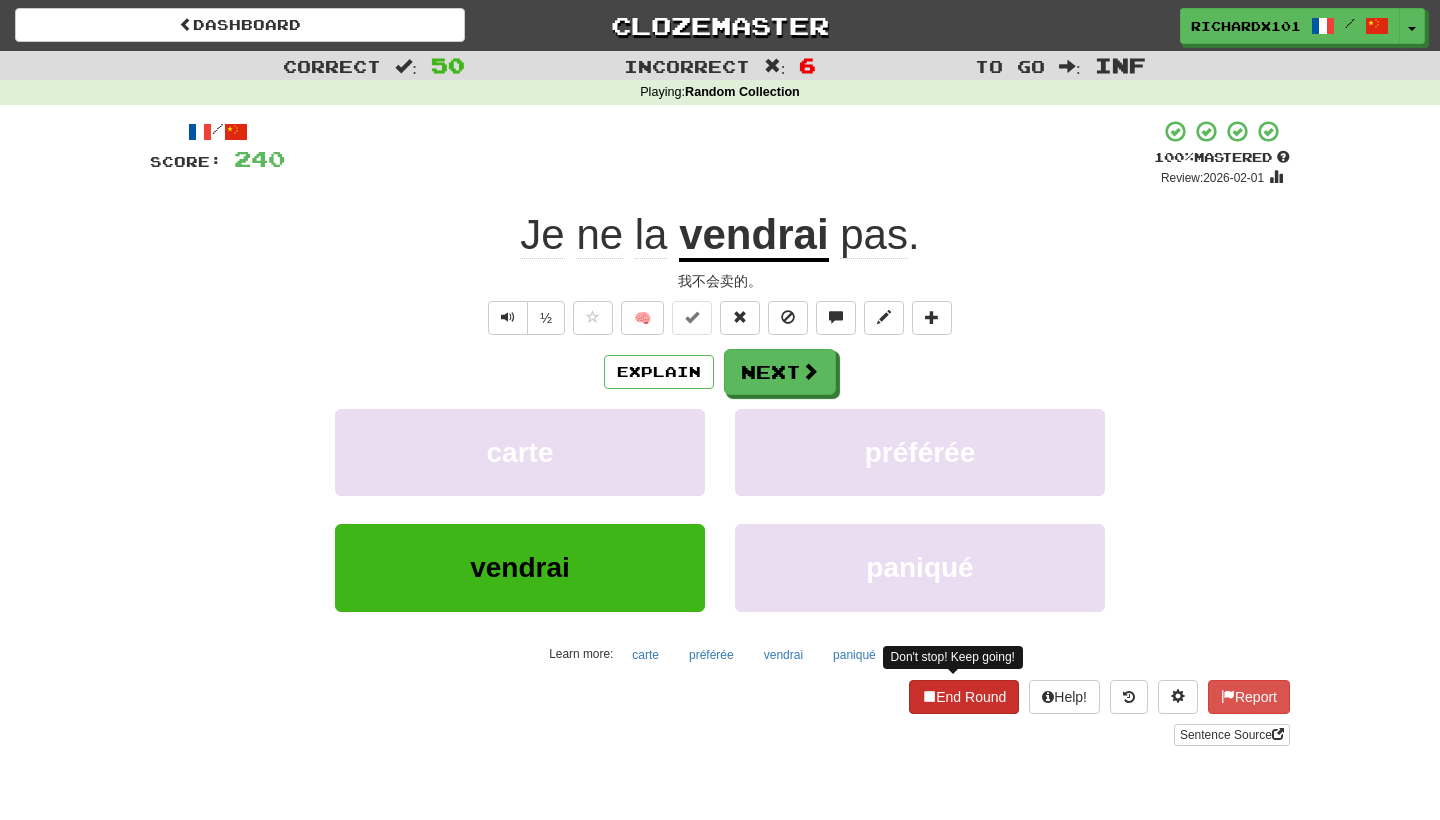 click on "End Round" at bounding box center [964, 697] 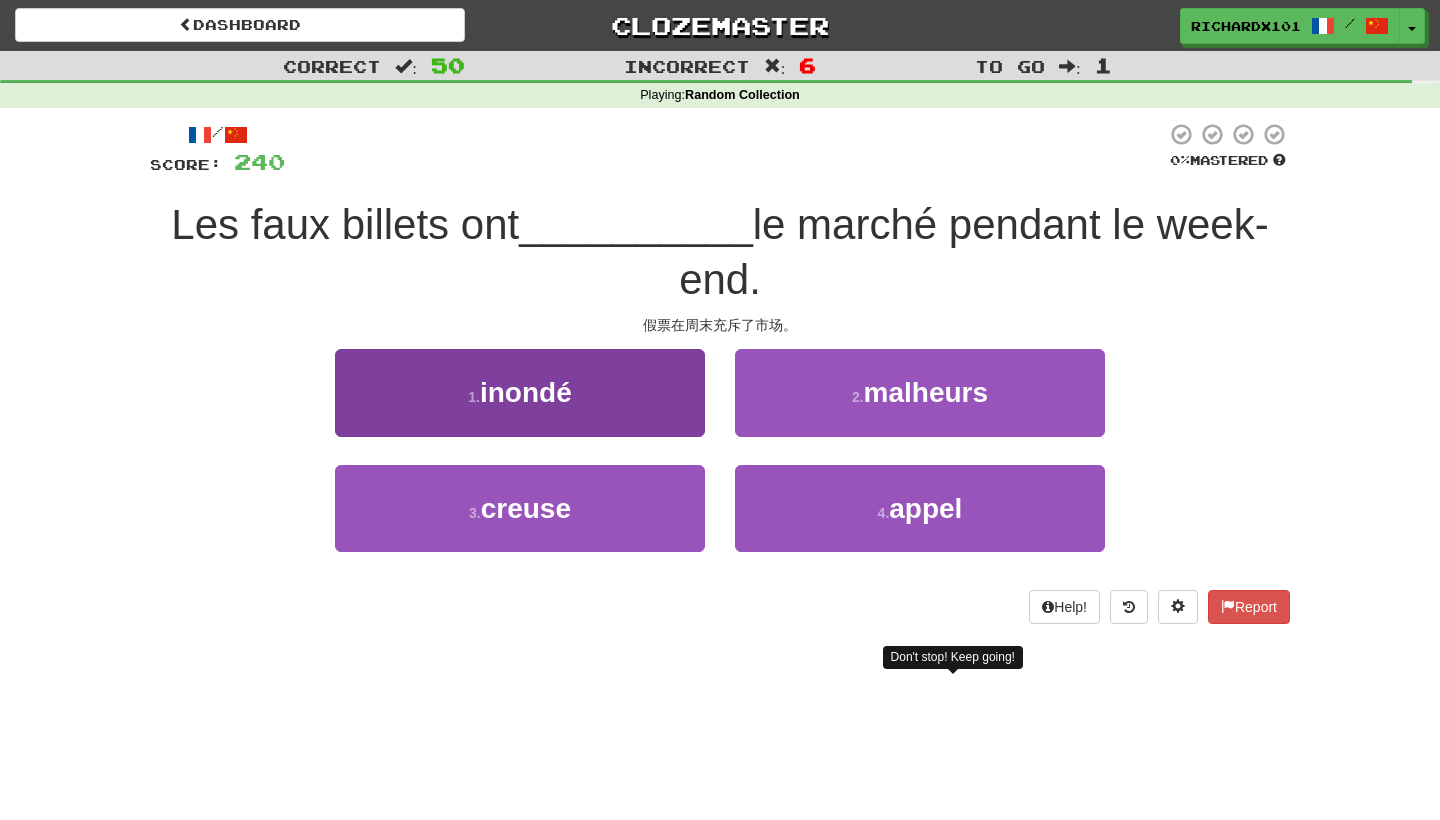 click on "1 .  inondé" at bounding box center [520, 392] 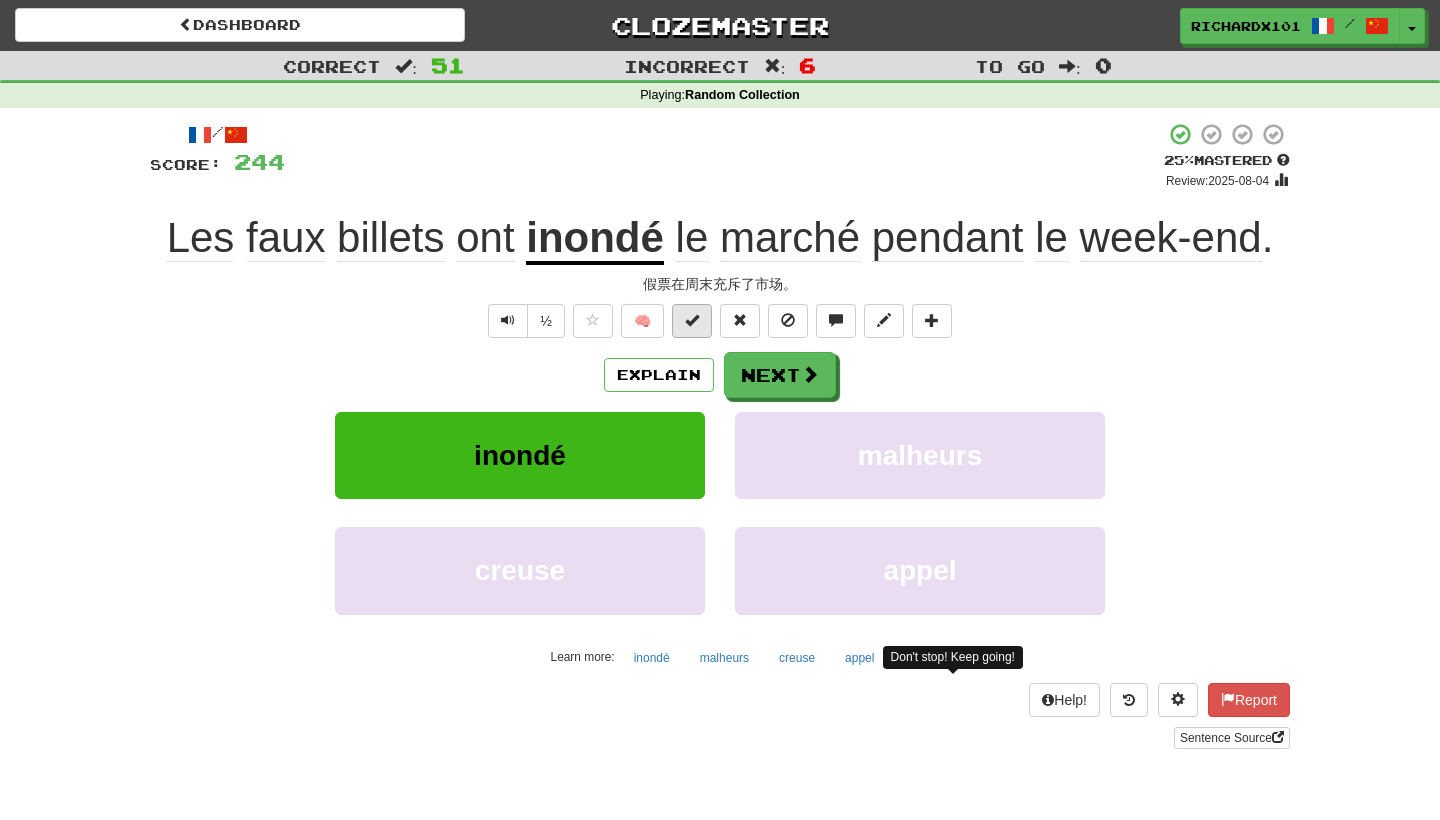 click at bounding box center (692, 321) 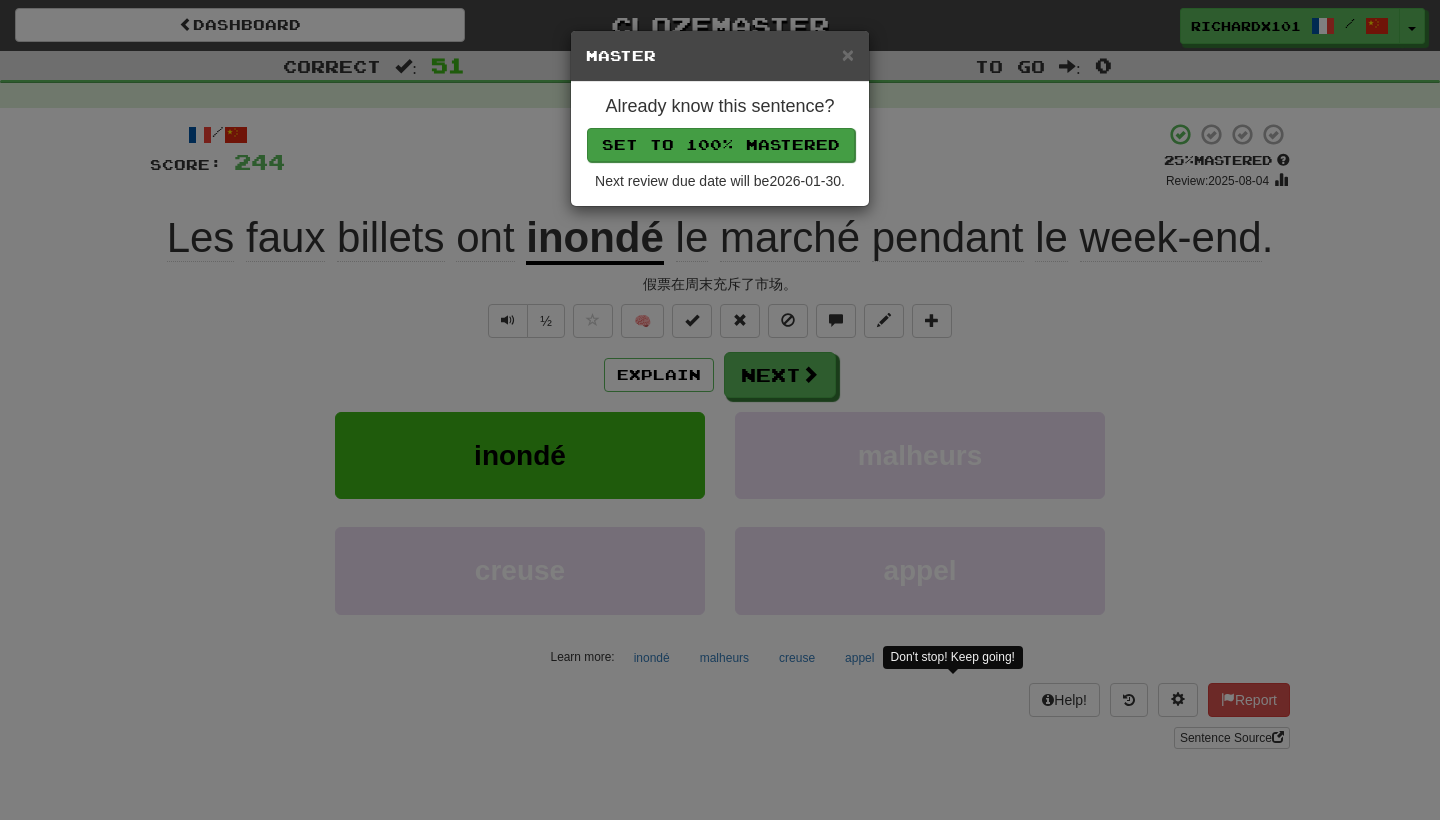 click on "Set to 100% Mastered" at bounding box center (721, 145) 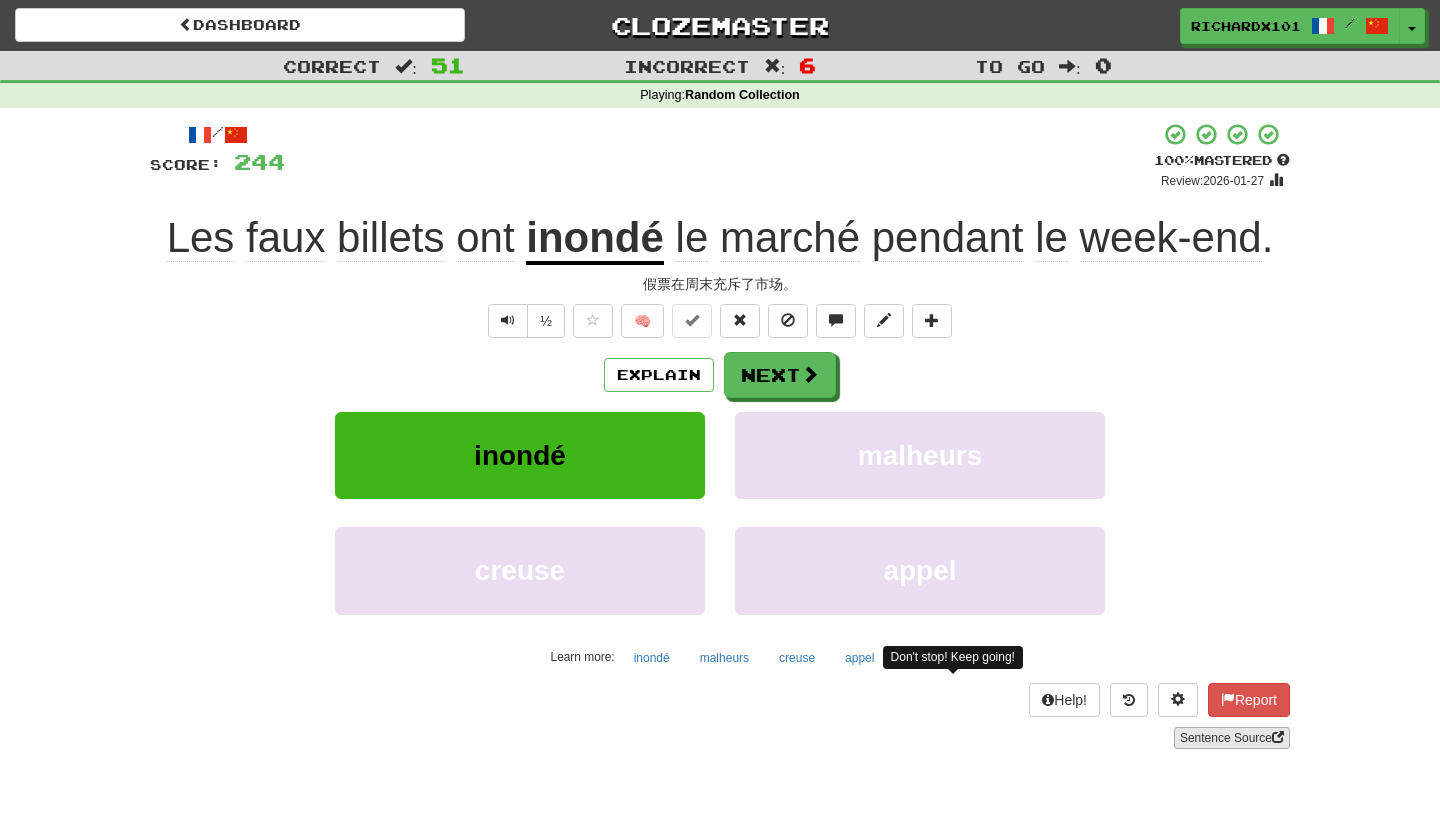 click on "Sentence Source" at bounding box center (1232, 738) 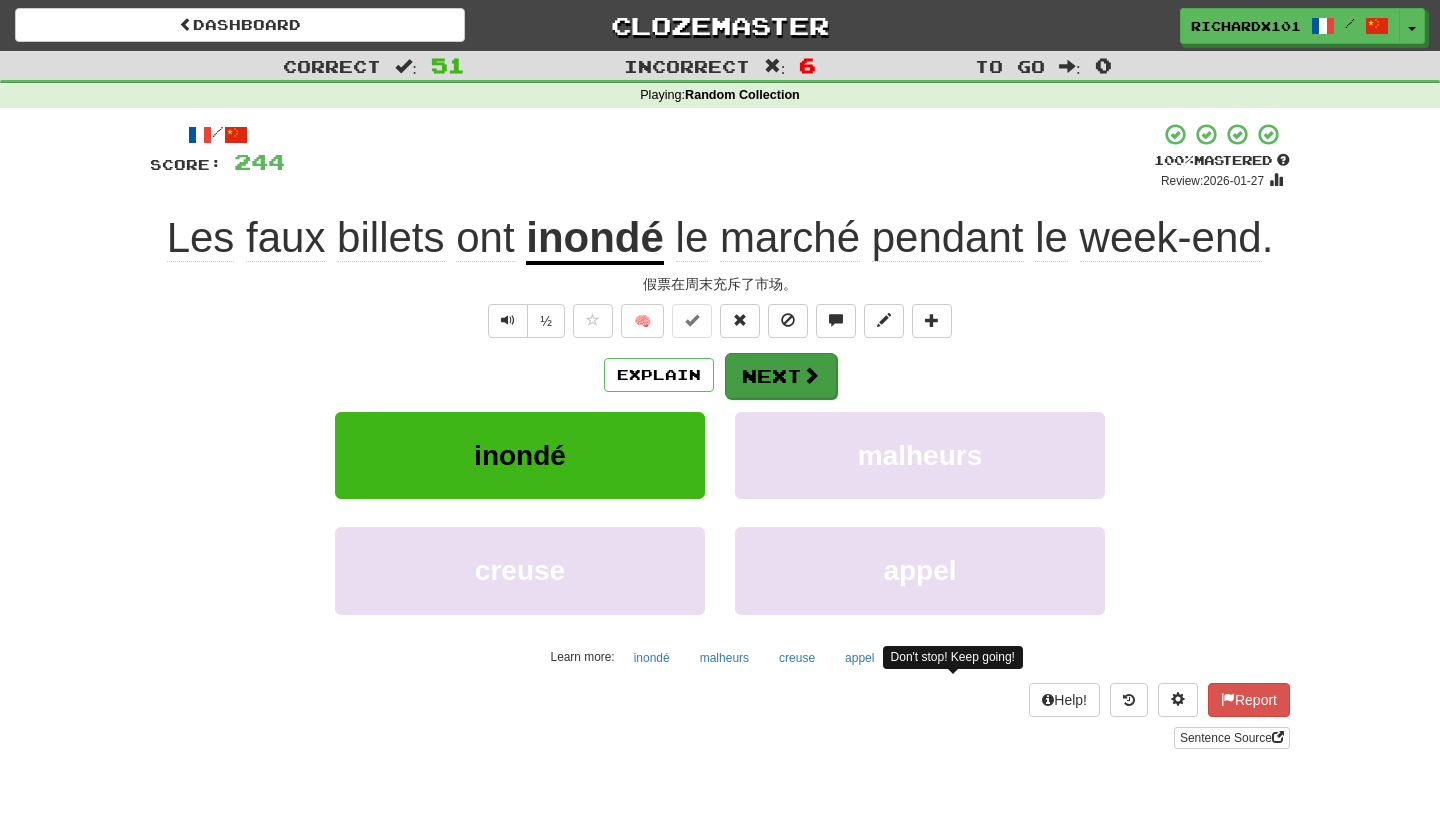 click on "Next" at bounding box center [781, 376] 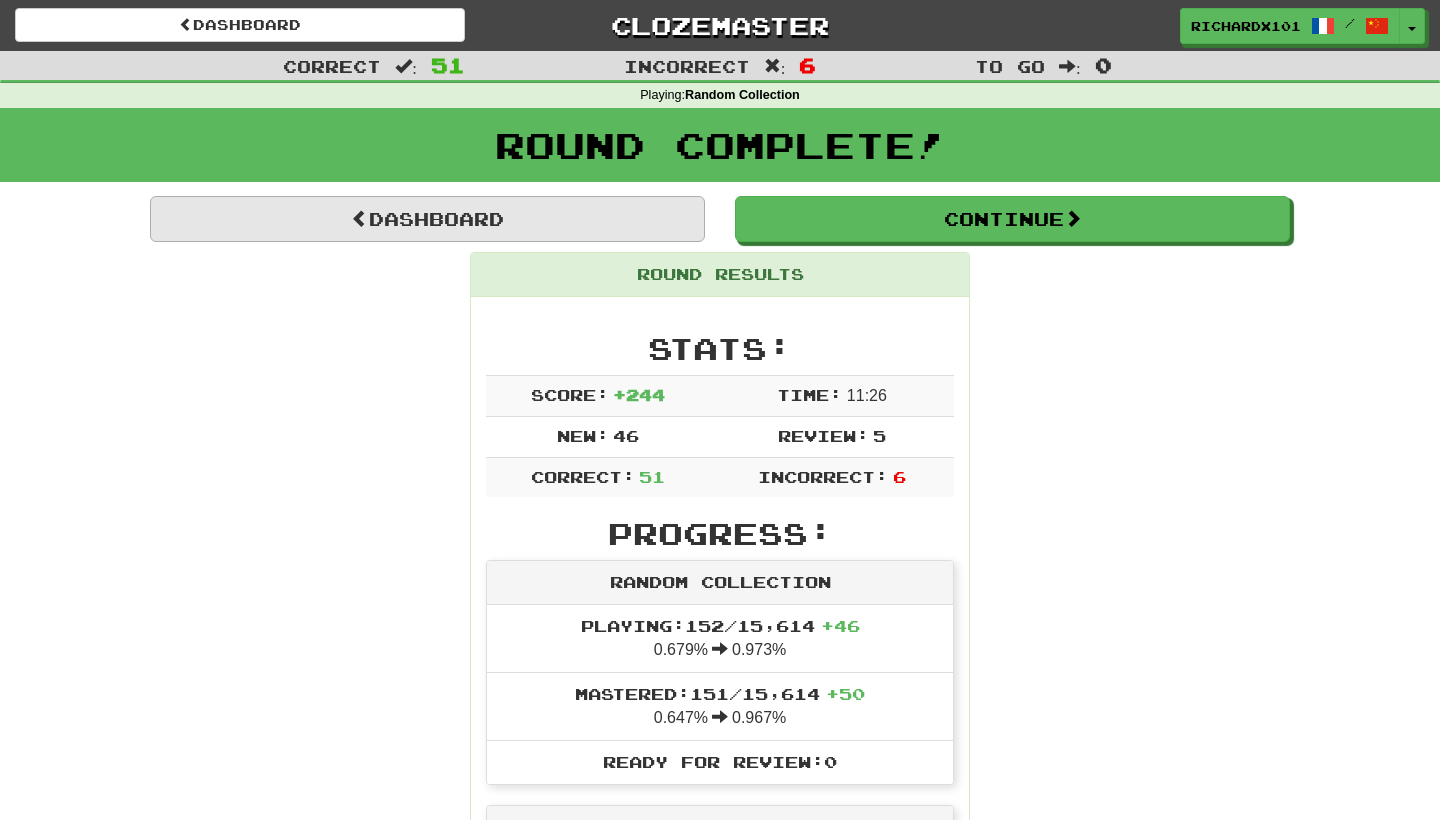 click on "Dashboard" at bounding box center [427, 219] 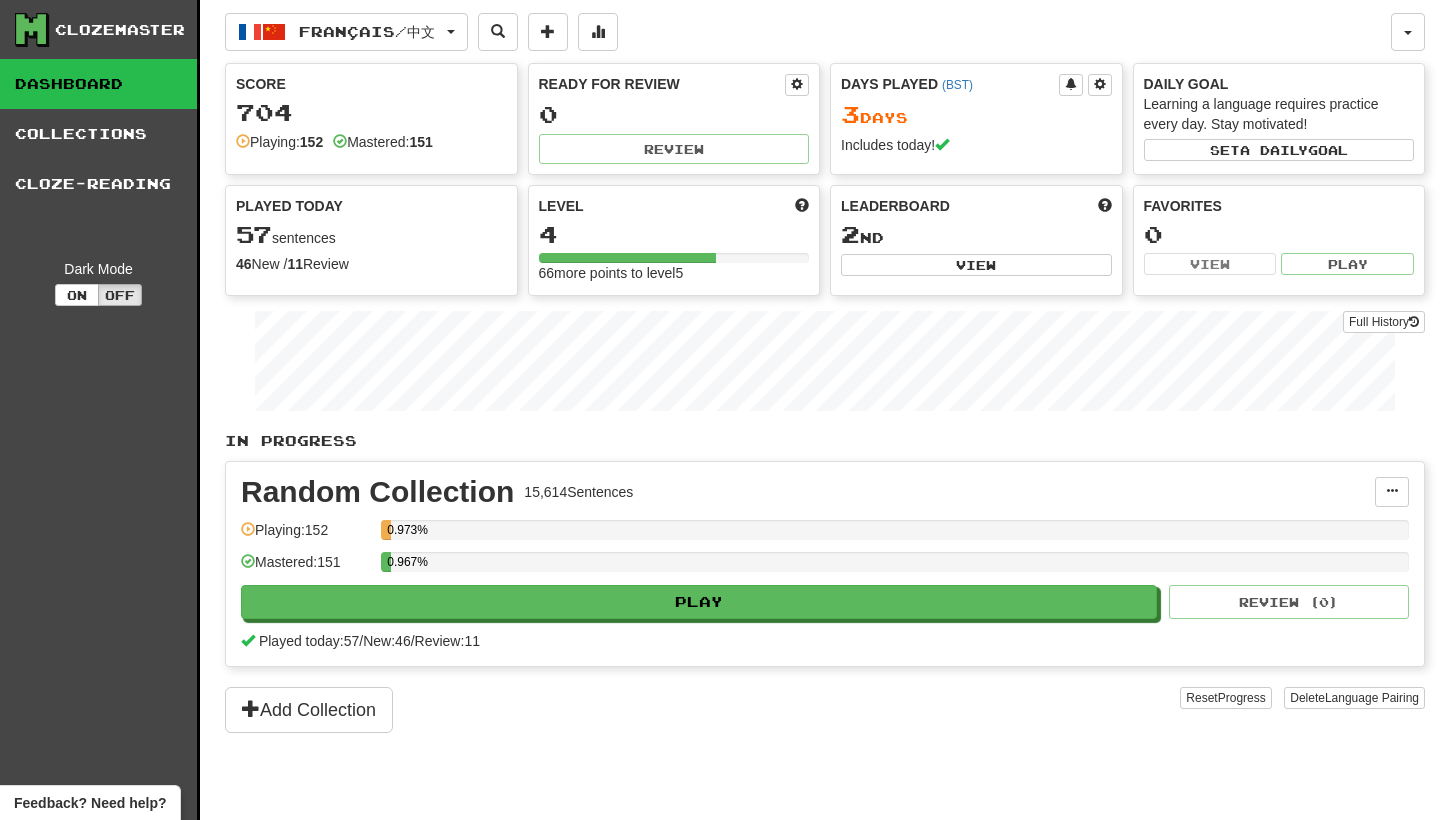 scroll, scrollTop: 0, scrollLeft: 0, axis: both 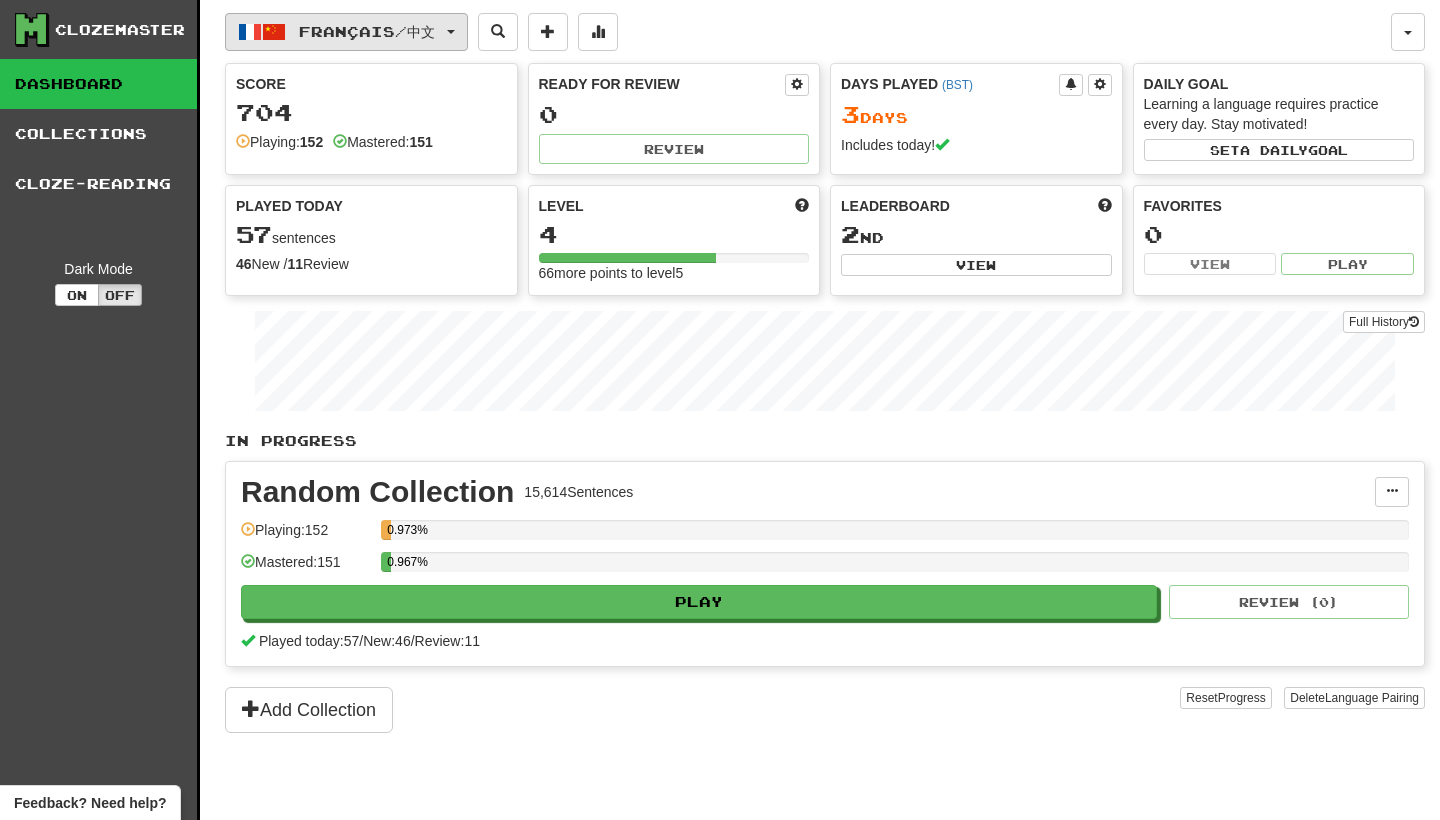 click on "Français  /  中文" at bounding box center [346, 32] 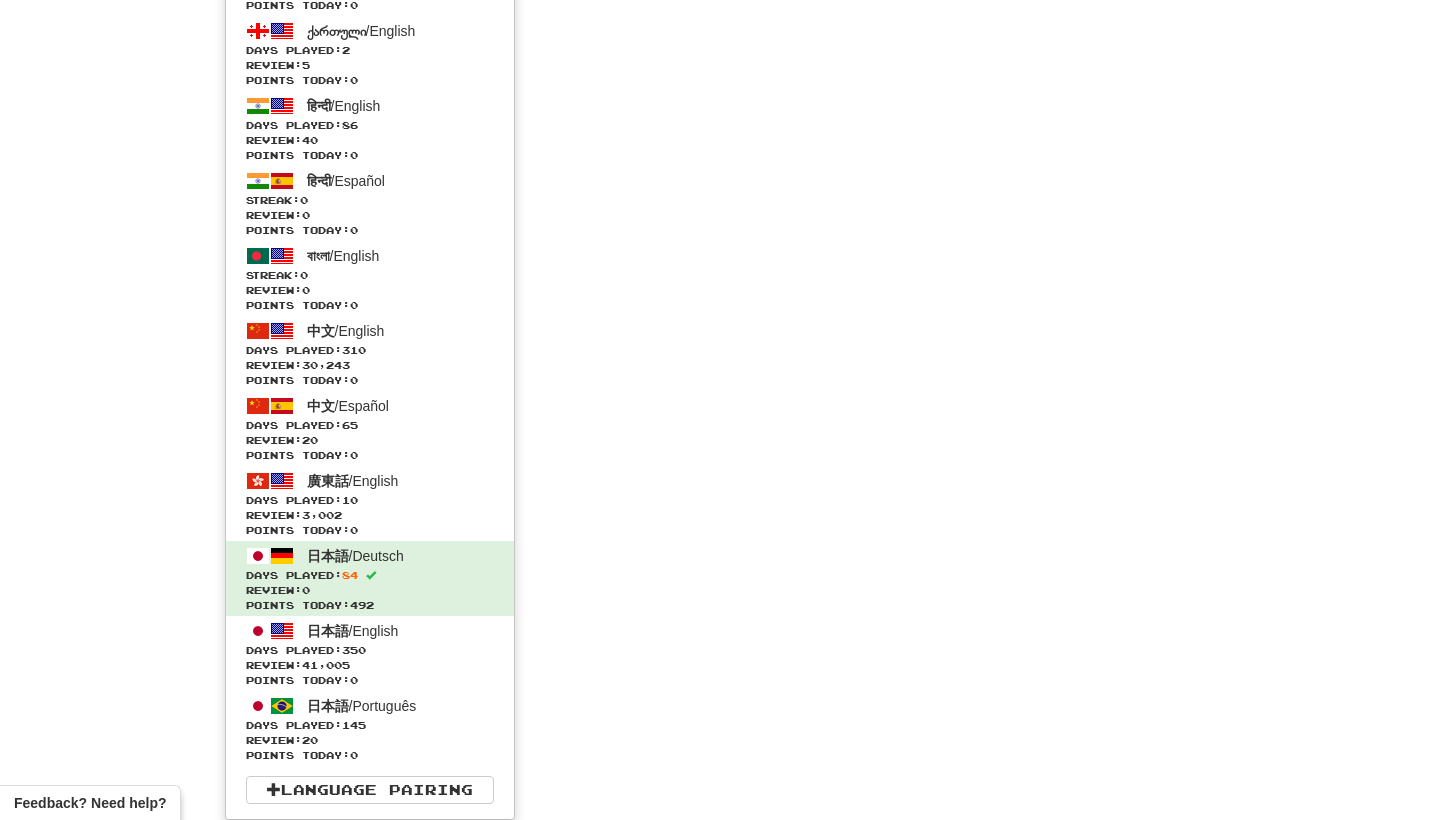 scroll, scrollTop: 5218, scrollLeft: 0, axis: vertical 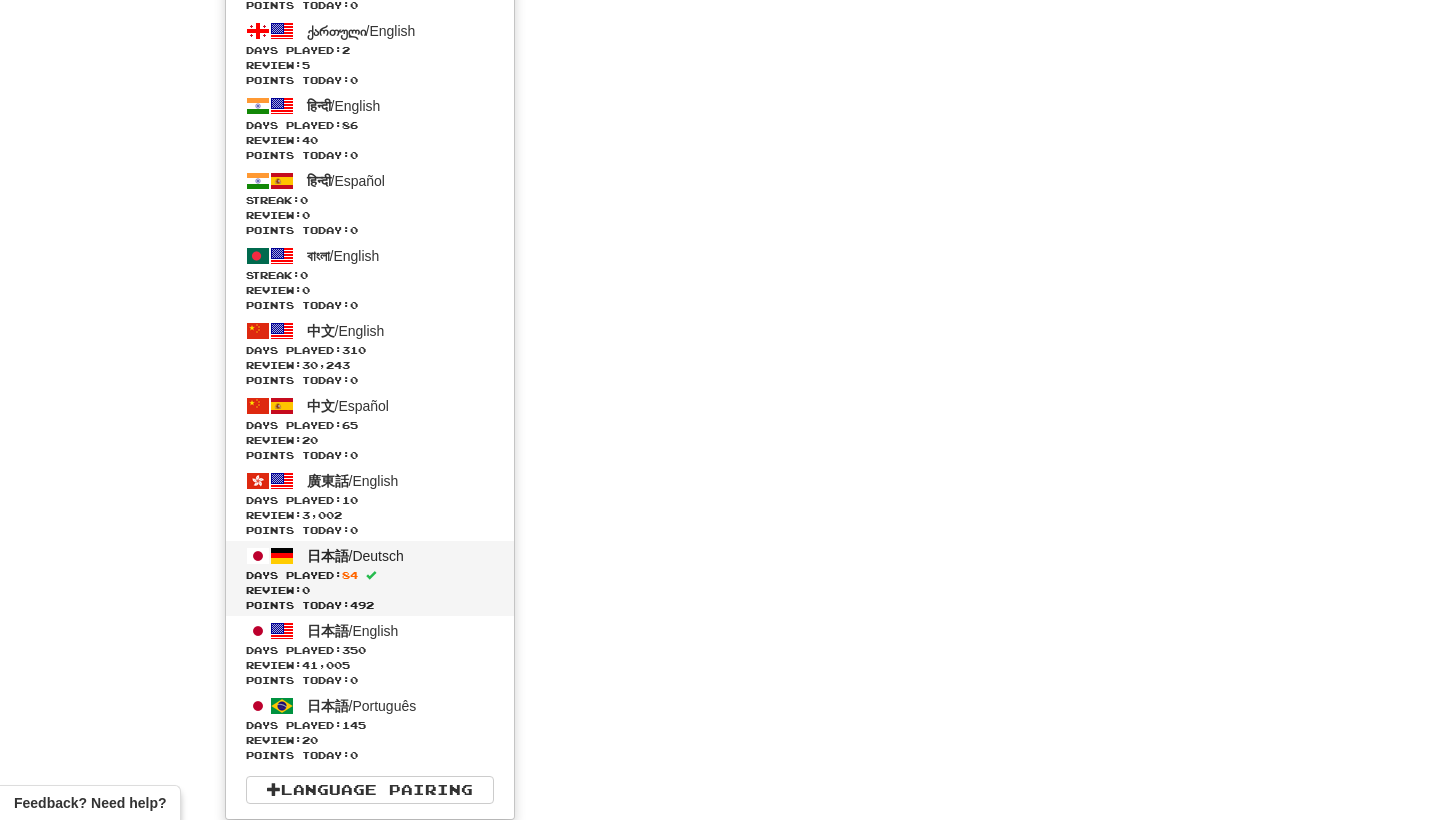 click on "Days Played:  84" at bounding box center [370, 575] 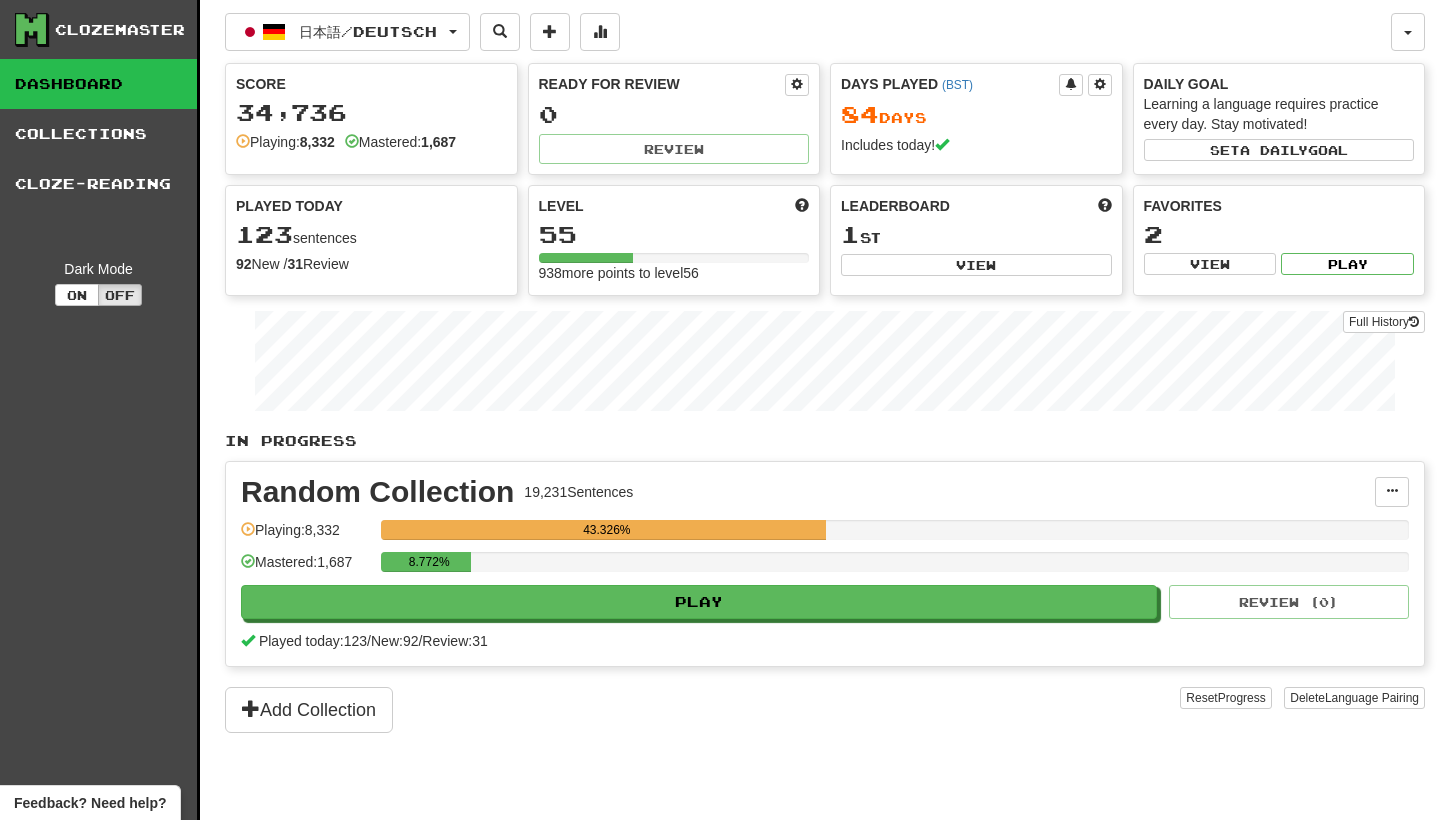 scroll, scrollTop: 0, scrollLeft: 0, axis: both 